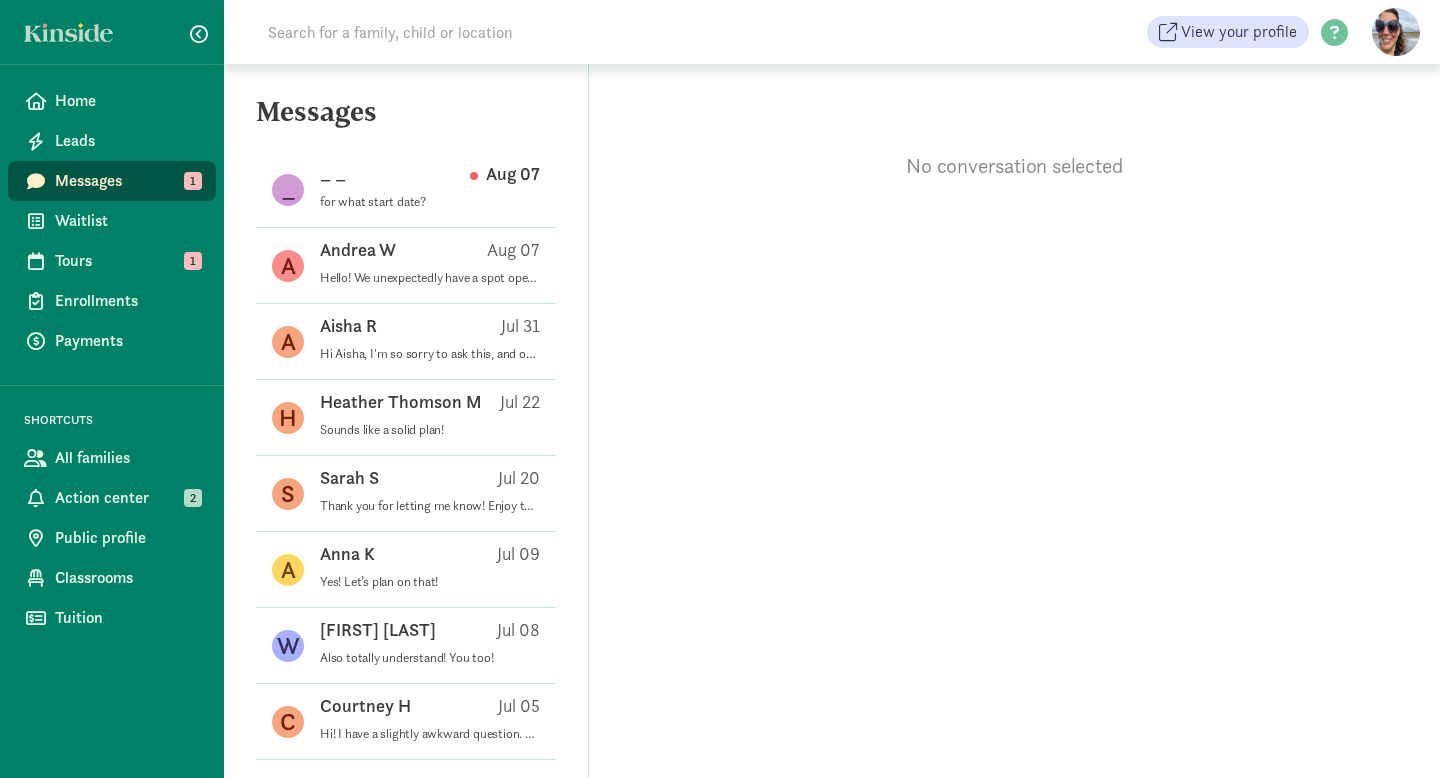 scroll, scrollTop: 0, scrollLeft: 0, axis: both 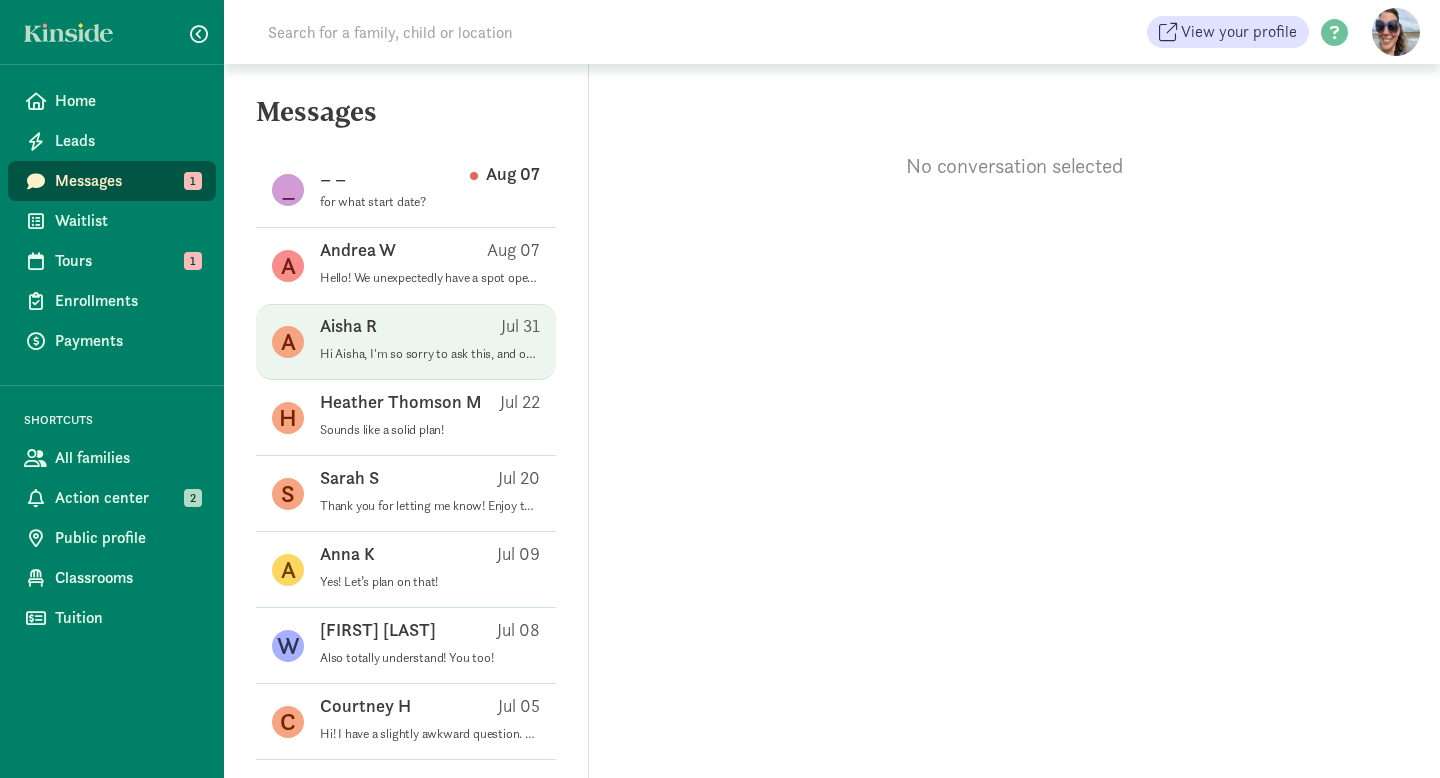 click on "A [FIRST] [LAST] [MONTH] [NUMBER] Hi [FIRST], I'm so sorry to ask this, and our staffing has changed on [MONTH] [NUMBER], and we can no longer provide a tour. Please reschedule to another tour date. Thank you!" 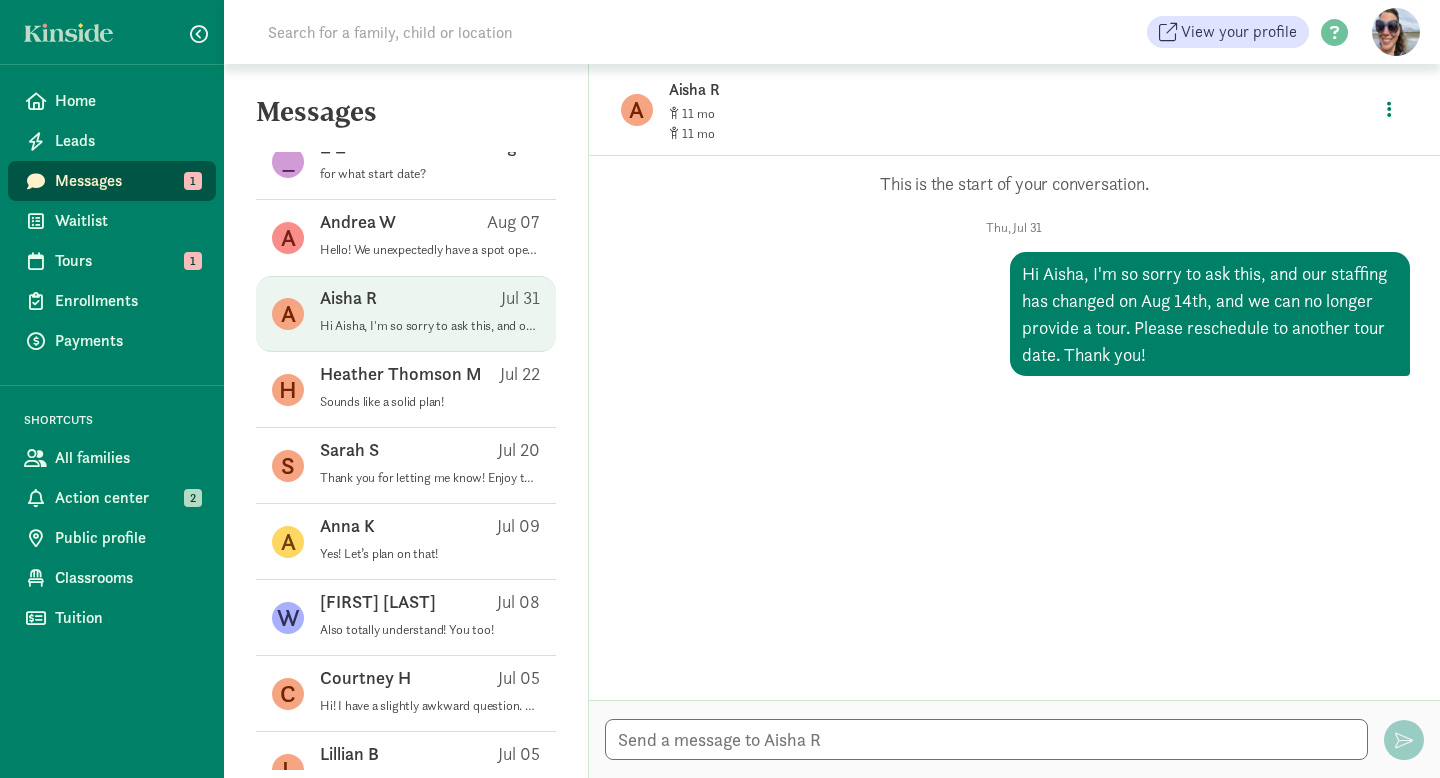 scroll, scrollTop: 47, scrollLeft: 0, axis: vertical 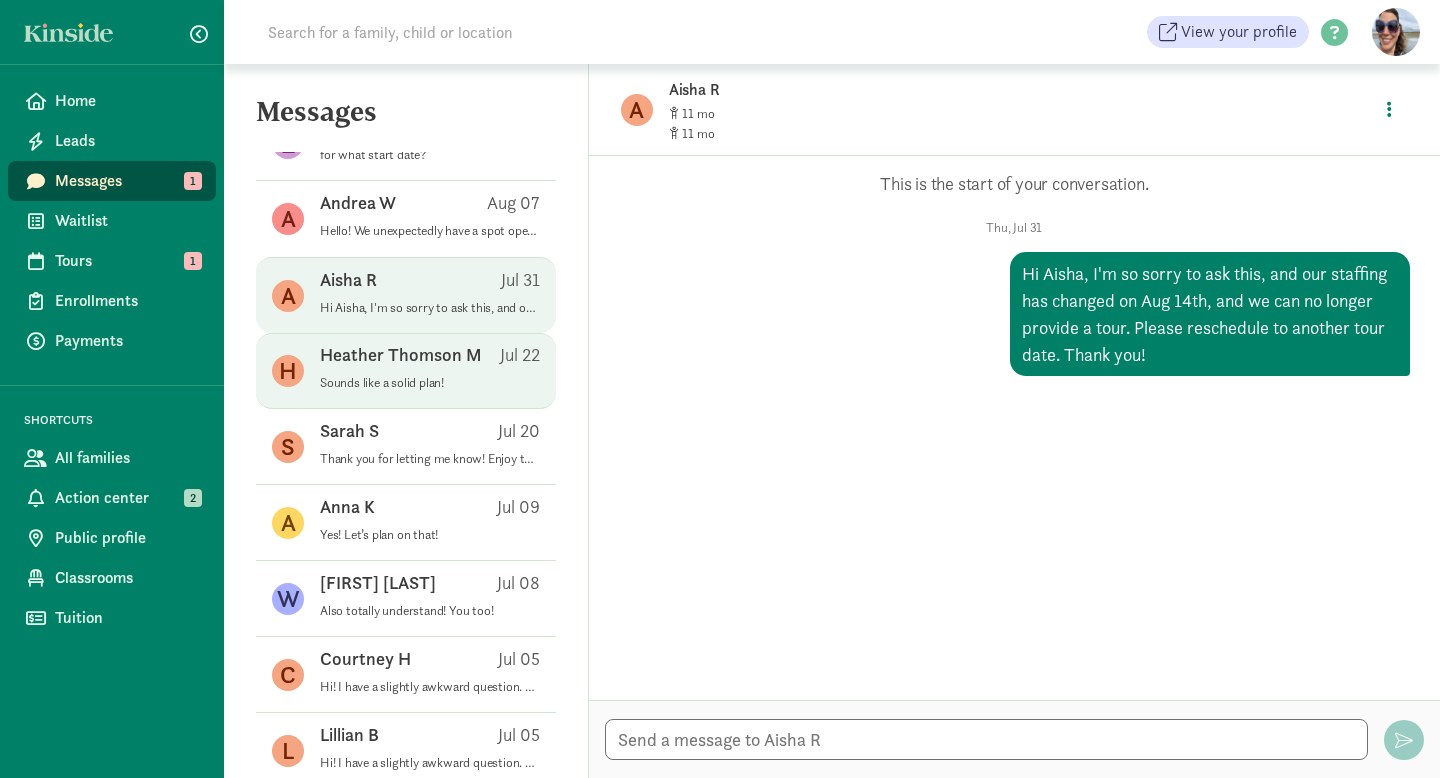 click on "[FIRST] [LAST] [MONTH] [NUMBER]" at bounding box center (430, 359) 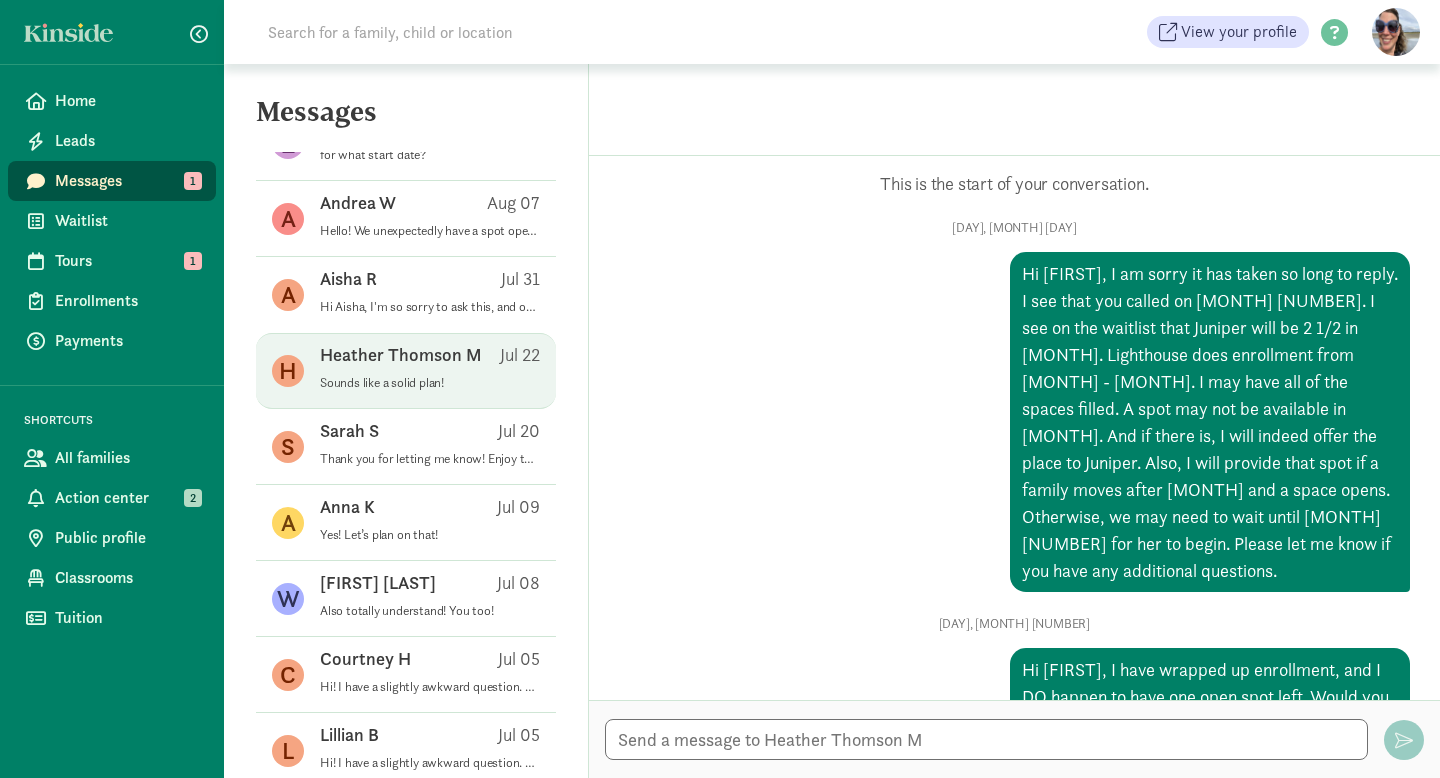 scroll, scrollTop: 448, scrollLeft: 0, axis: vertical 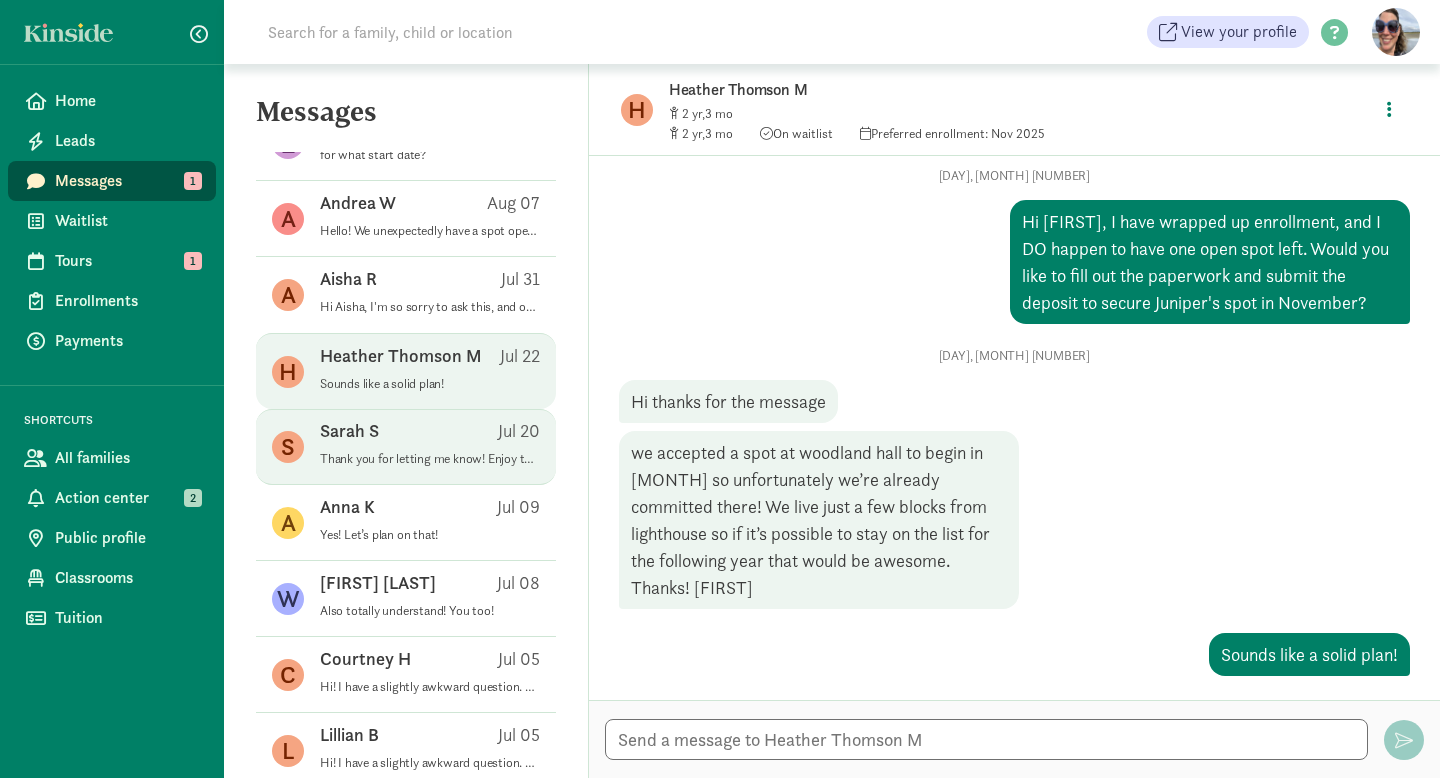 click on "Thank you for letting me know! Enjoy the rest of summer!" at bounding box center [430, 459] 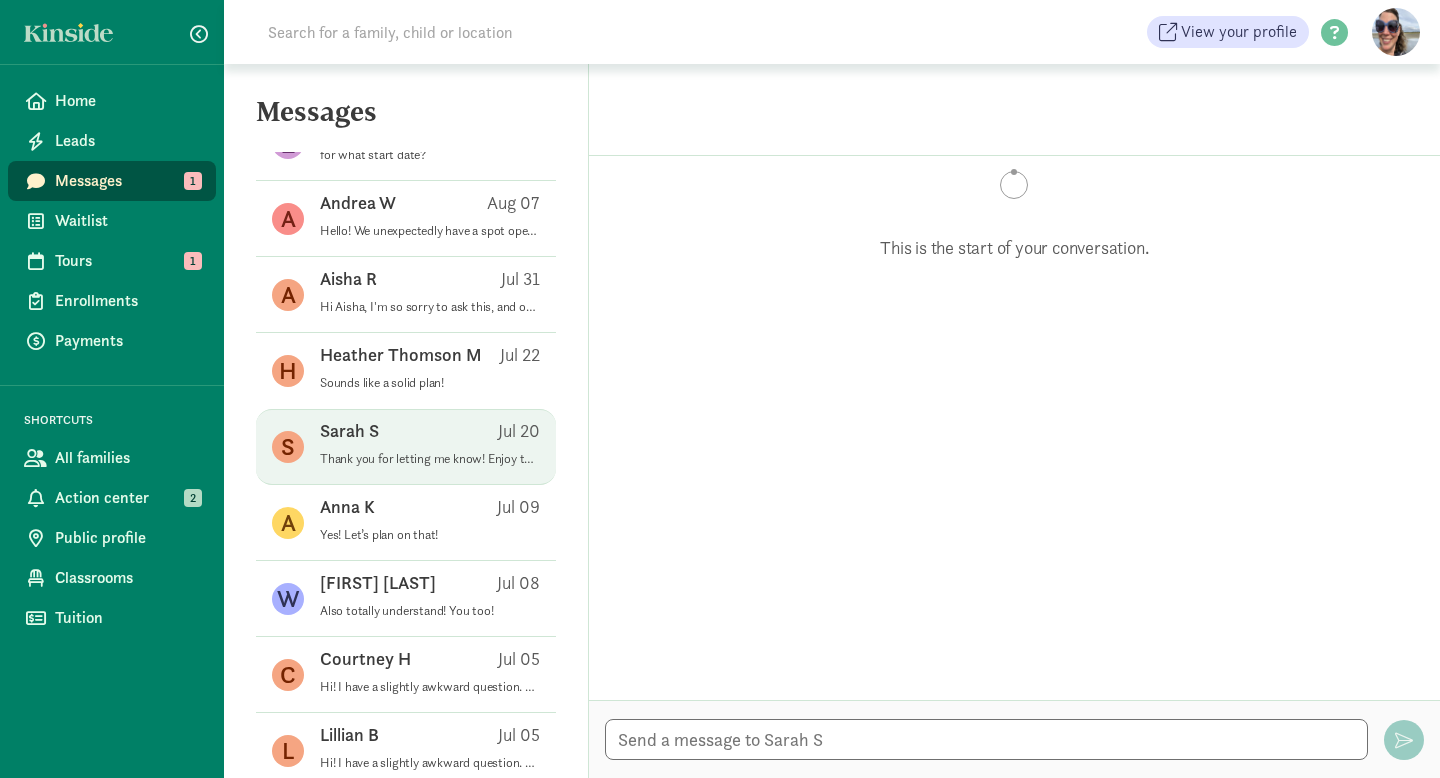 scroll, scrollTop: 1768, scrollLeft: 0, axis: vertical 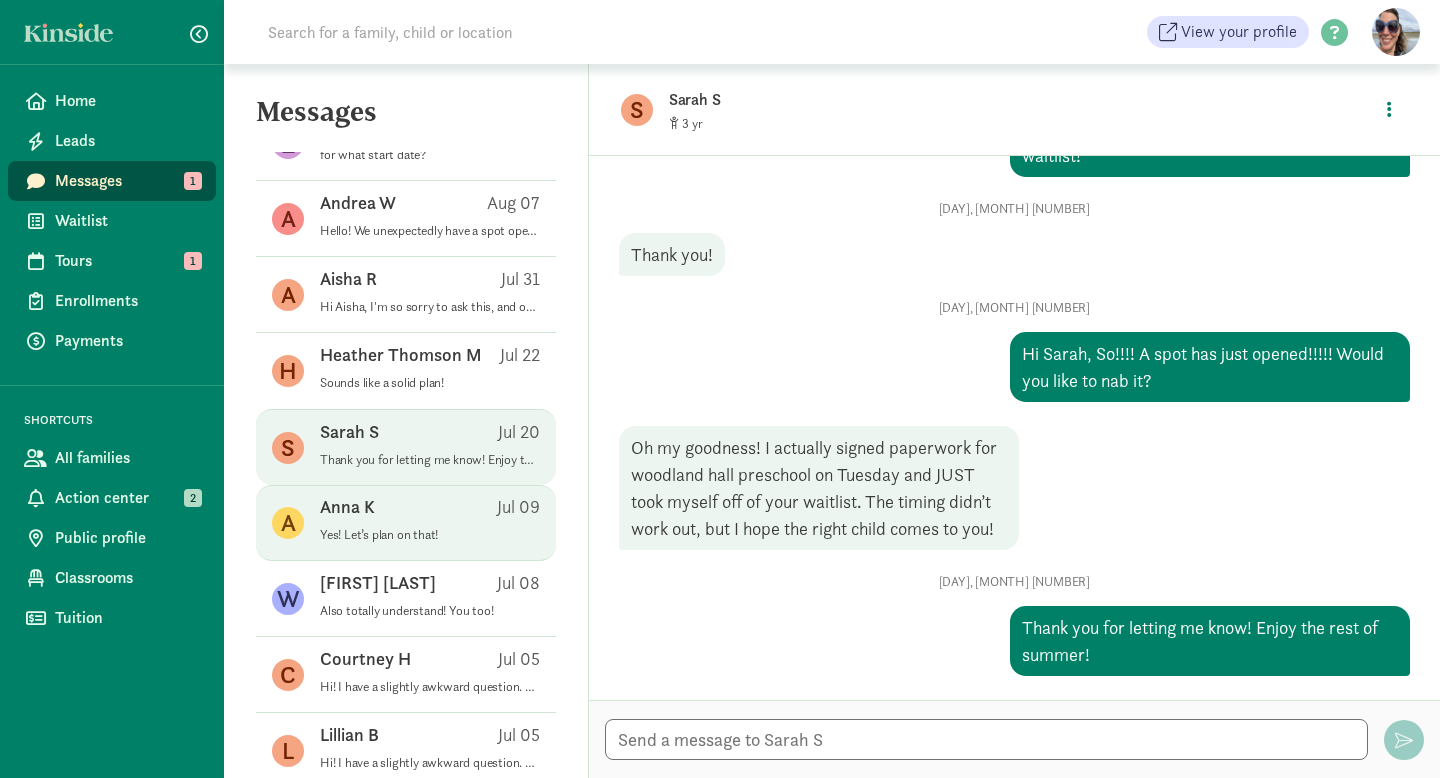 click on "Yes! Let’s plan on that!" at bounding box center (430, 535) 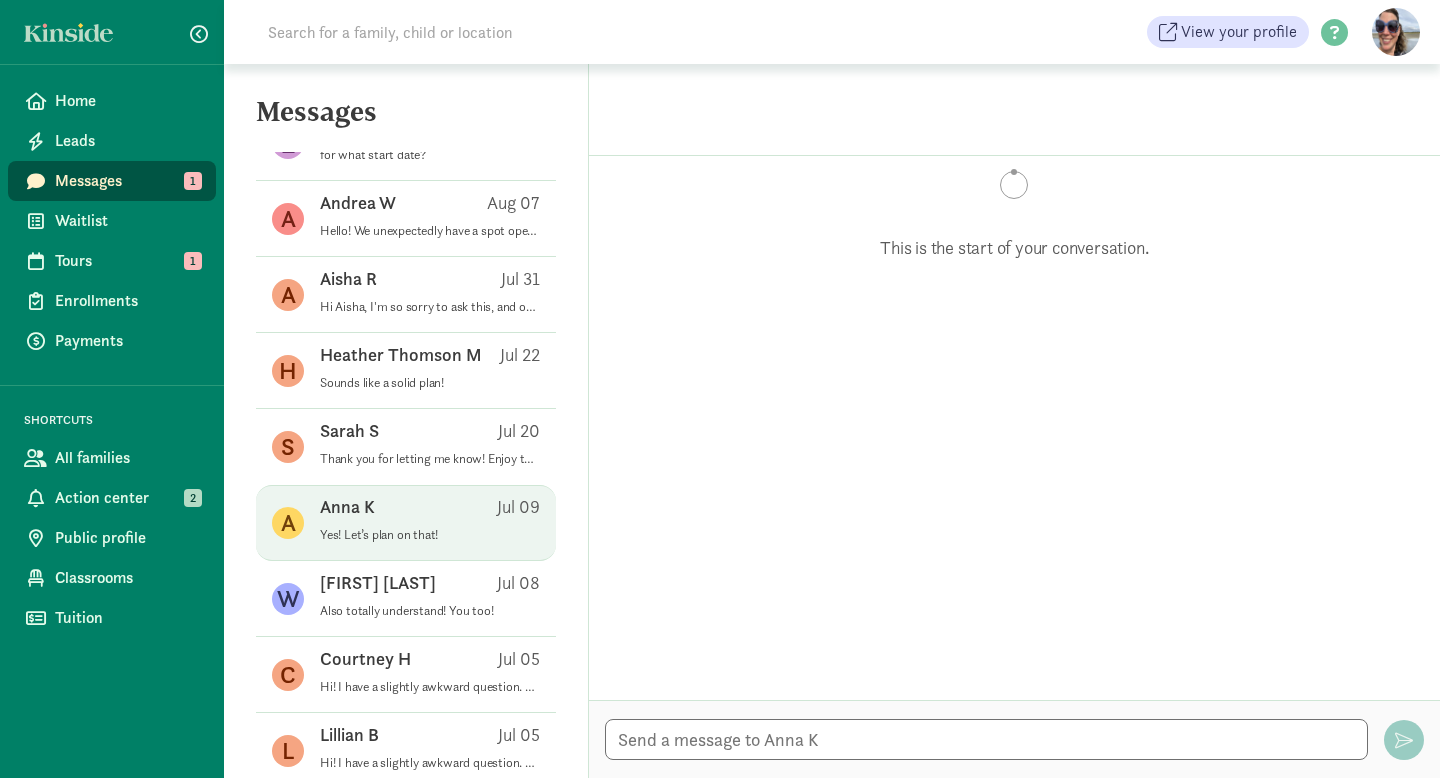 scroll, scrollTop: 2786, scrollLeft: 0, axis: vertical 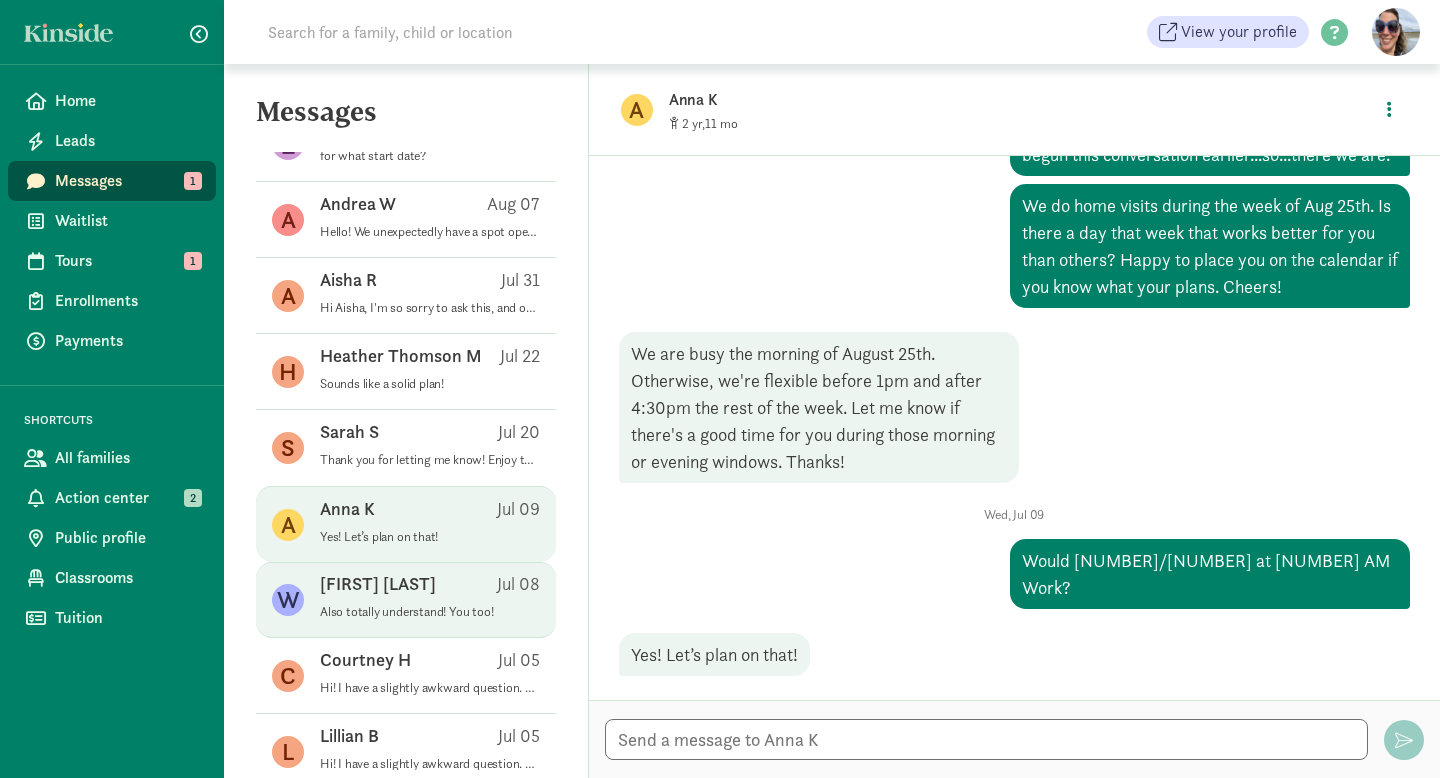 click on "William B    Jul 08" at bounding box center [430, 588] 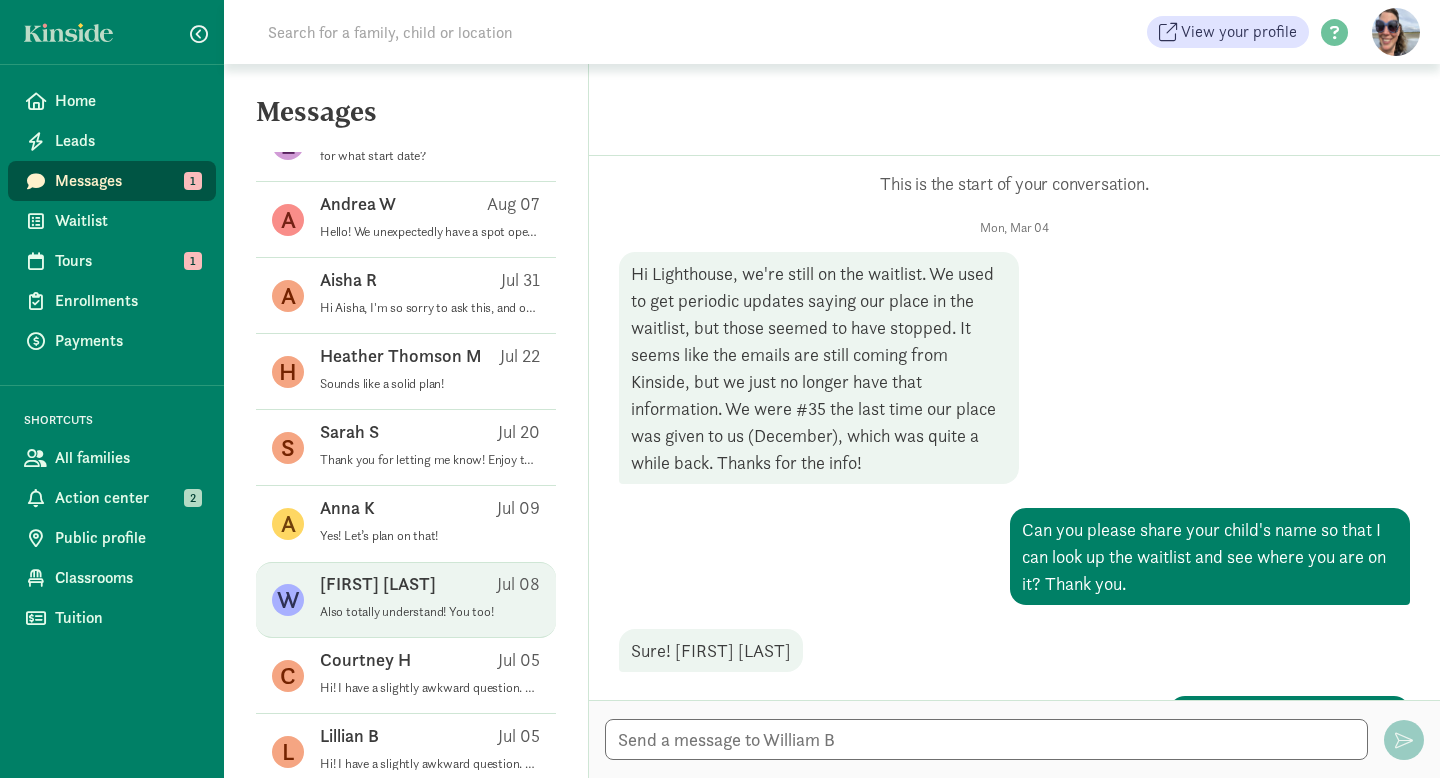 scroll, scrollTop: 1912, scrollLeft: 0, axis: vertical 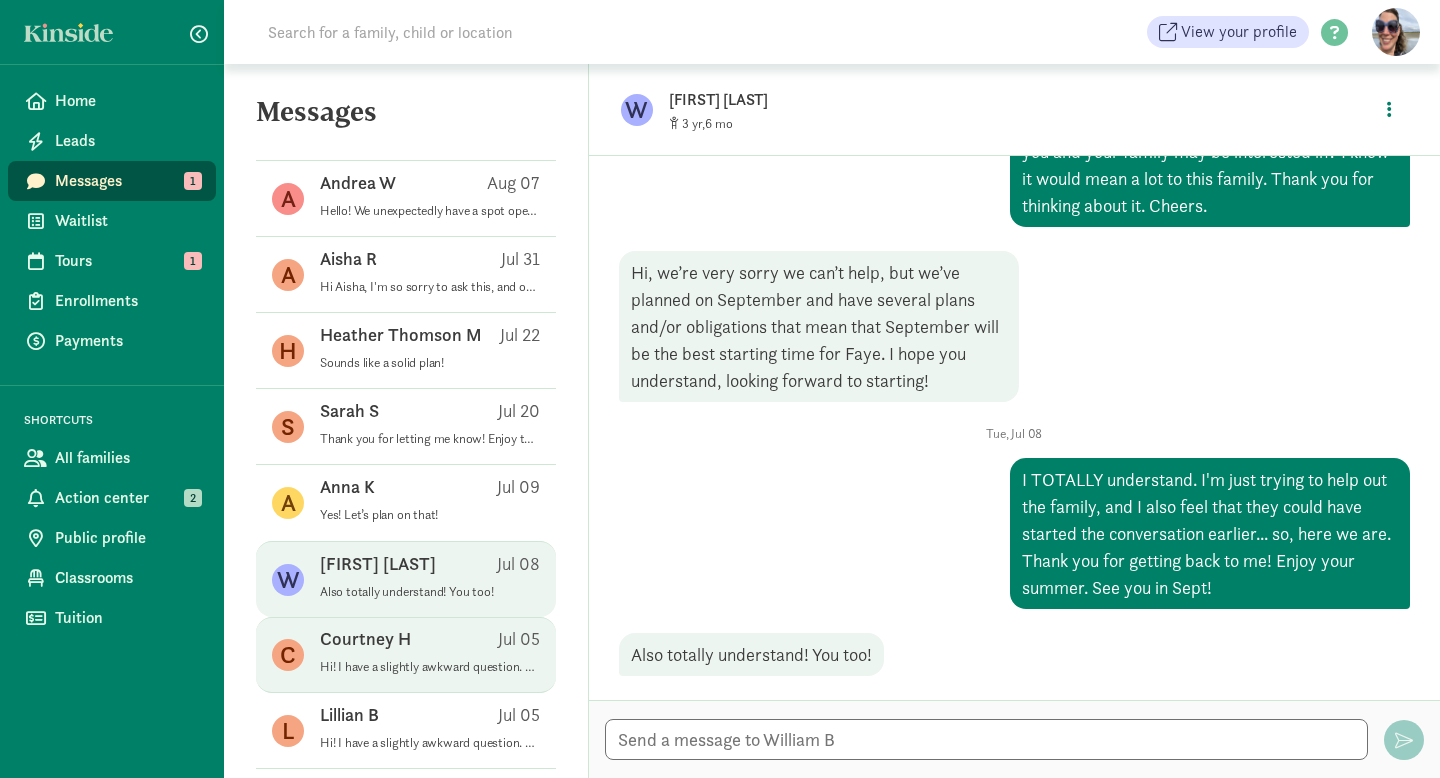 click on "Courtney H" at bounding box center (365, 639) 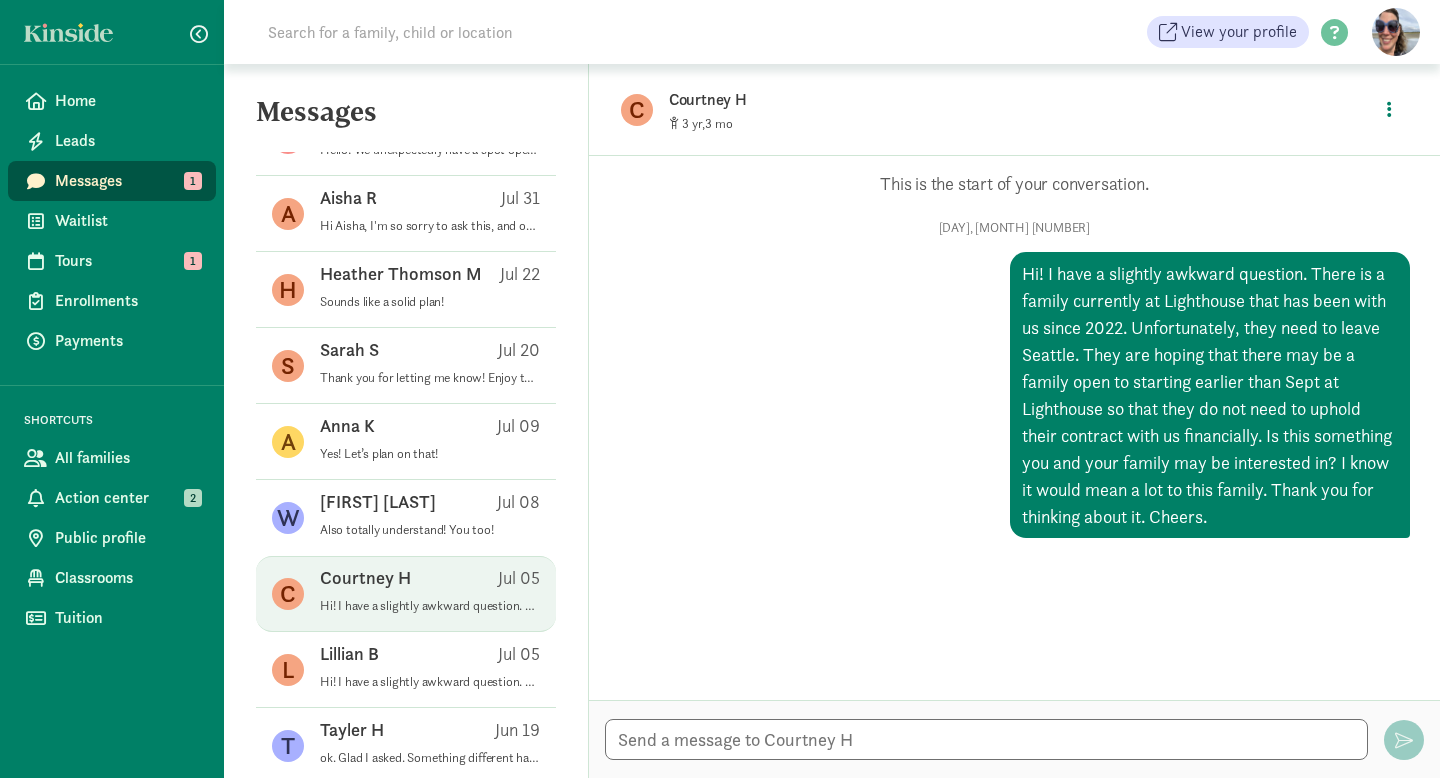 scroll, scrollTop: 130, scrollLeft: 0, axis: vertical 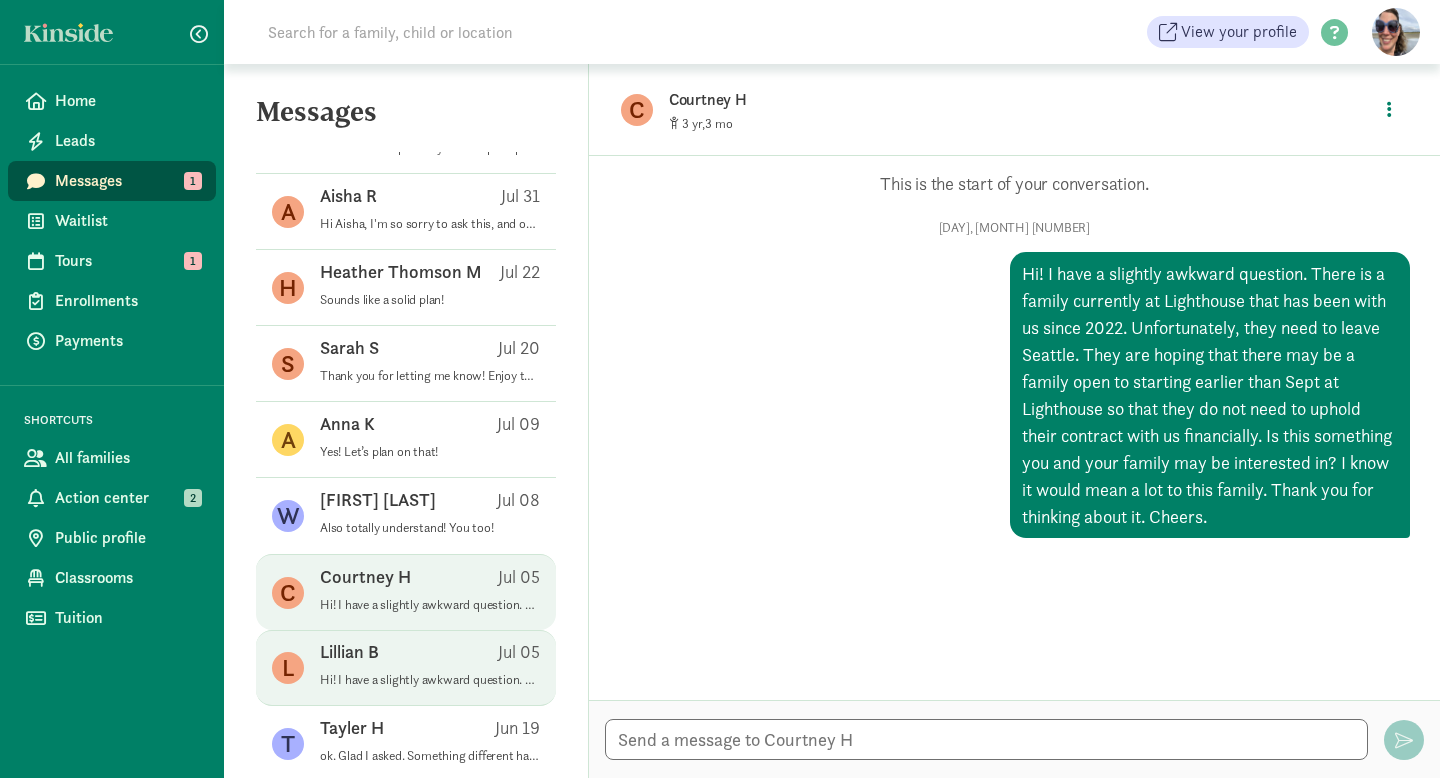 click on "Lillian B" at bounding box center (349, 652) 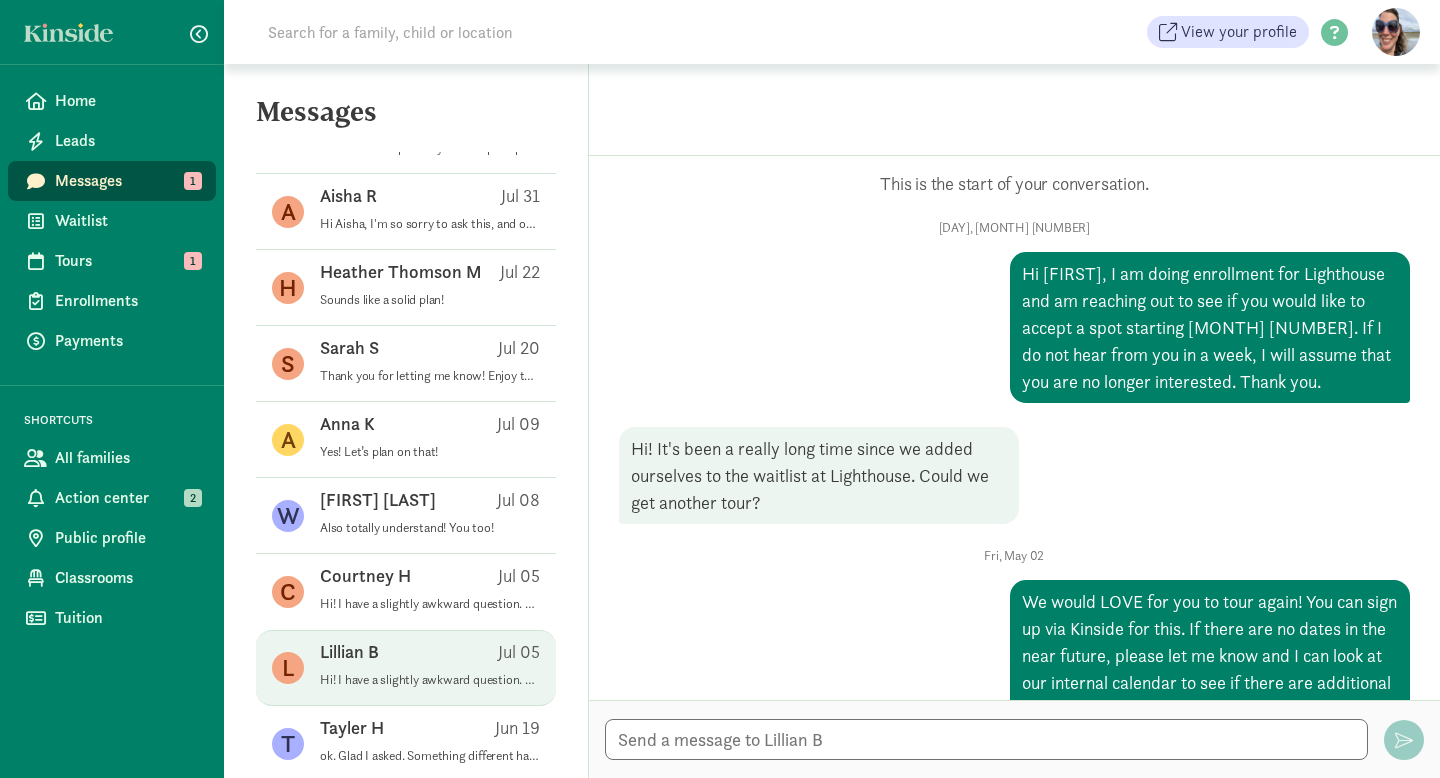 scroll, scrollTop: 1090, scrollLeft: 0, axis: vertical 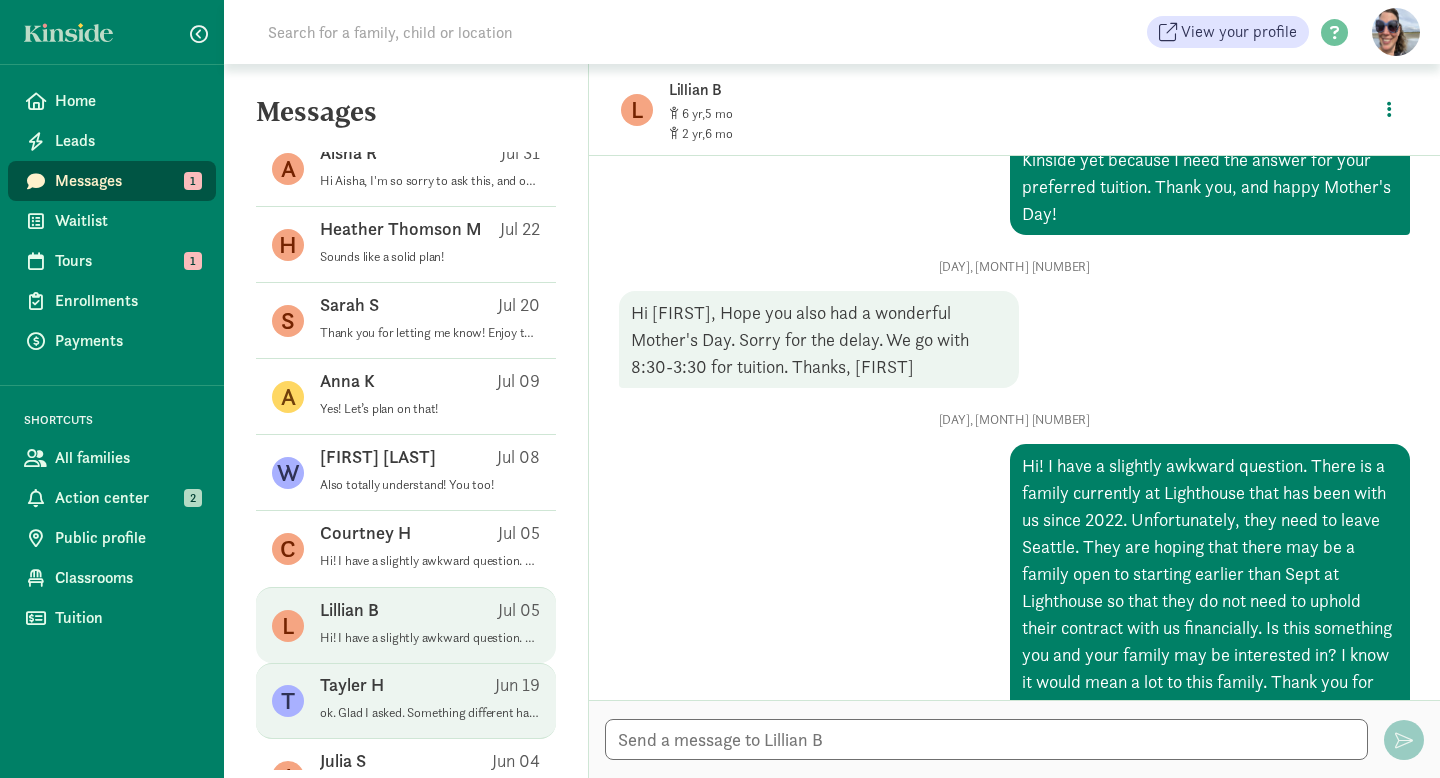click on "Tayler H" at bounding box center (352, 685) 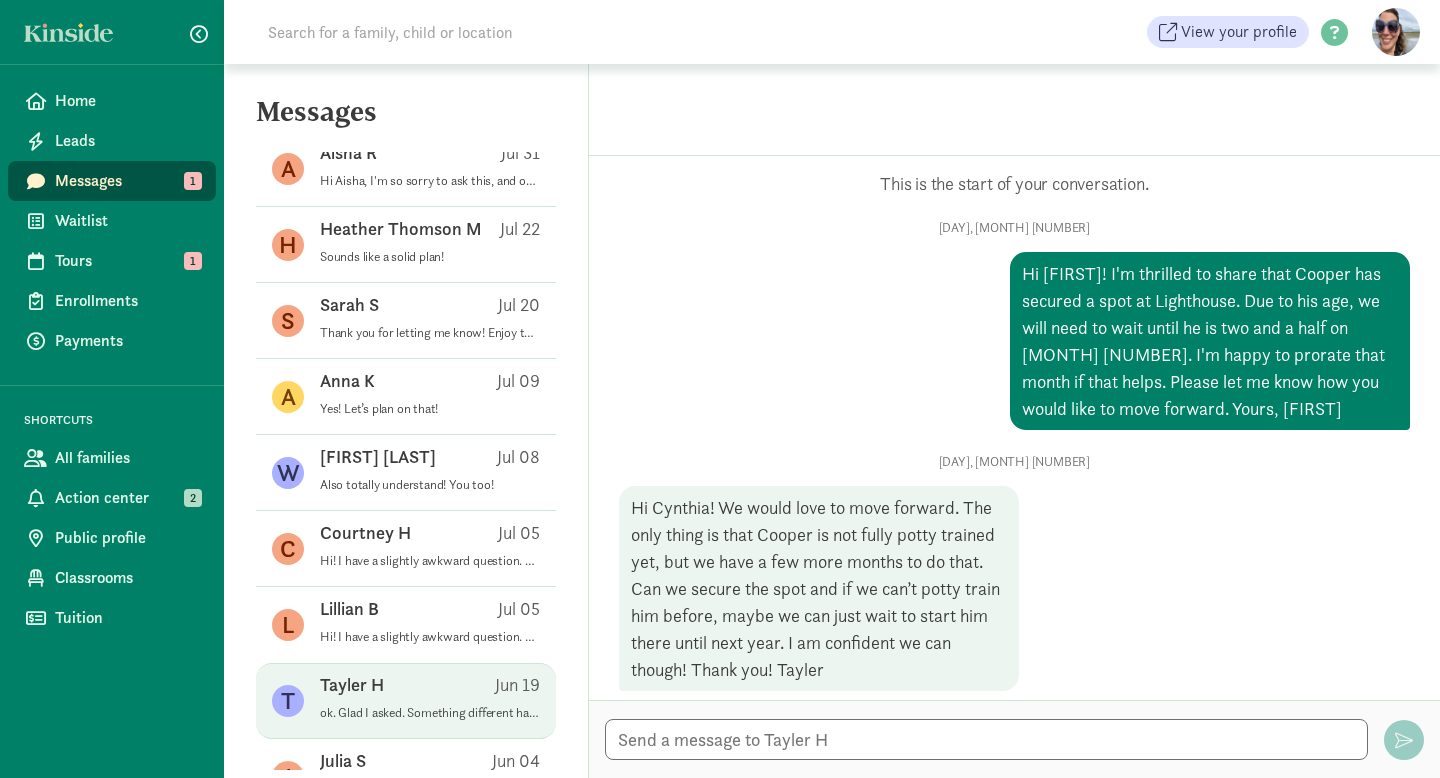 scroll, scrollTop: 923, scrollLeft: 0, axis: vertical 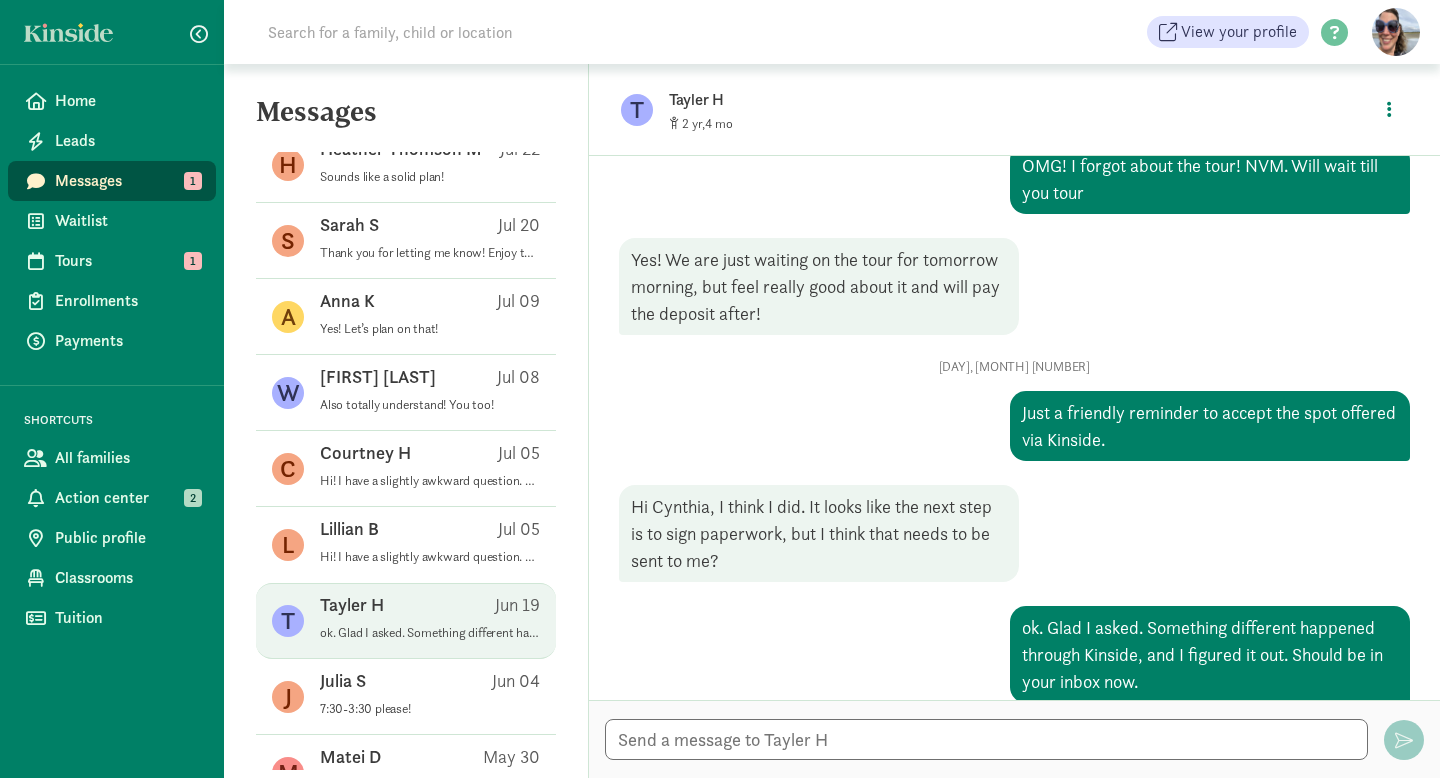 click on "Julia S    Jun 04" at bounding box center [430, 685] 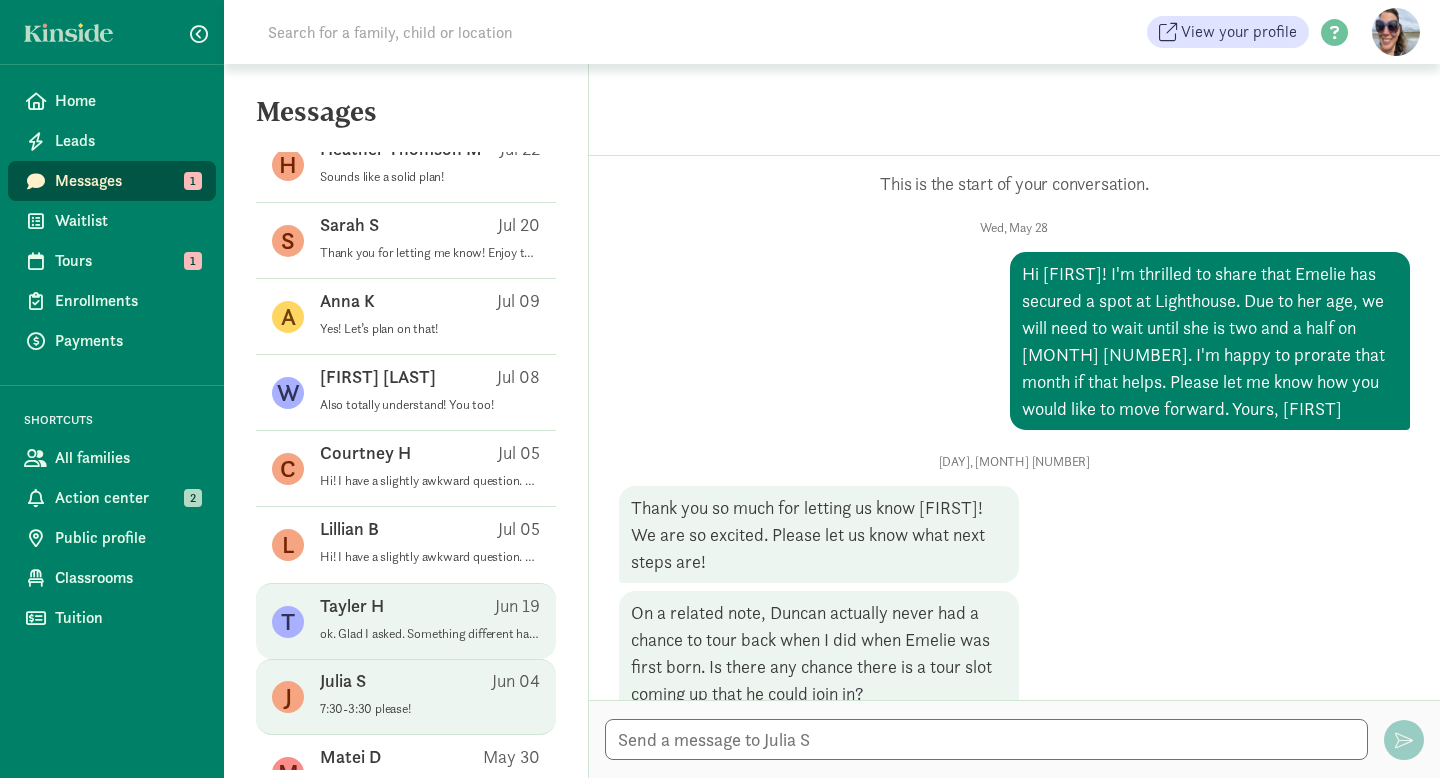 scroll, scrollTop: 560, scrollLeft: 0, axis: vertical 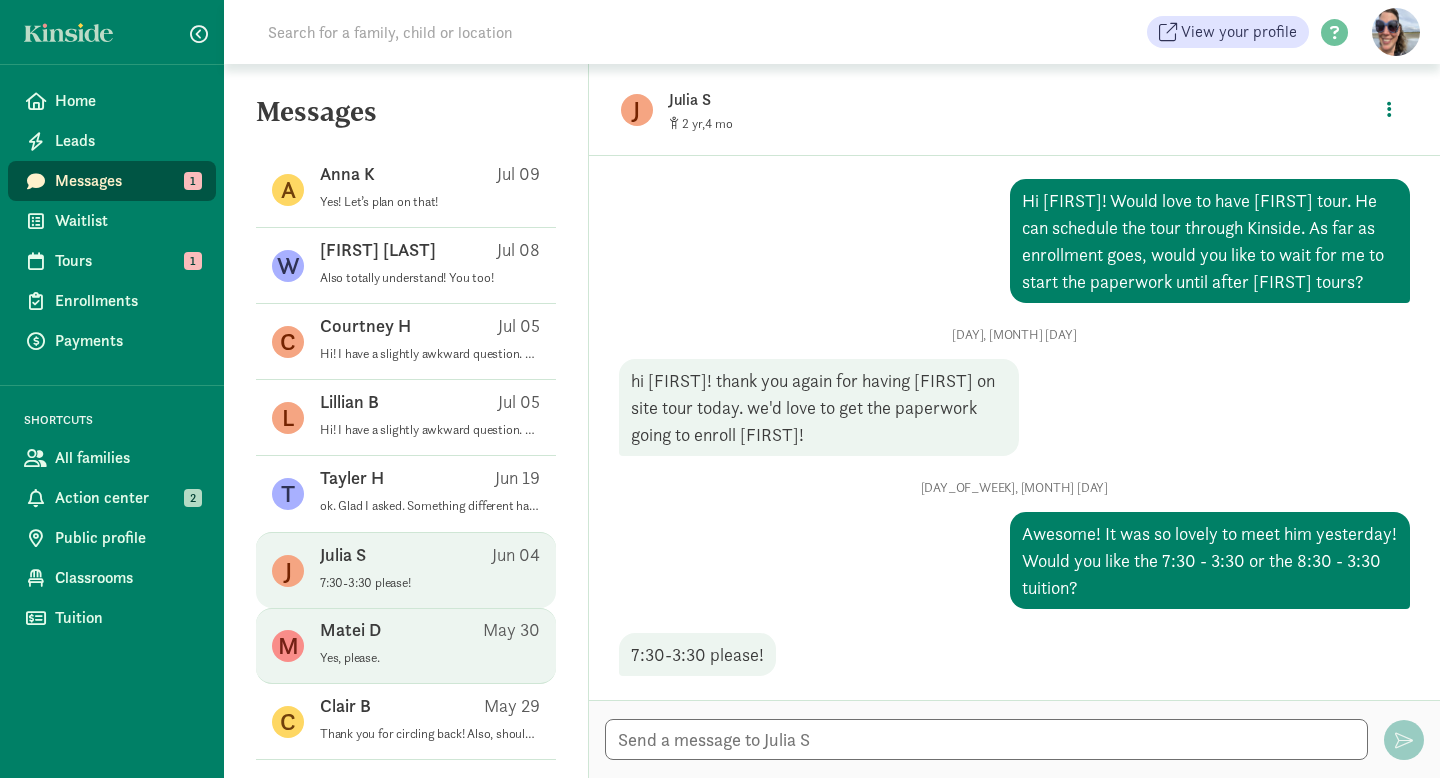 click on "Matei D" at bounding box center (350, 630) 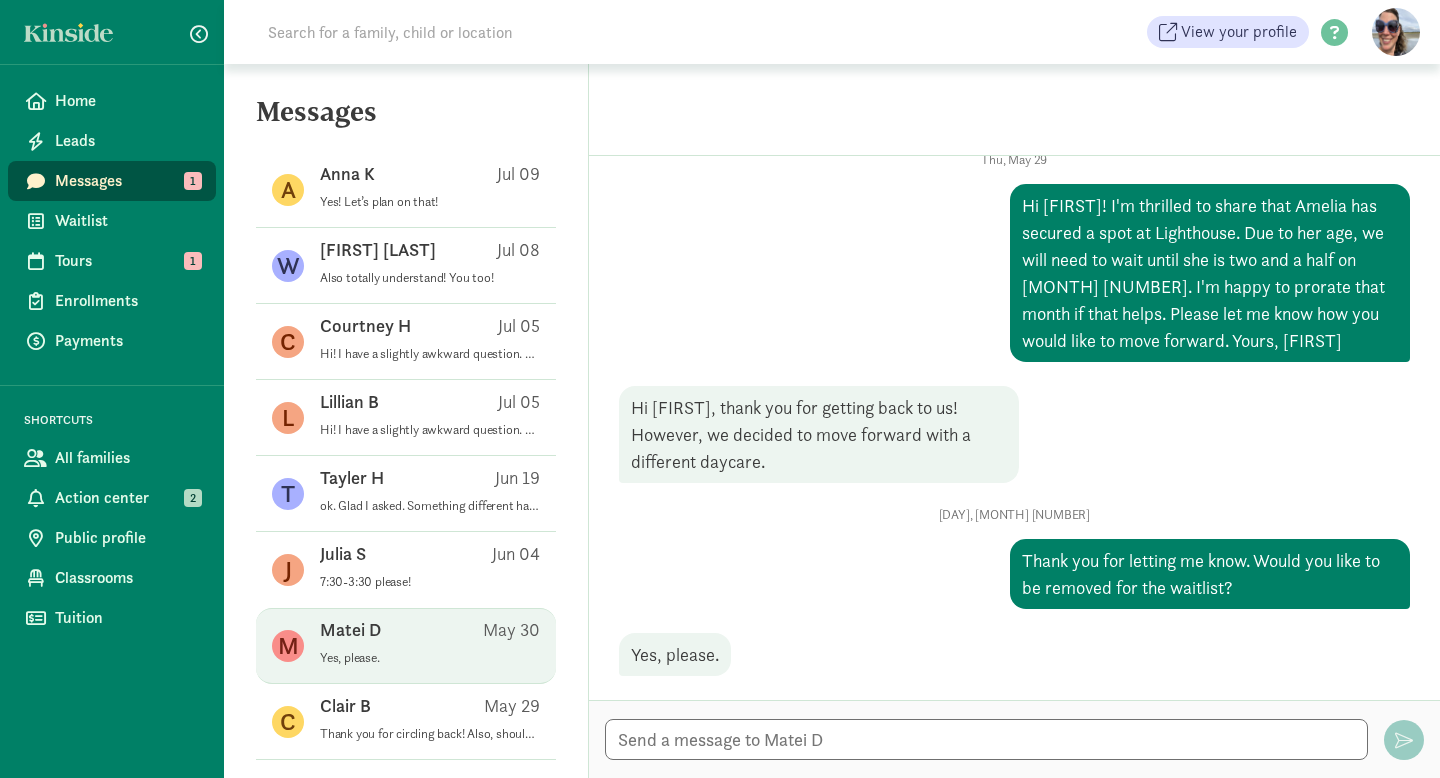 scroll, scrollTop: 68, scrollLeft: 0, axis: vertical 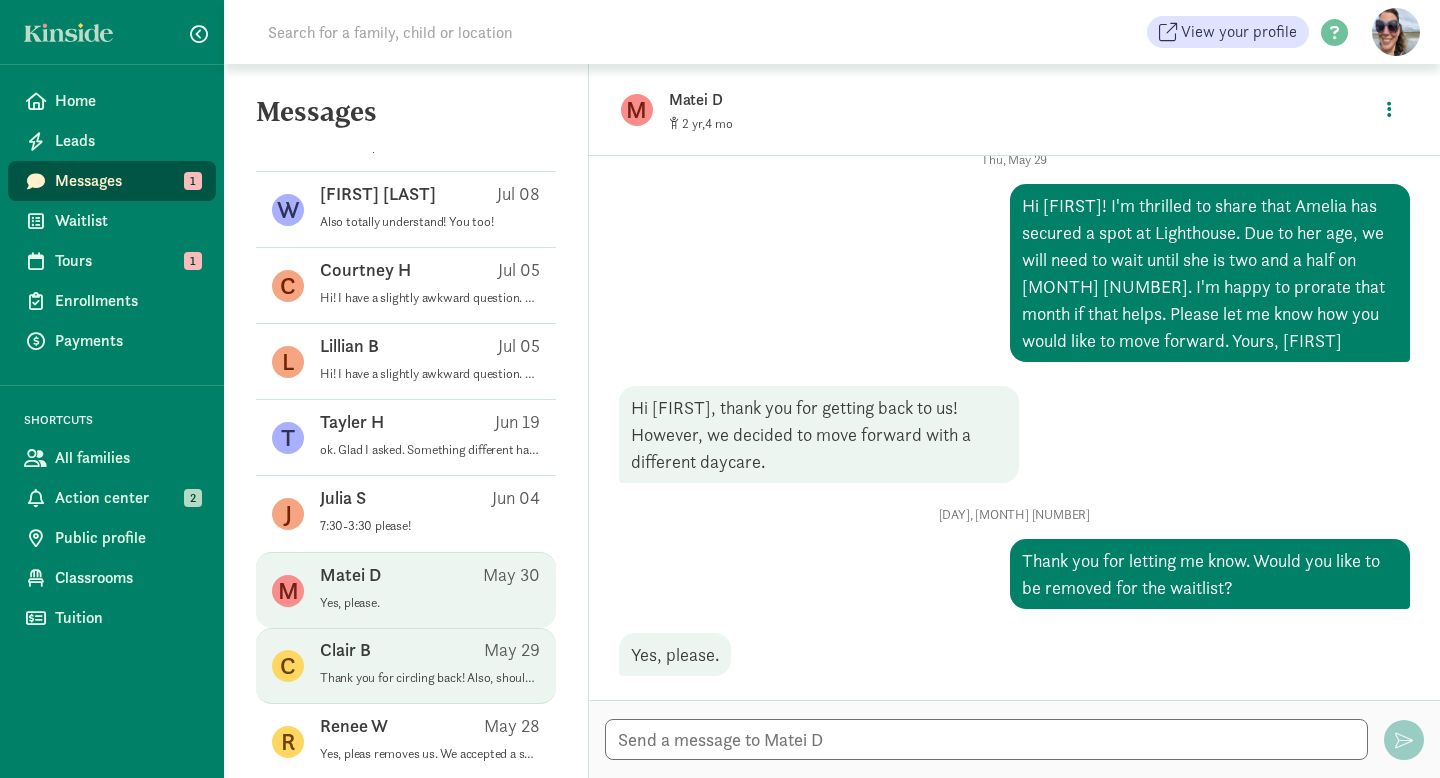 click on "Thank you for circling back! Also, should you be removed from the waitlist? Or remain?" at bounding box center [430, 678] 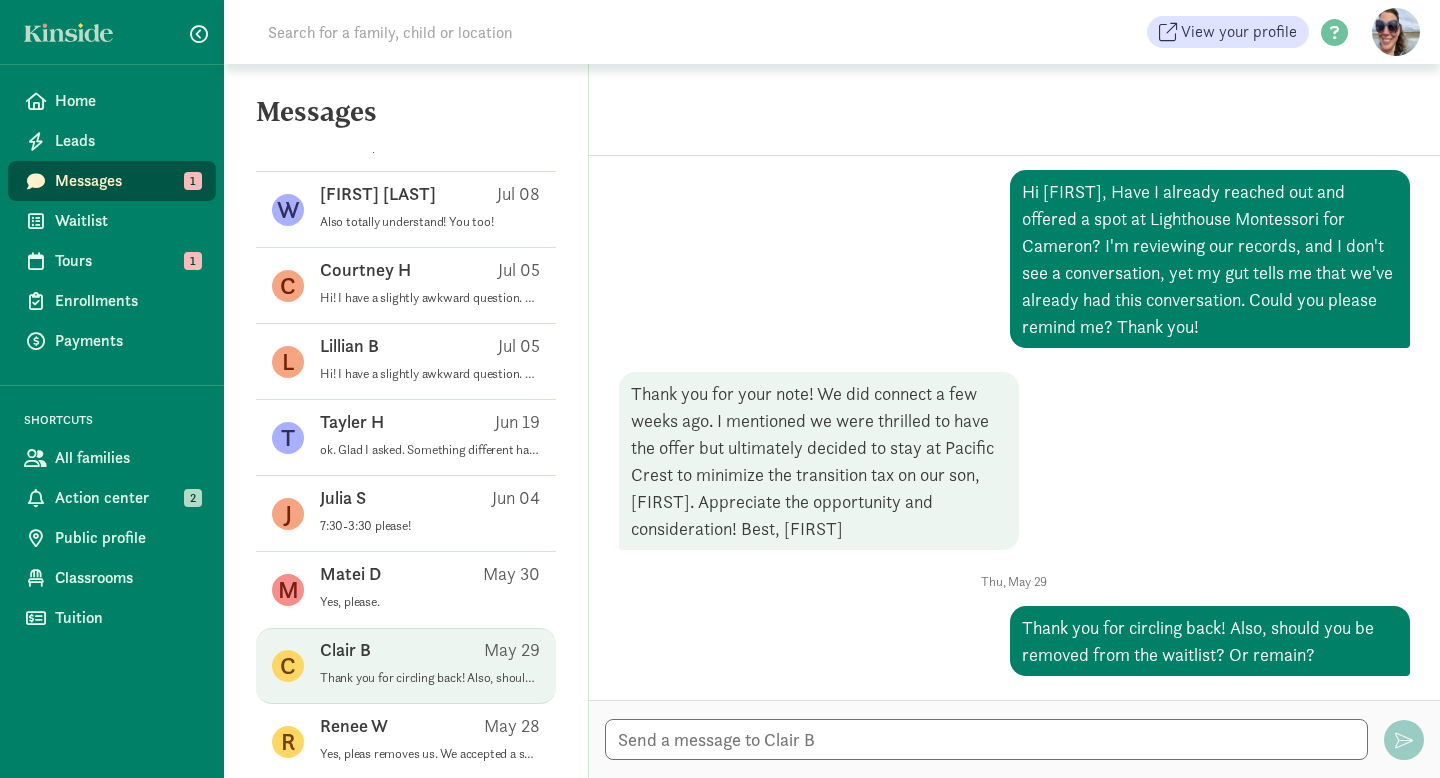scroll, scrollTop: 82, scrollLeft: 0, axis: vertical 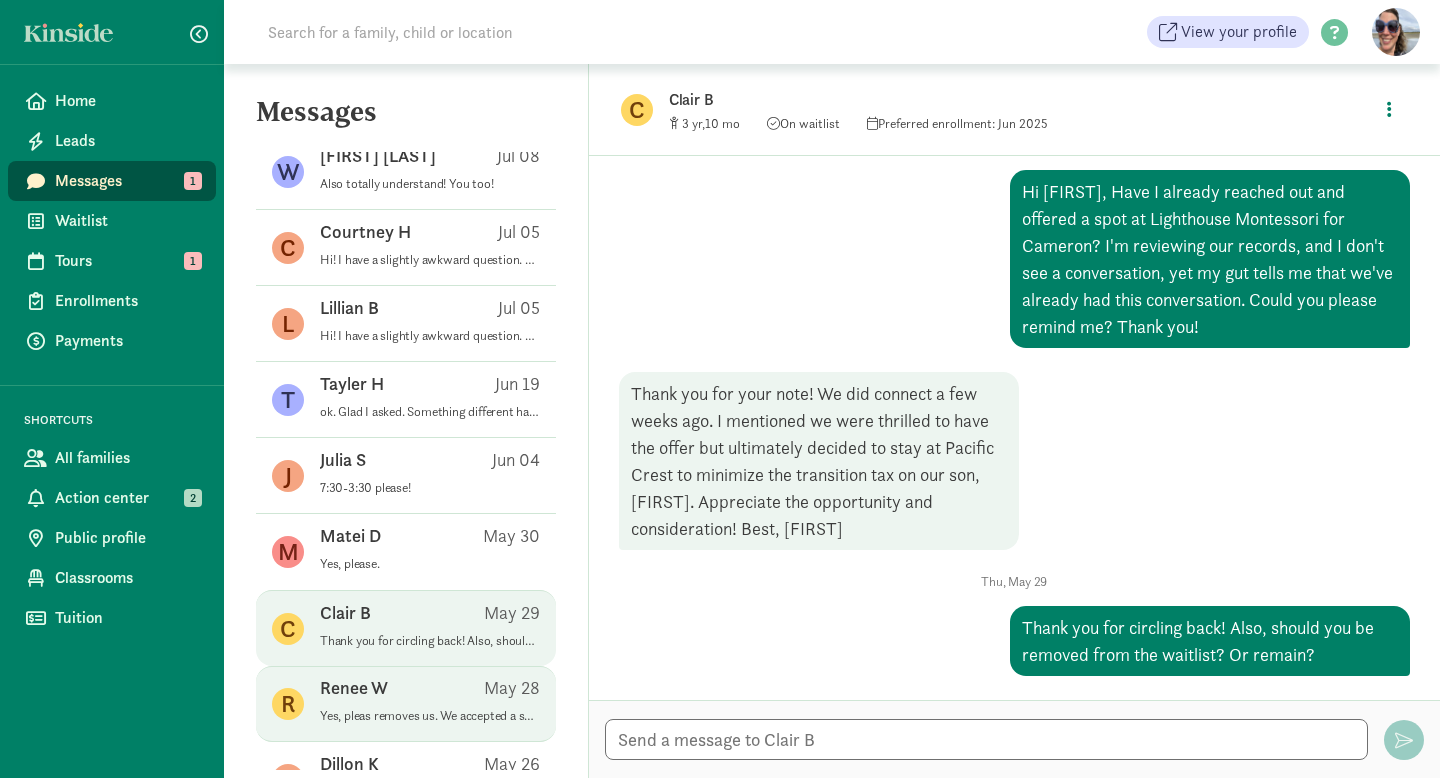 click on "Renee W    May 28" at bounding box center [430, 692] 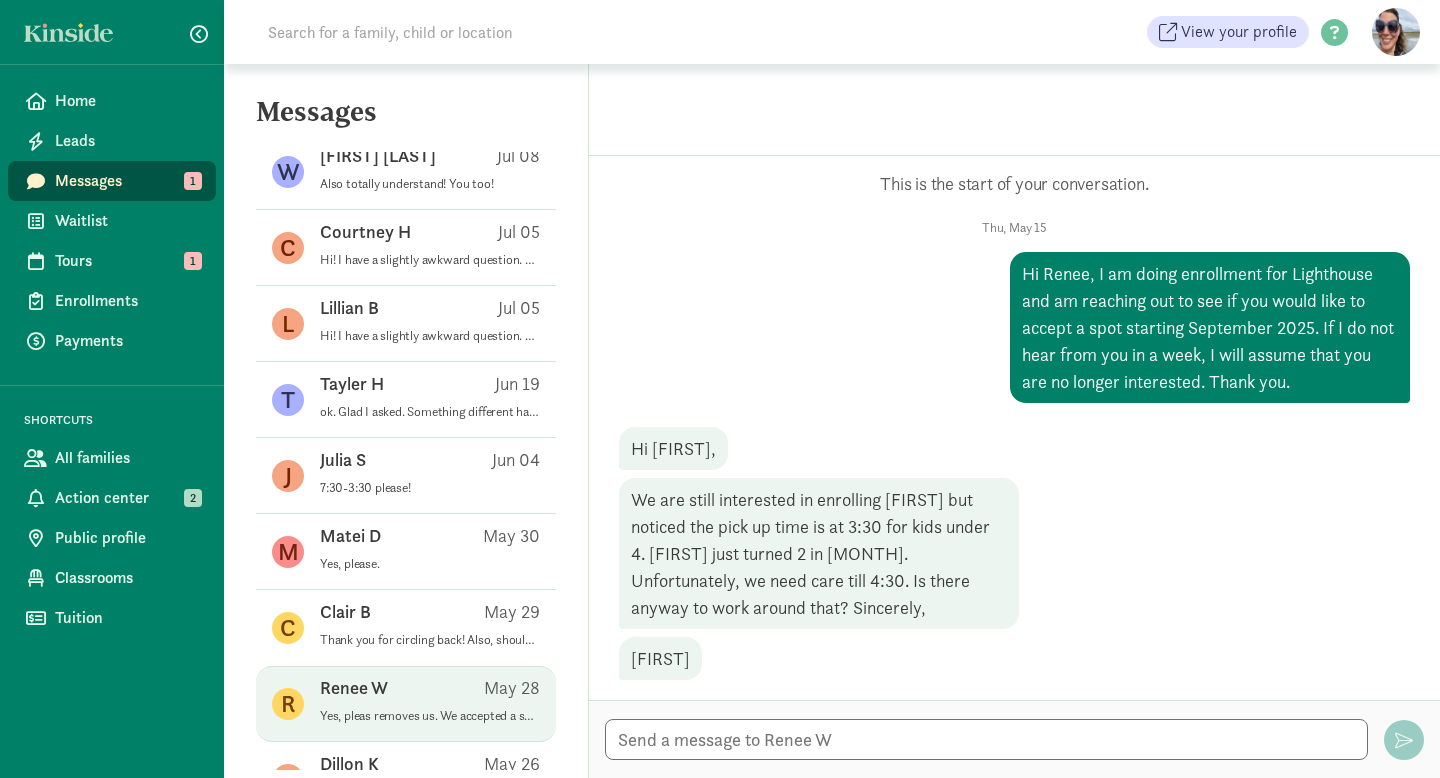 scroll, scrollTop: 409, scrollLeft: 0, axis: vertical 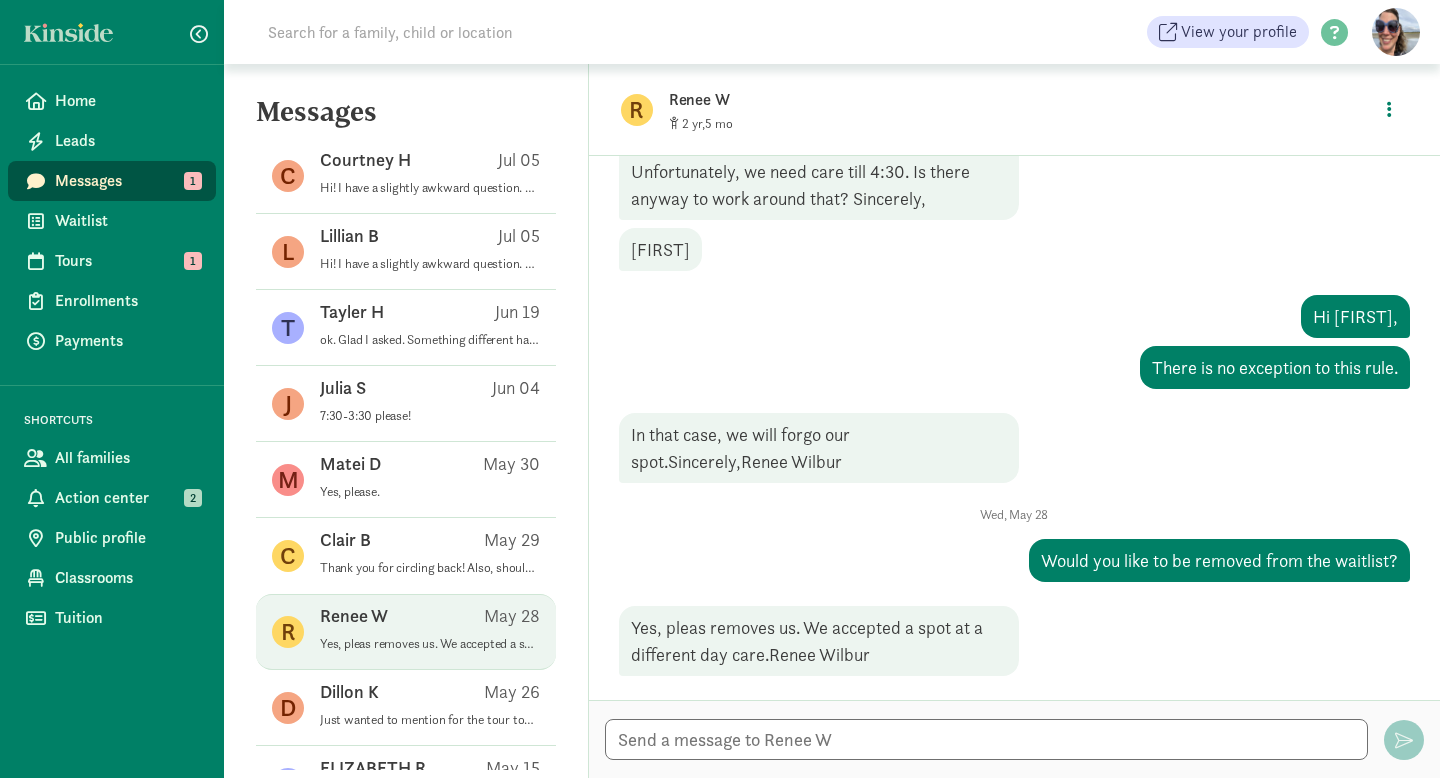 click on "Dillon K" at bounding box center [349, 692] 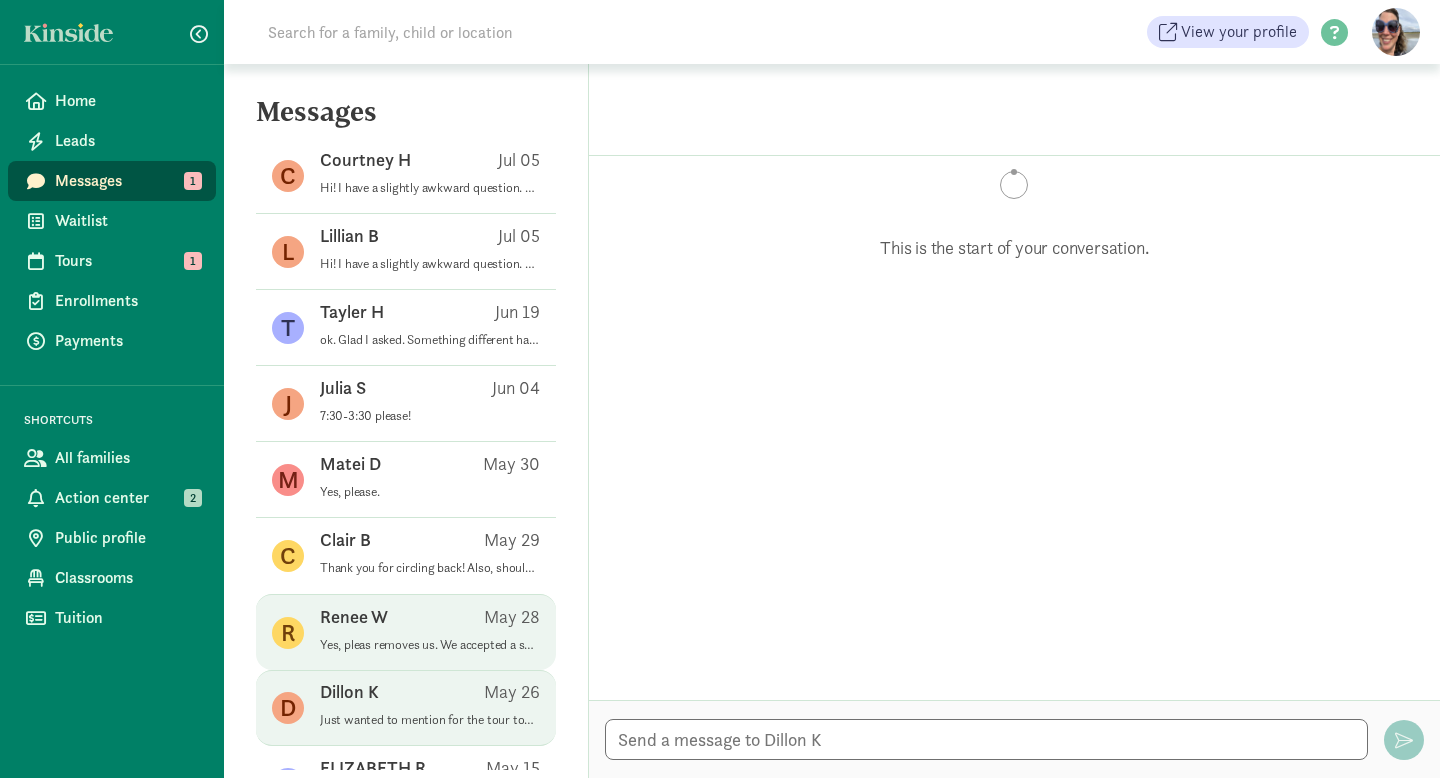 scroll, scrollTop: 578, scrollLeft: 0, axis: vertical 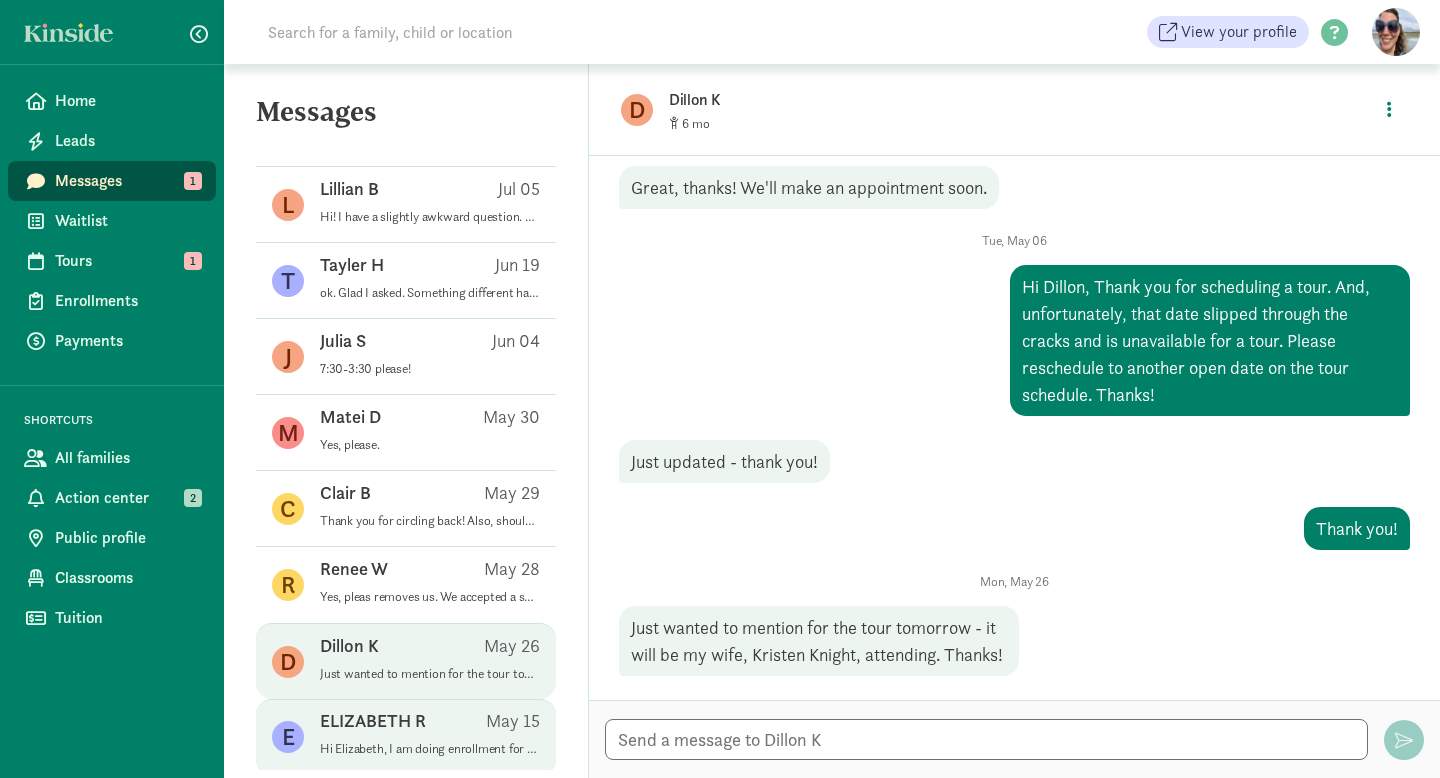 click on "ELIZABETH R    May 15" at bounding box center (430, 725) 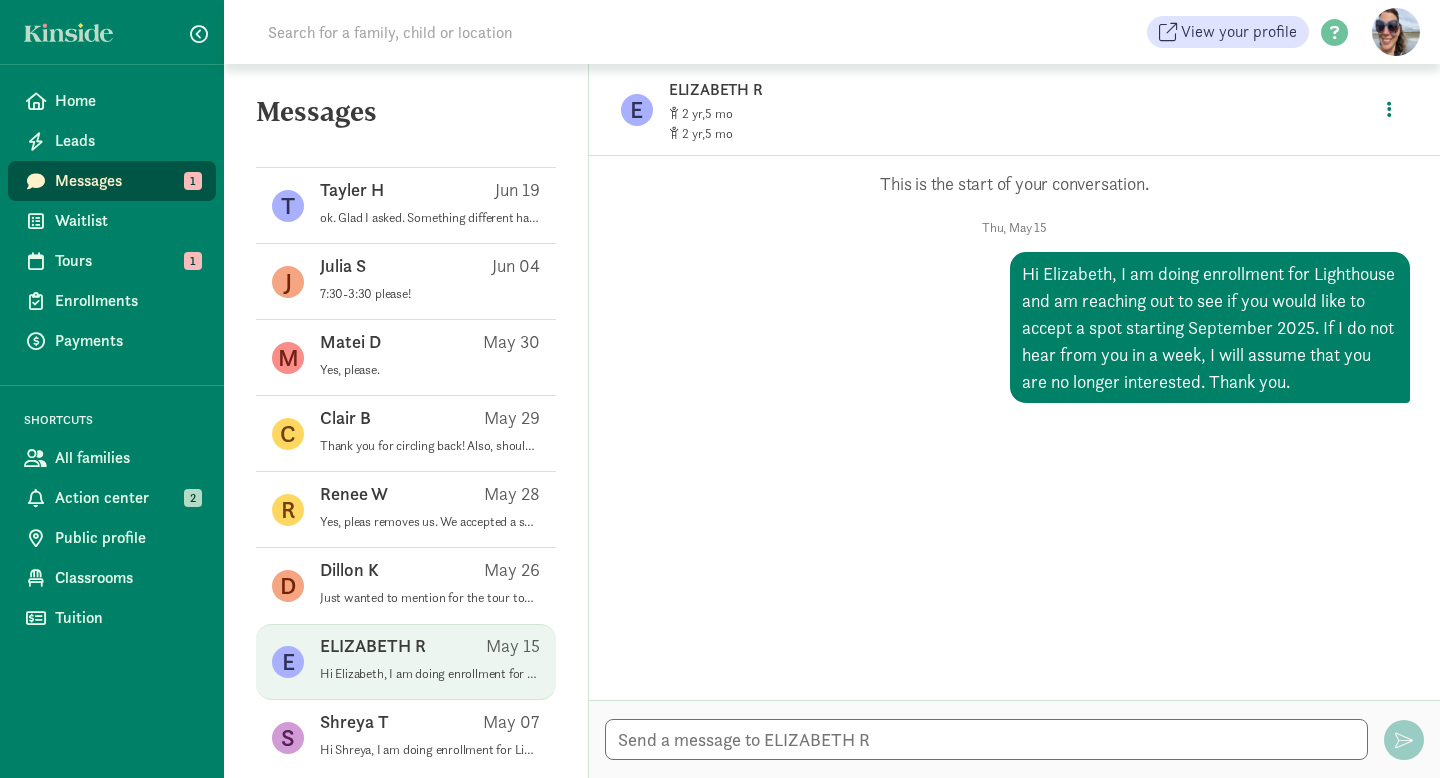 scroll, scrollTop: 674, scrollLeft: 0, axis: vertical 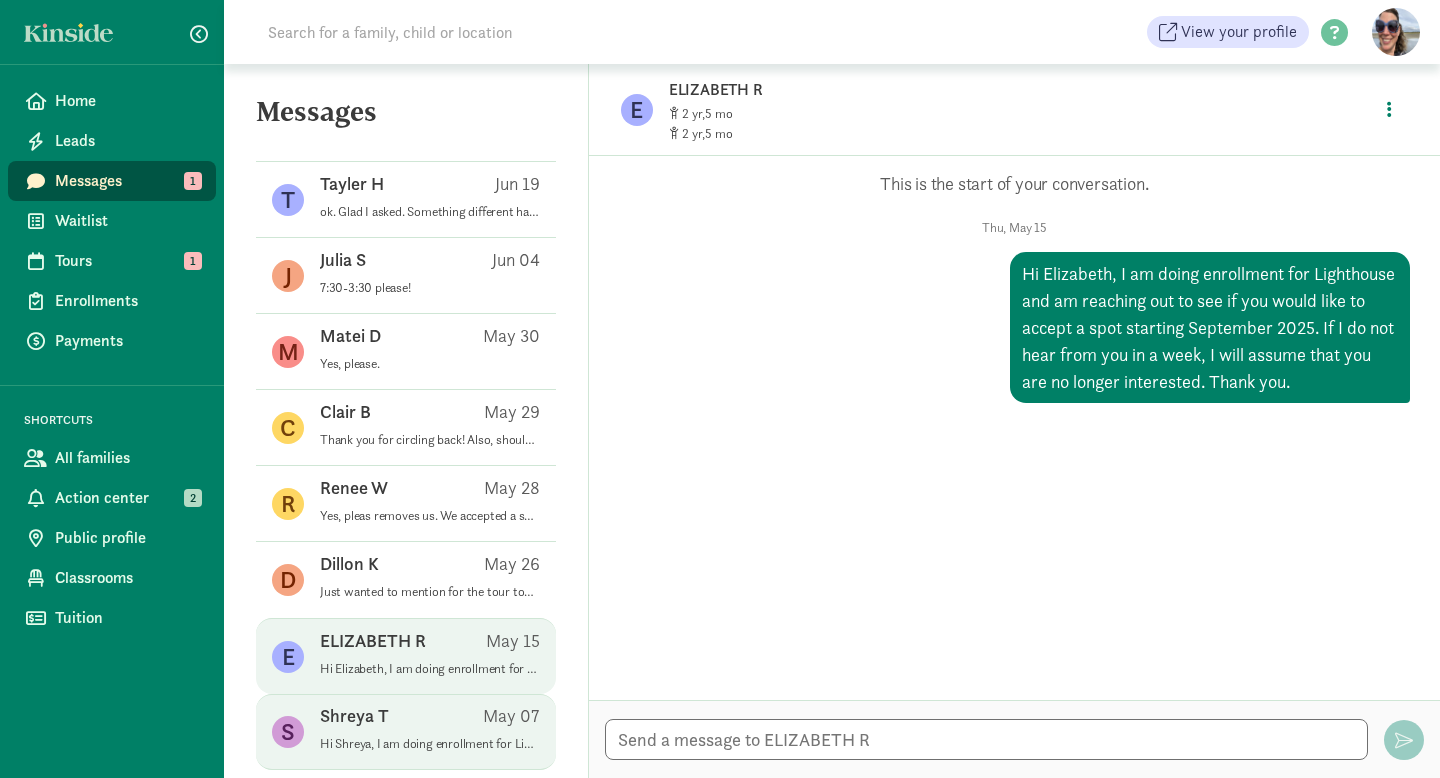 click on "Hi Shreya, I am doing enrollment for Lighthouse and am reaching out to see if you would like to accept a spot starting September 2025. If I do not hear from you in a week, I will assume that you are no longer interested. Thank you." at bounding box center (430, 744) 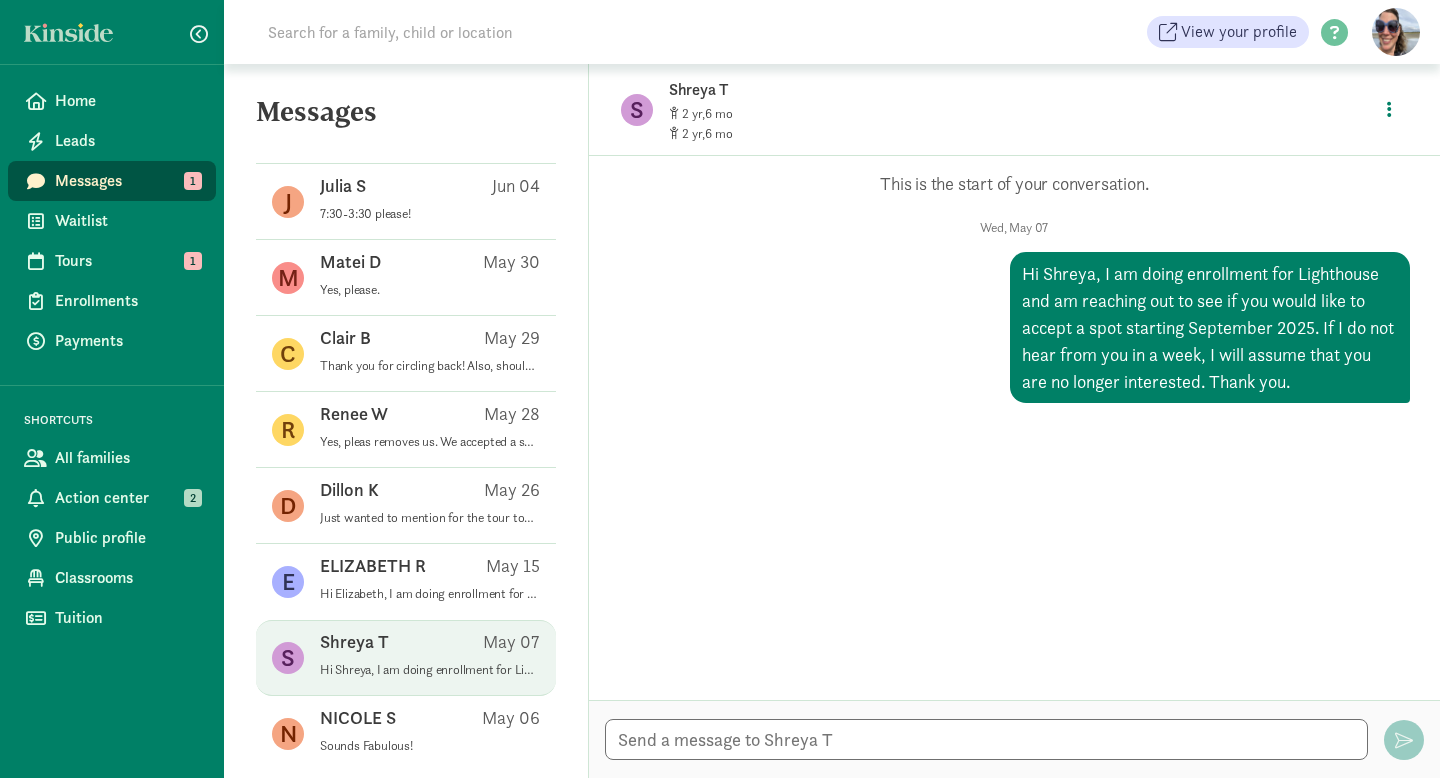 scroll, scrollTop: 755, scrollLeft: 0, axis: vertical 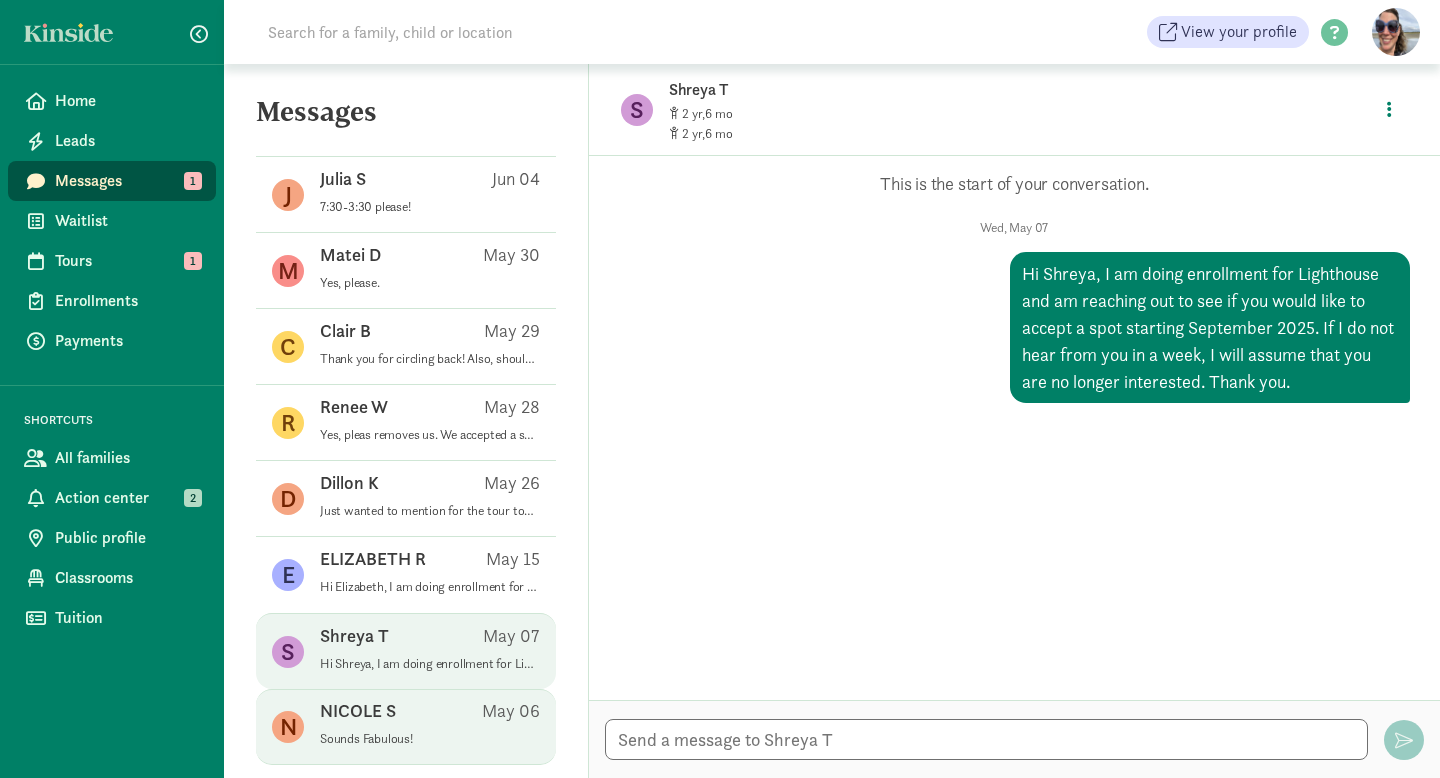 click on "Sounds Fabulous!" at bounding box center [430, 739] 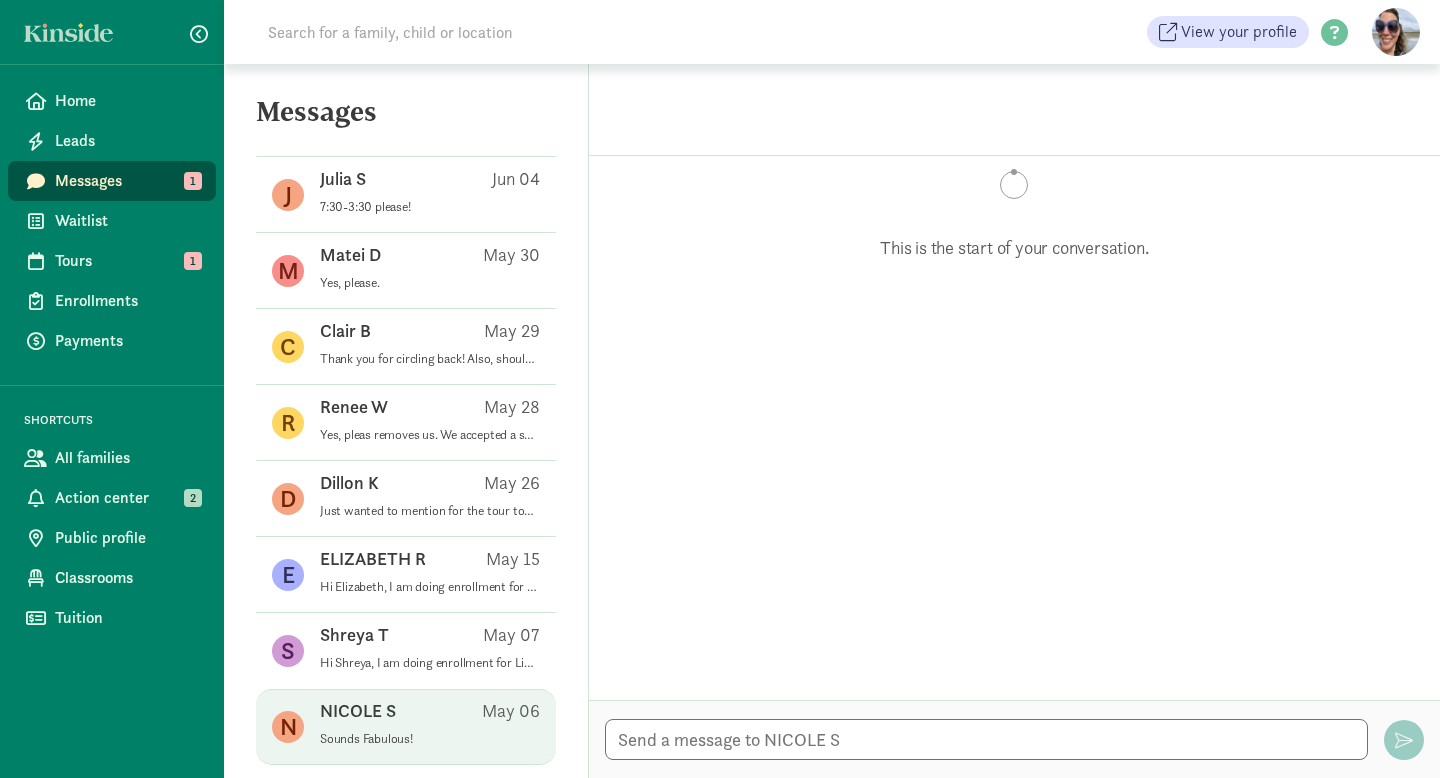 scroll, scrollTop: 3199, scrollLeft: 0, axis: vertical 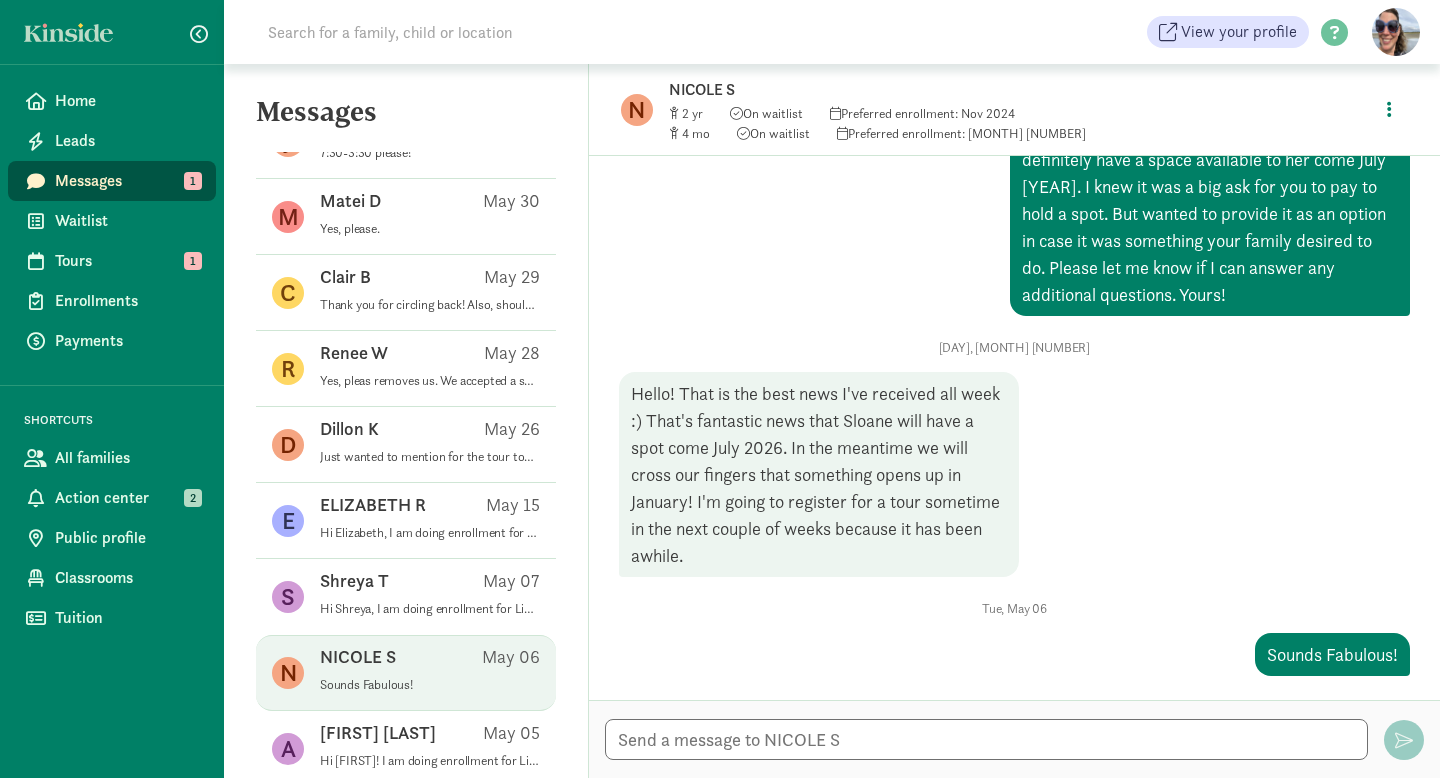 click on "Angelique D" at bounding box center [378, 733] 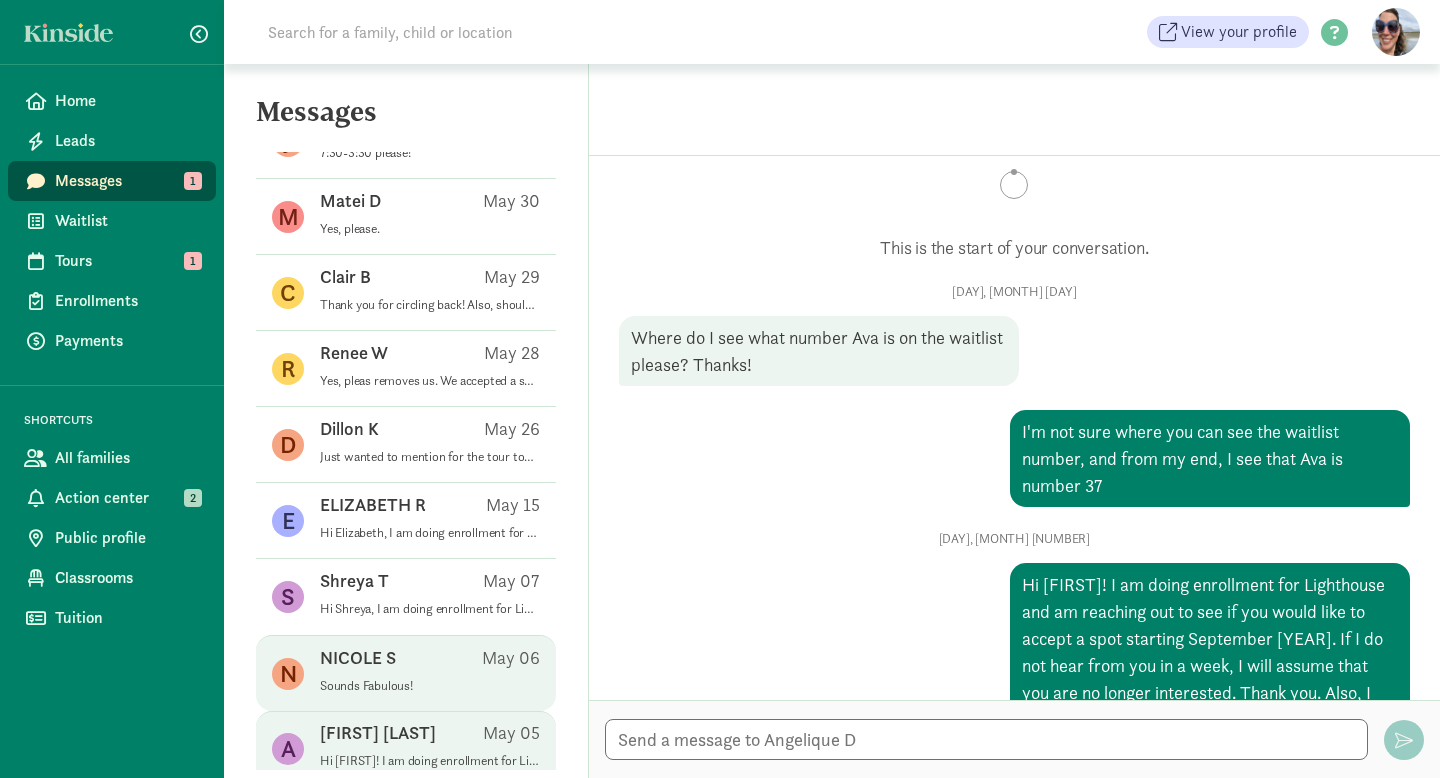 scroll, scrollTop: 55, scrollLeft: 0, axis: vertical 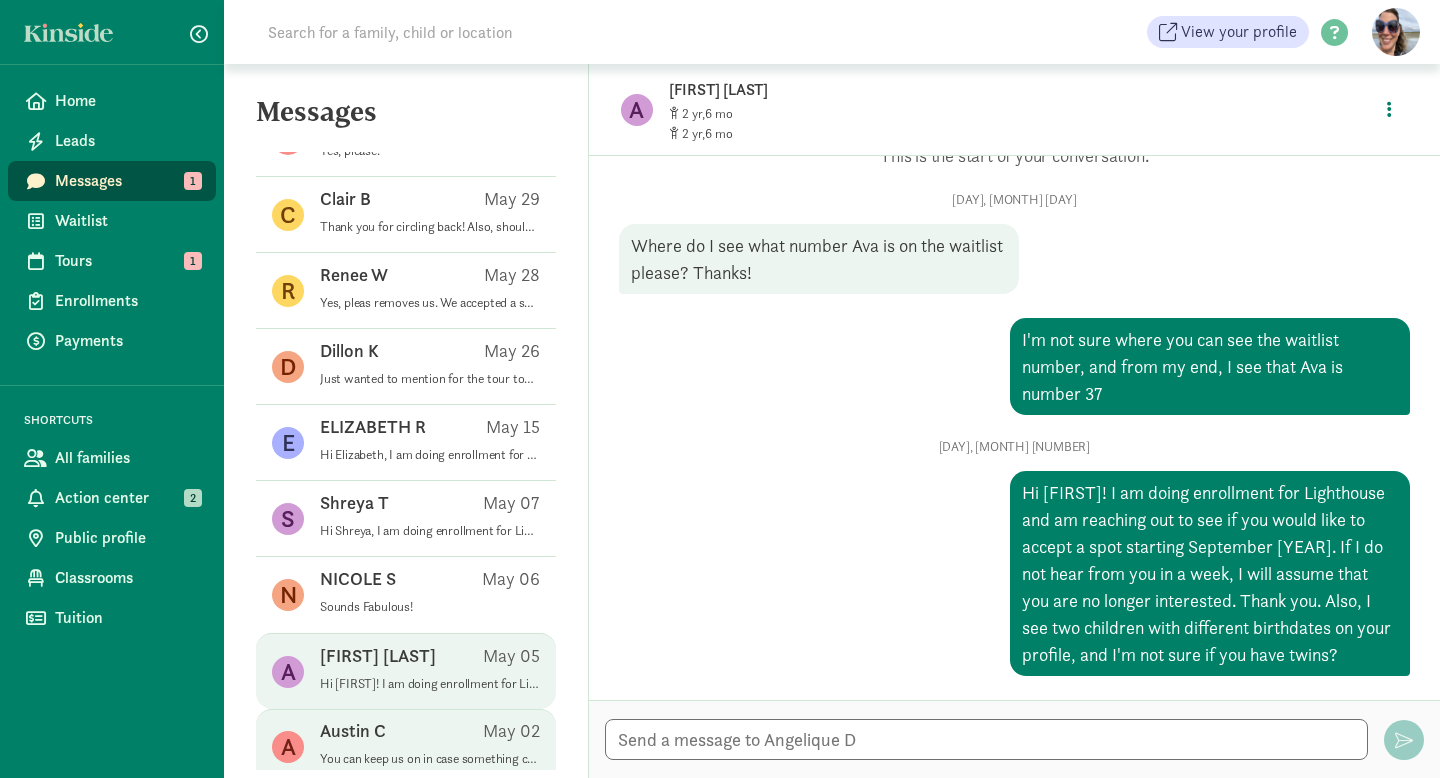 click on "Austin C" at bounding box center [353, 731] 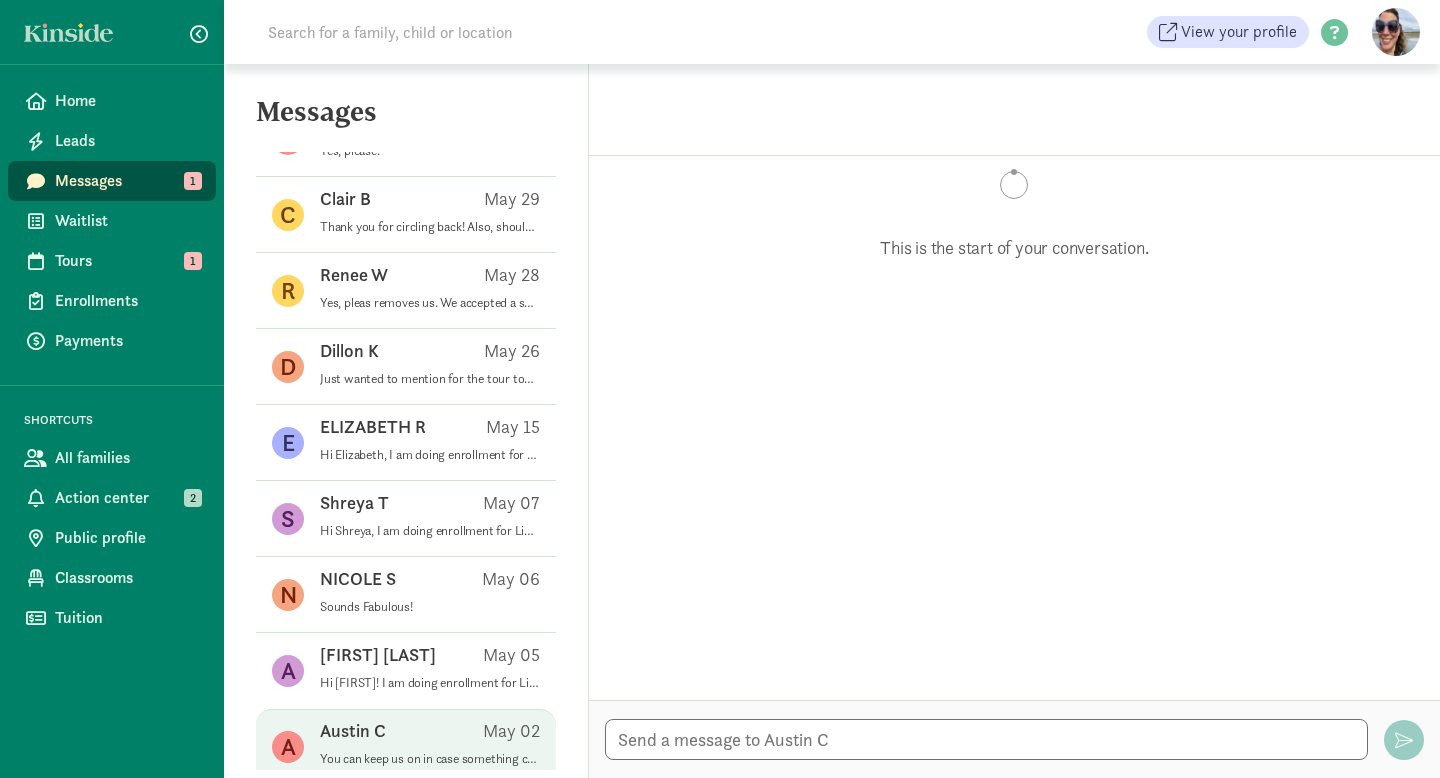 scroll, scrollTop: 482, scrollLeft: 0, axis: vertical 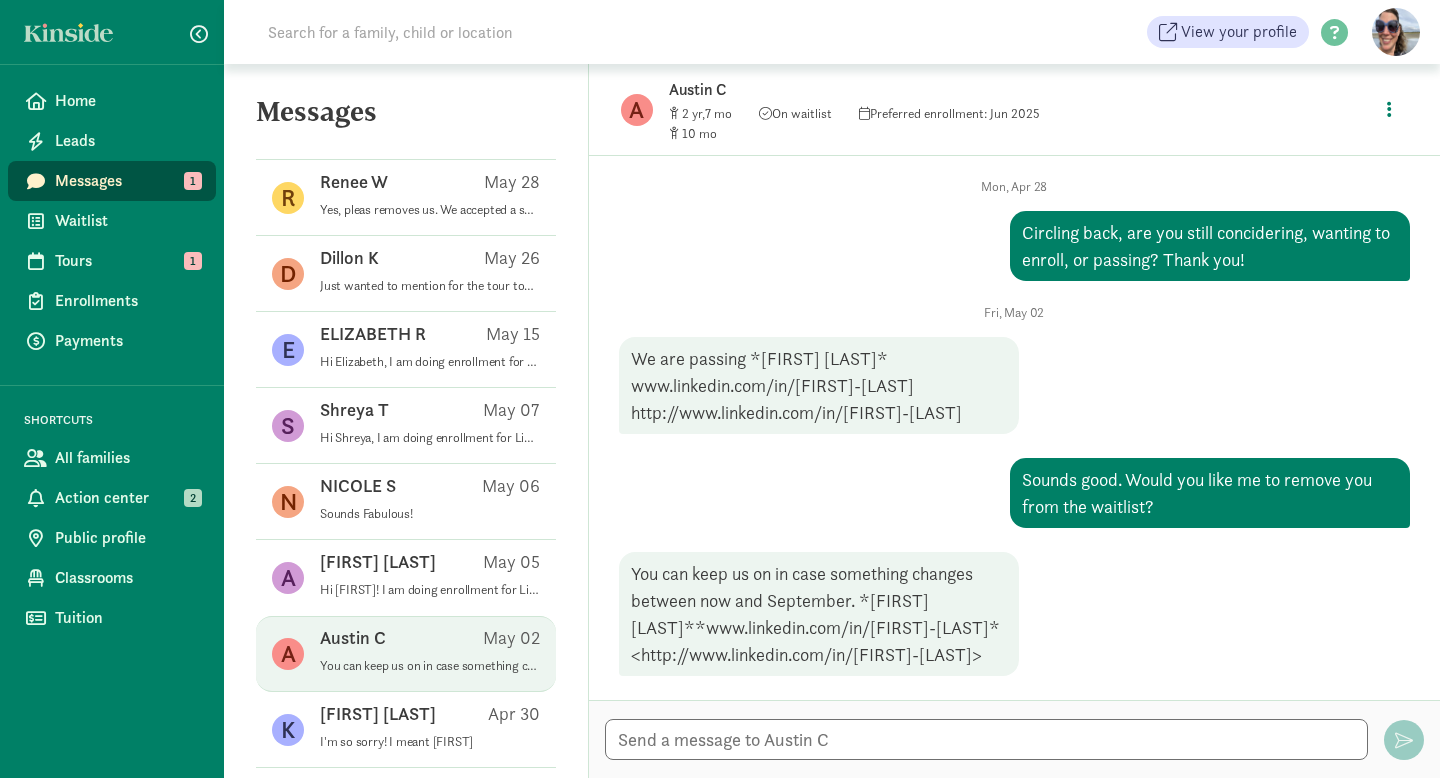 click on "I'm so sorry! I meant Kiana" at bounding box center (430, 742) 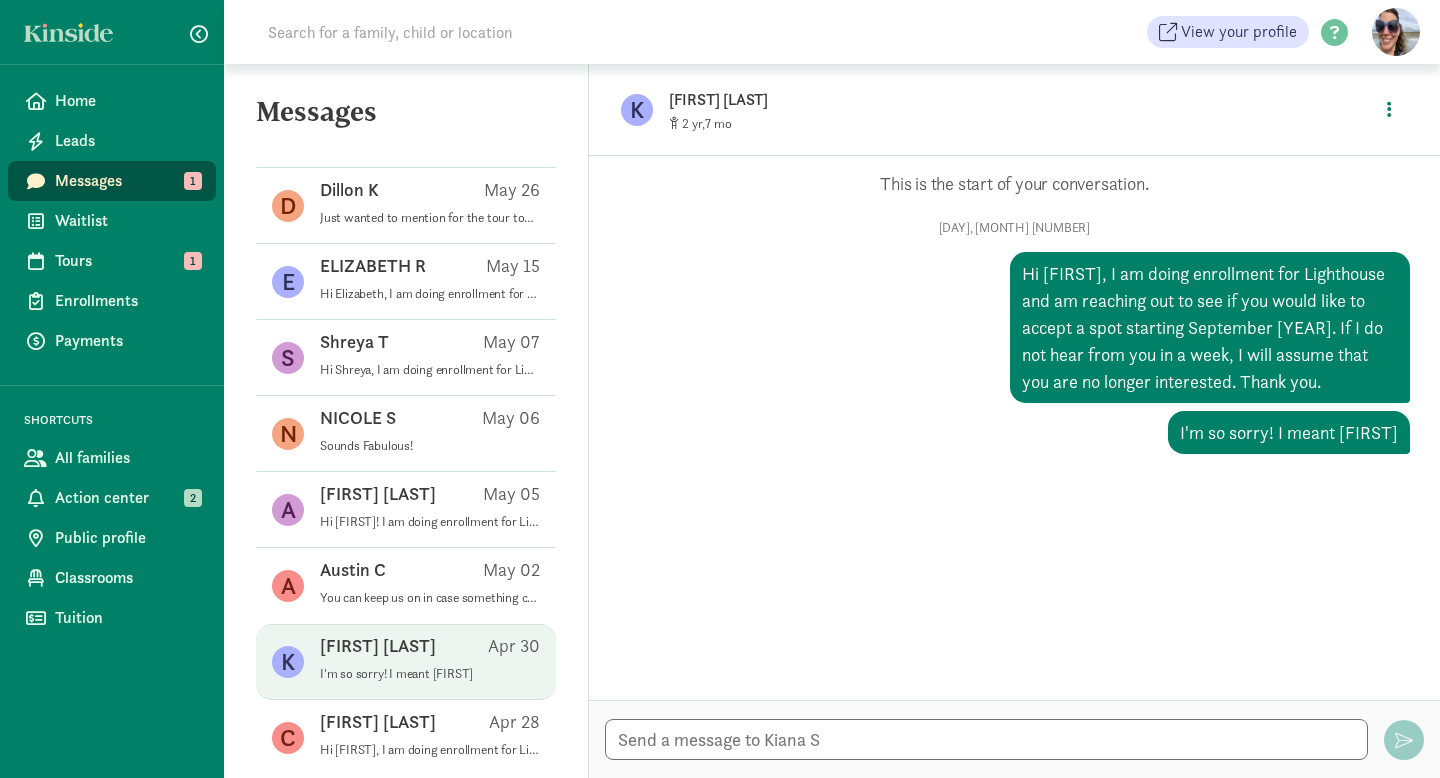 scroll, scrollTop: 1050, scrollLeft: 0, axis: vertical 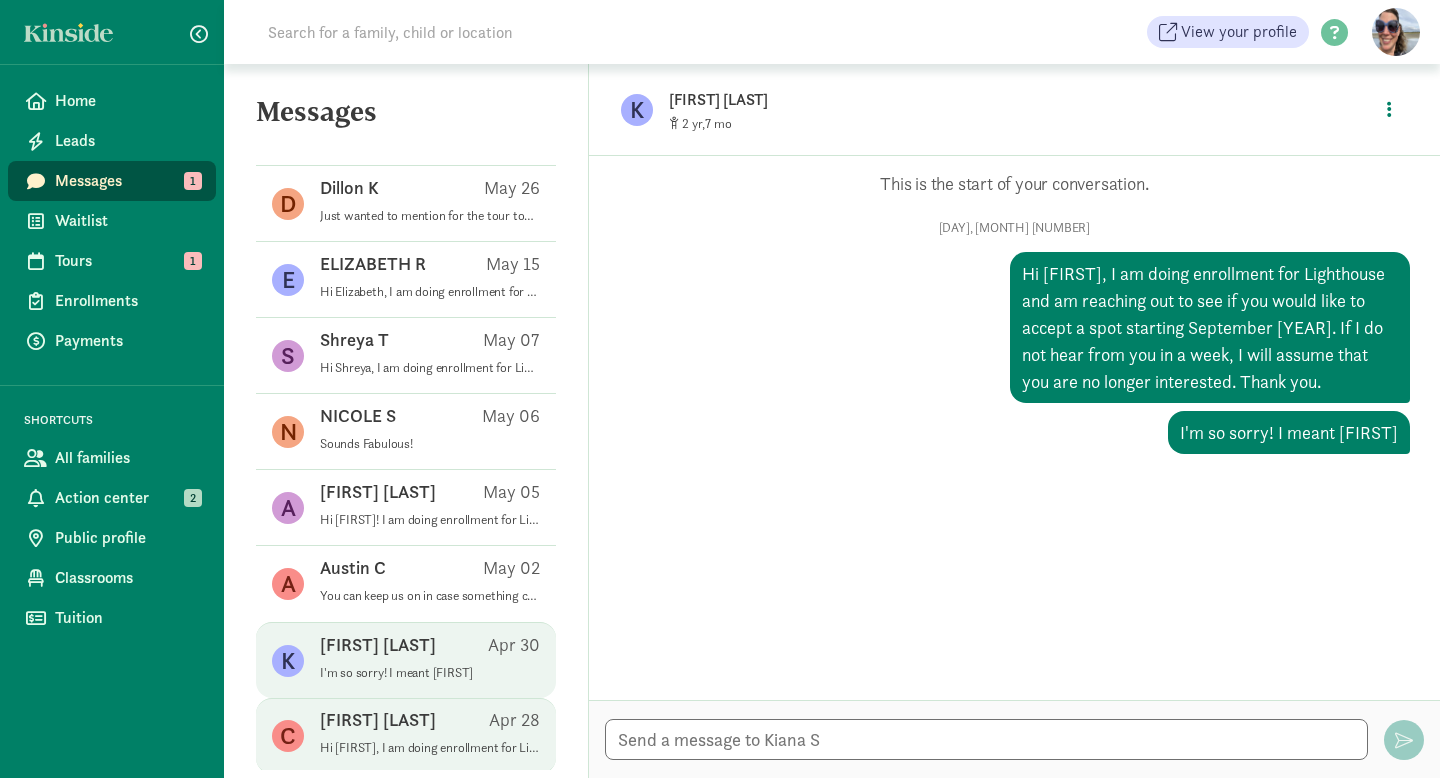 click on "Hi Cristine, I am doing enrollment for Lighthouse and am reaching out to see if you would like to accept a spot starting September 2025. If I do not hear from you in a week, I will assume that you are no longer interested. Thank you." at bounding box center (430, 748) 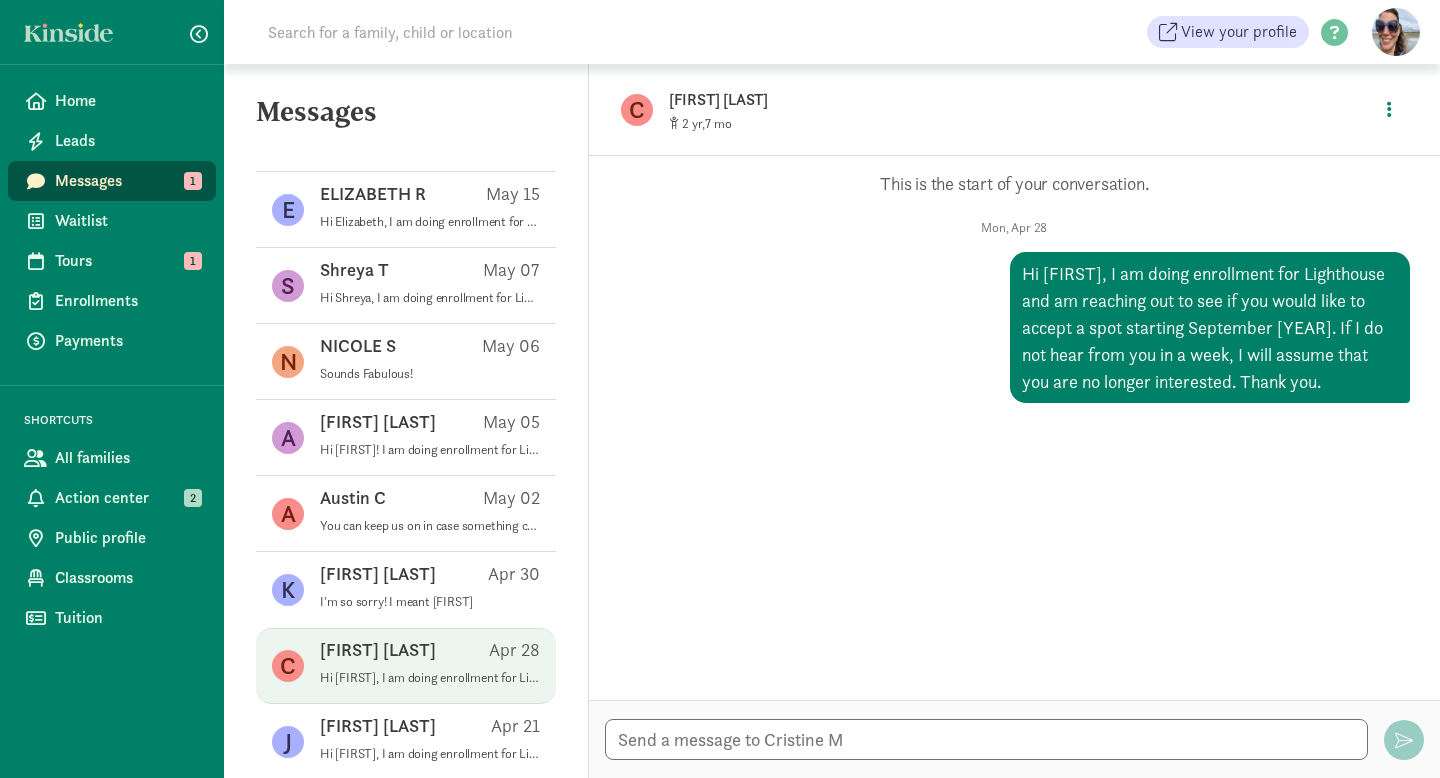 scroll, scrollTop: 1131, scrollLeft: 0, axis: vertical 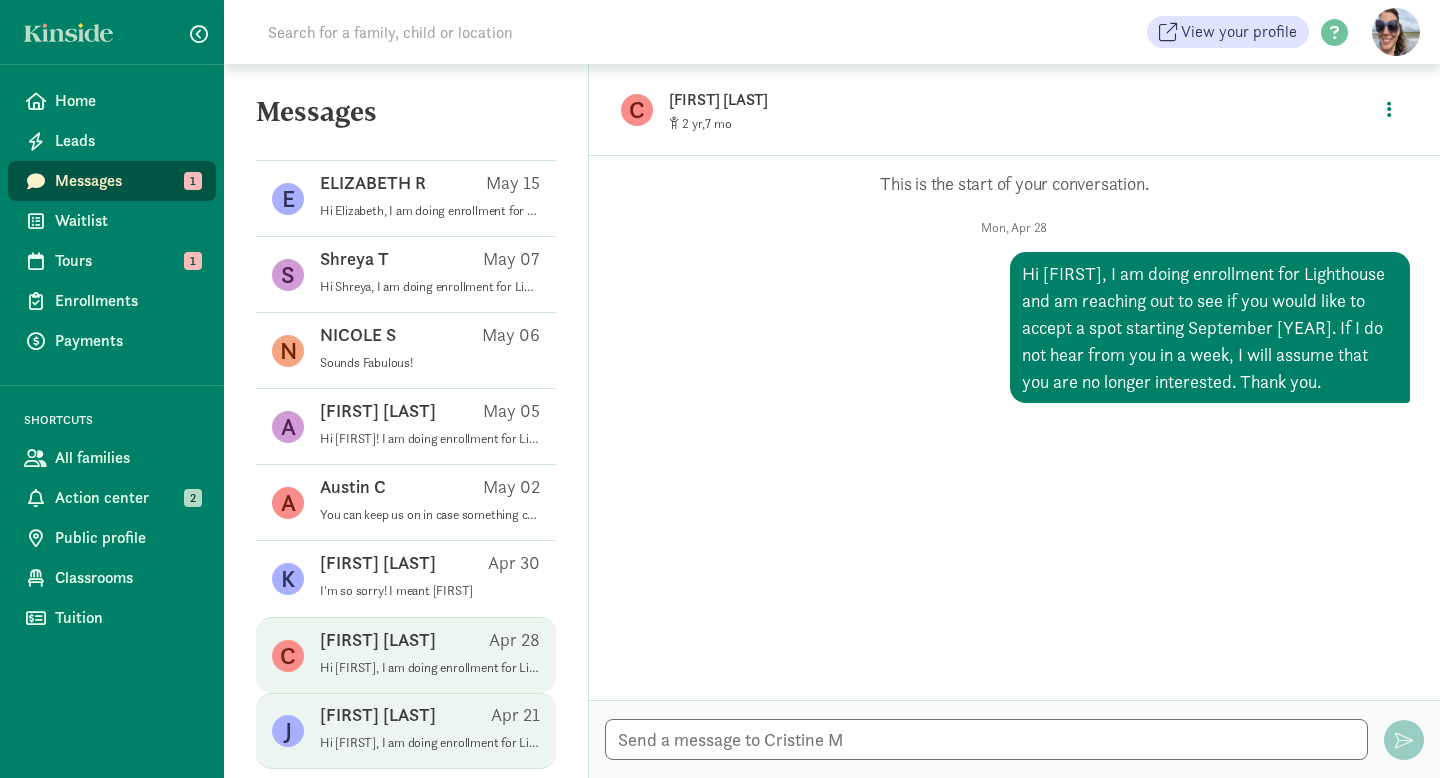 click on "Hi Jennifer, I am doing enrollment for Lighthouse and am reaching out to see if you would like to accept a spot starting September 2025. If I do not hear from you in a week, I will assume that you are no longer interested. Thank you." at bounding box center [430, 743] 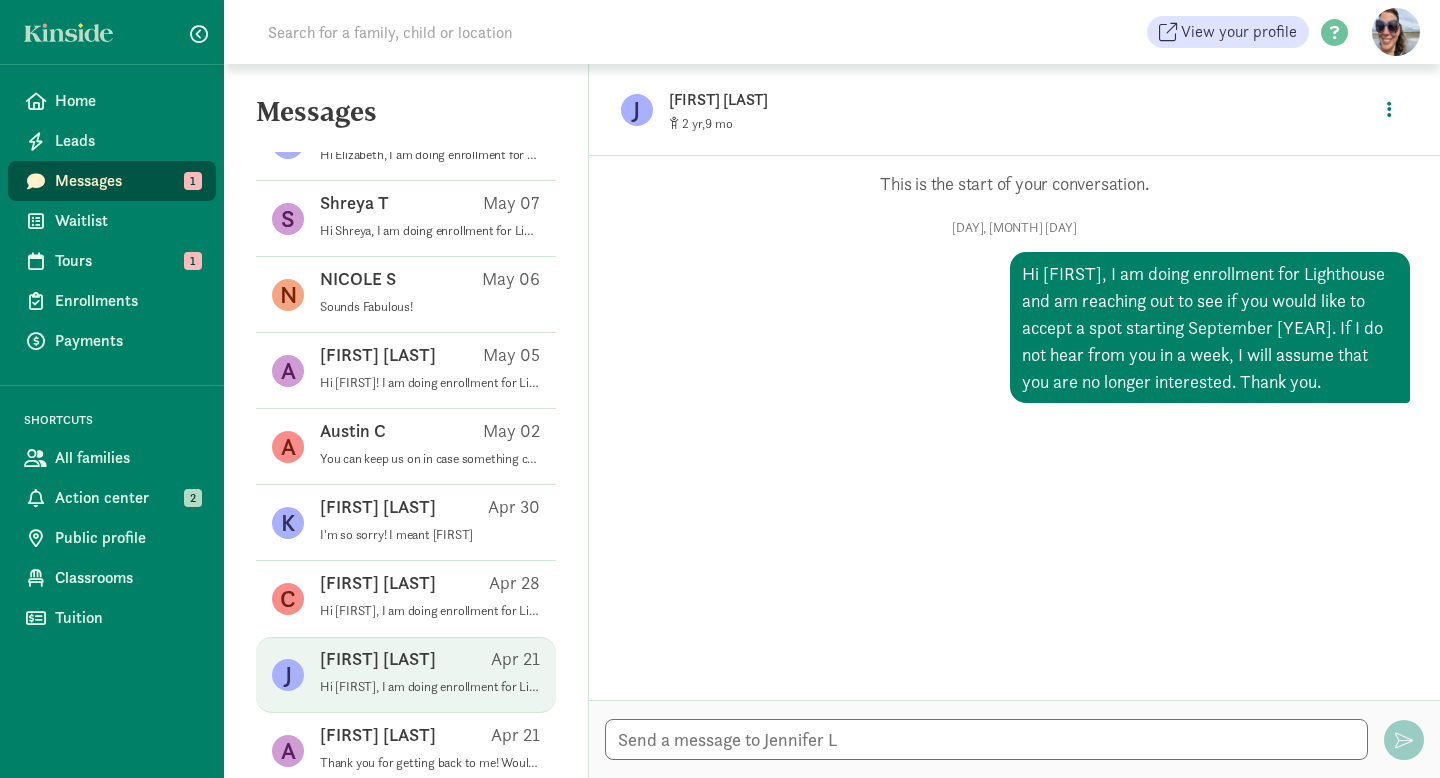 scroll, scrollTop: 1189, scrollLeft: 0, axis: vertical 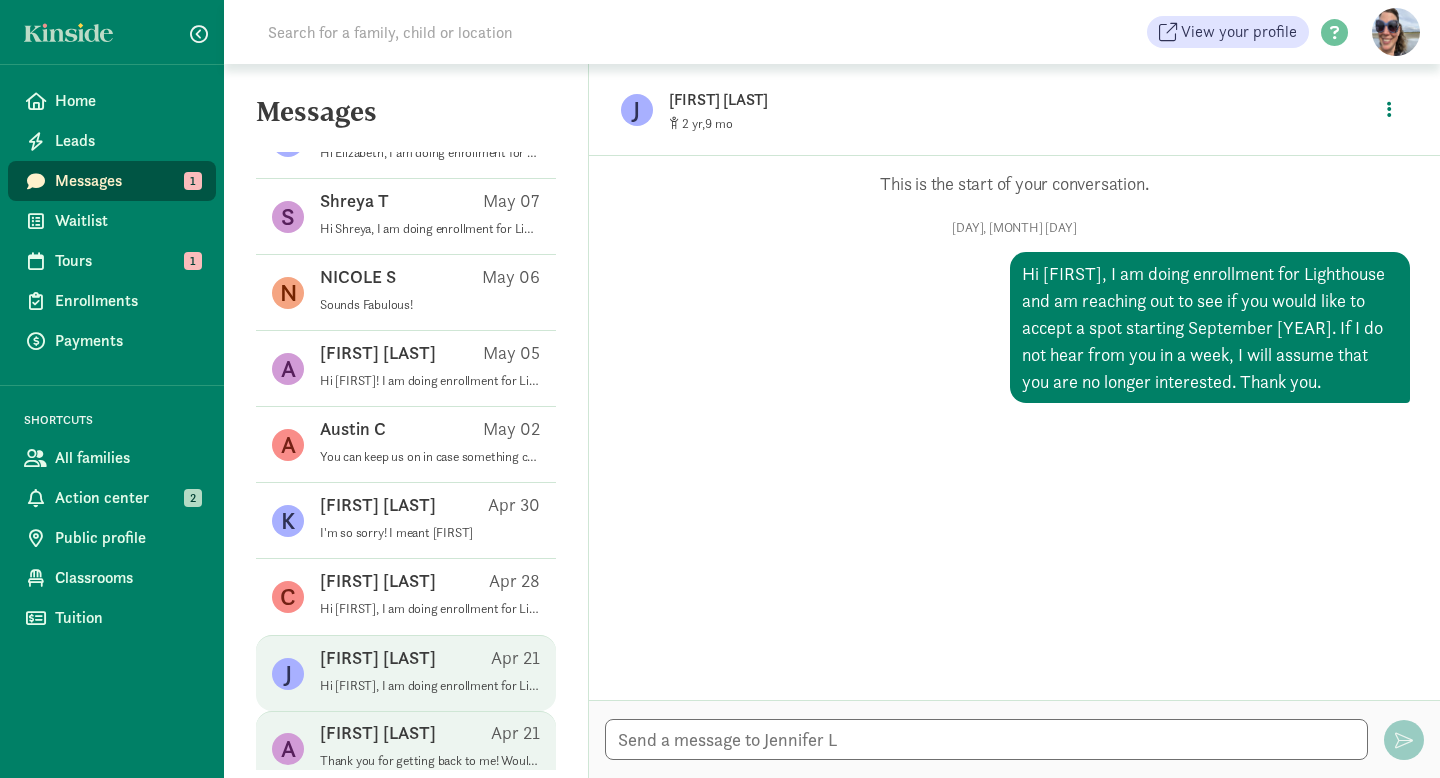 click on "Anne R    Apr 21" at bounding box center (430, 737) 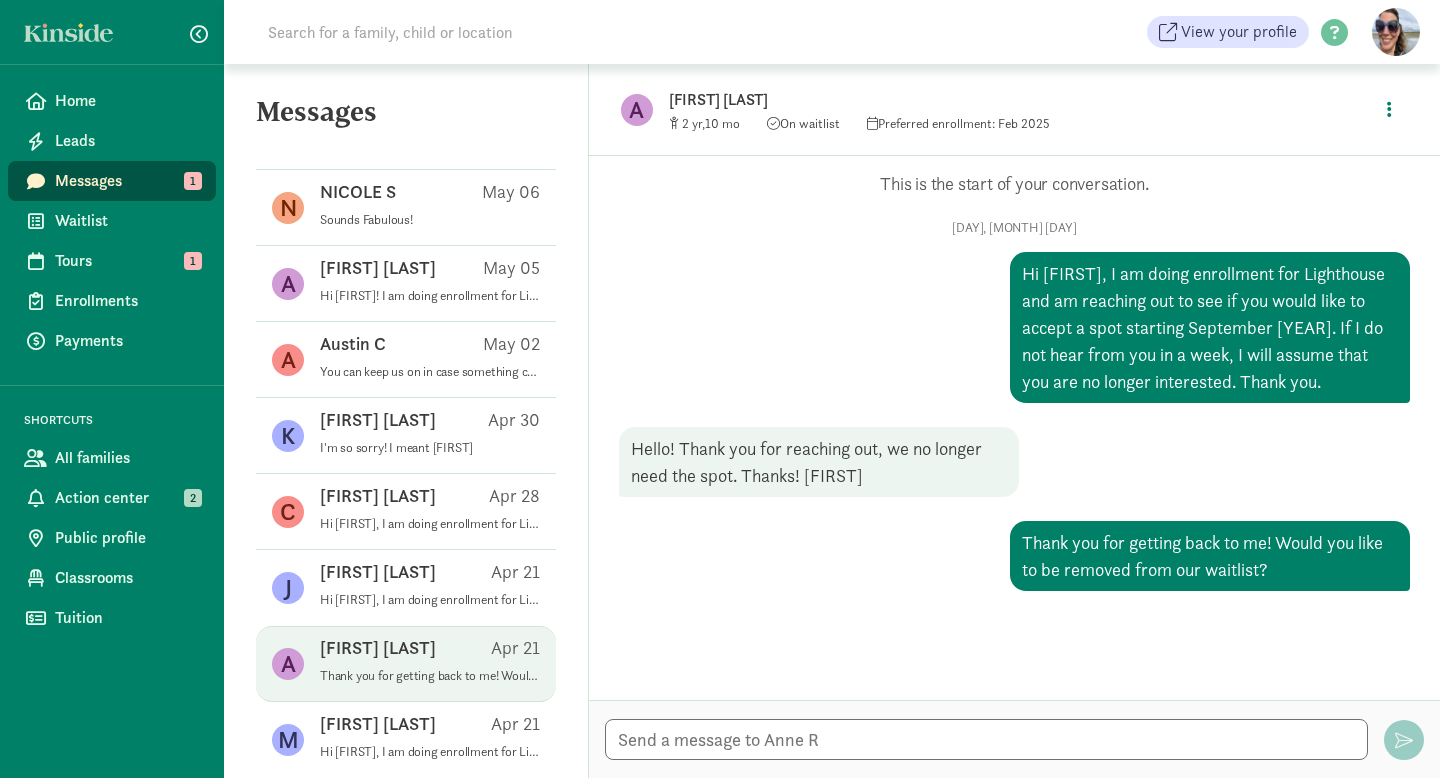 scroll, scrollTop: 1284, scrollLeft: 0, axis: vertical 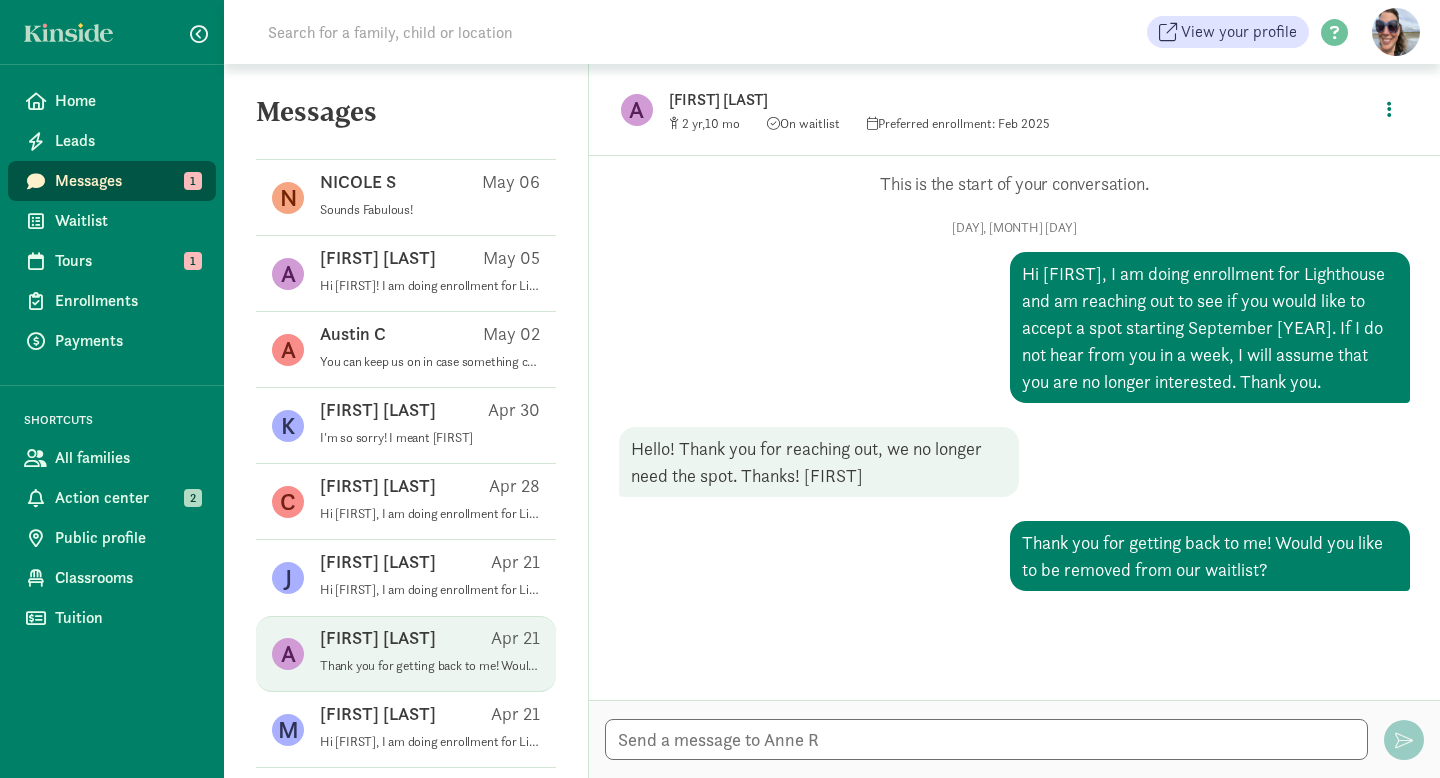 click on "Hi Maureen, I am doing enrollment for Lighthouse and am reaching out to see if you would like to accept a spot starting September 2025. If I do not hear from you in a week, I will assume that you are no longer interested. Thank you." at bounding box center [430, 742] 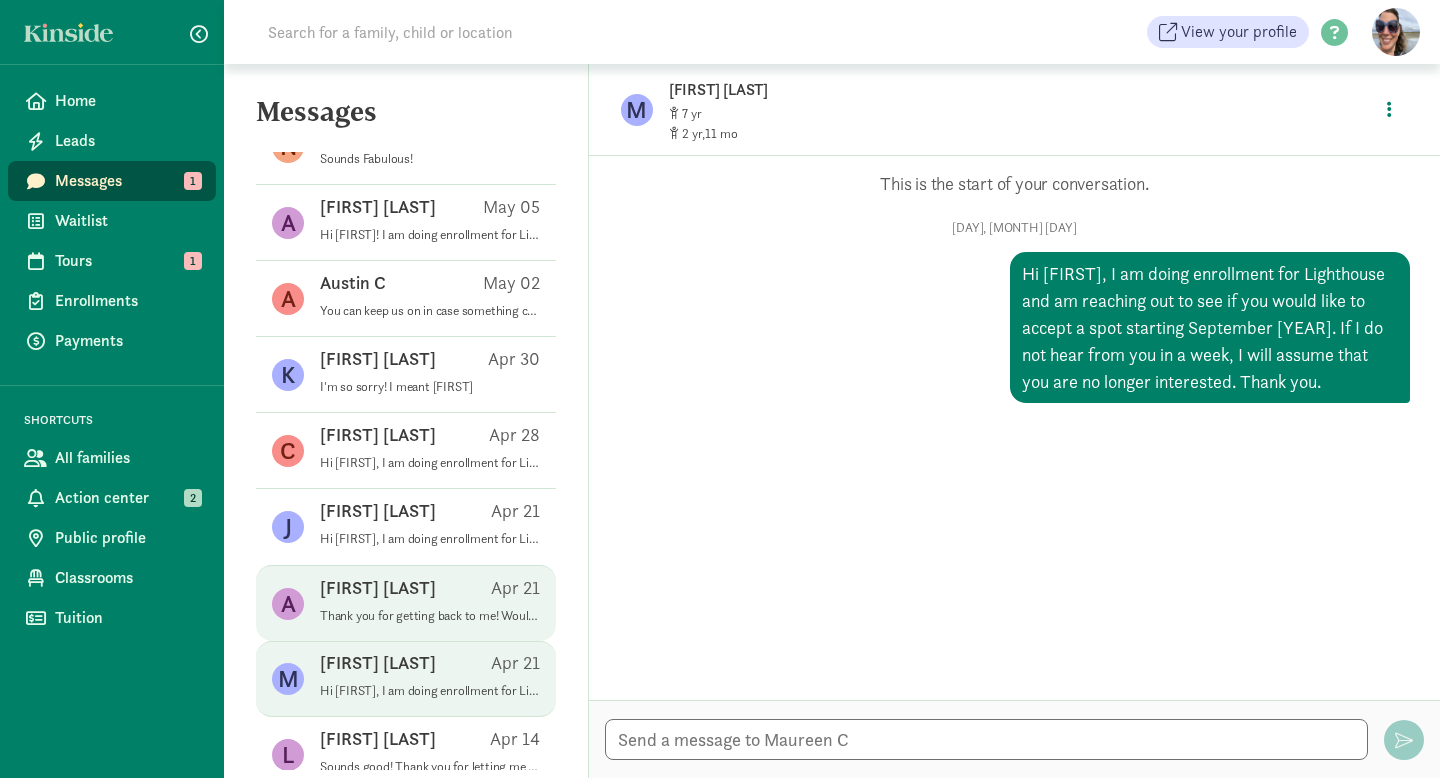 scroll, scrollTop: 1340, scrollLeft: 0, axis: vertical 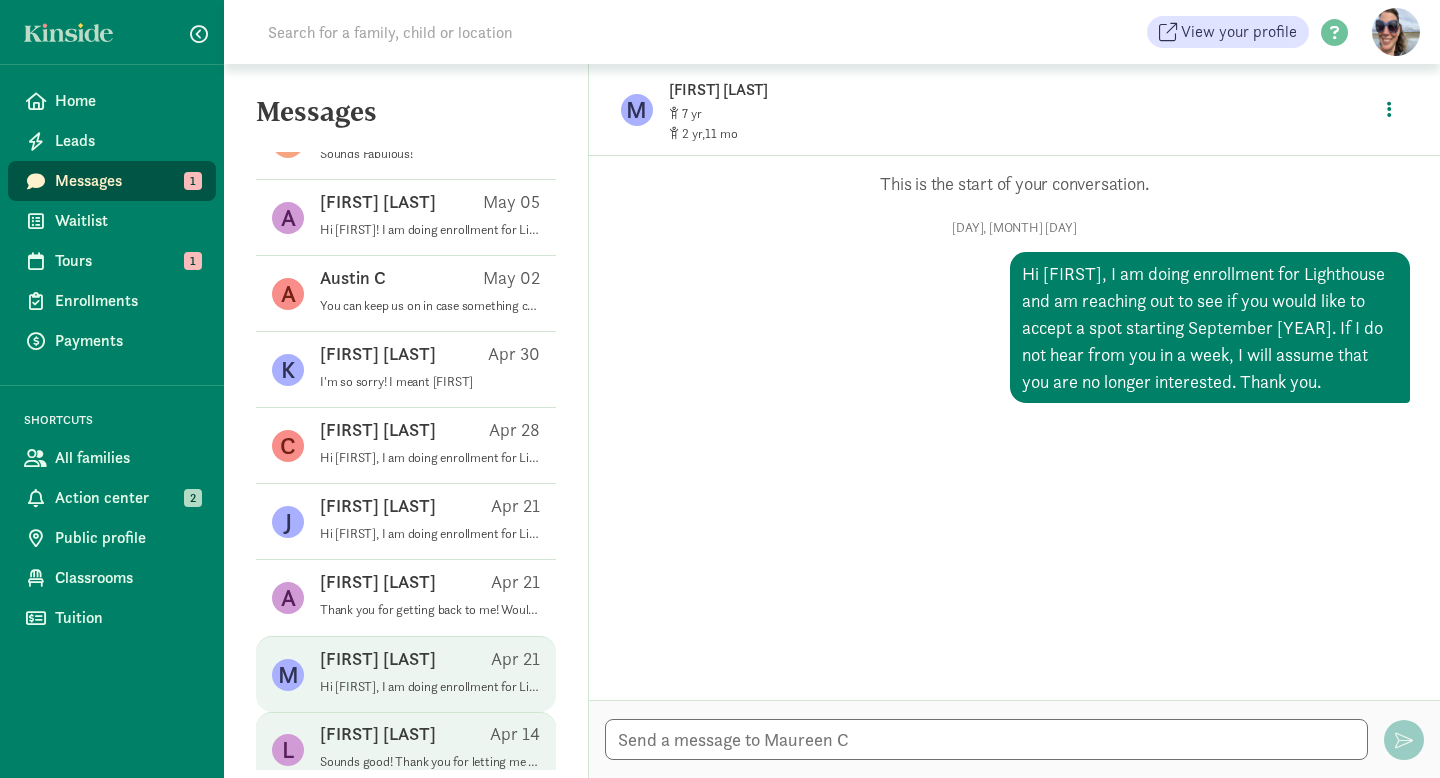 click on "Lisa R    Apr 14" at bounding box center [430, 738] 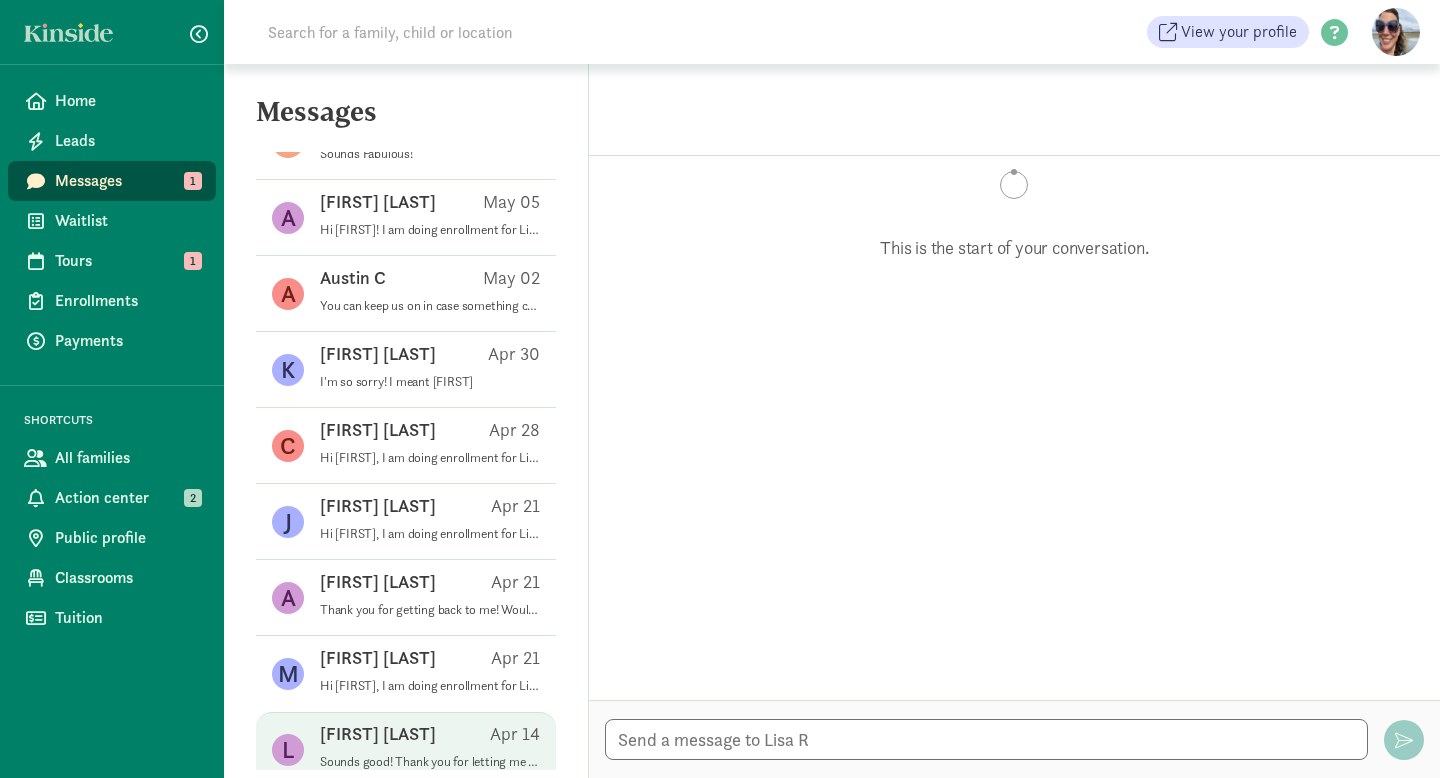 scroll, scrollTop: 28, scrollLeft: 0, axis: vertical 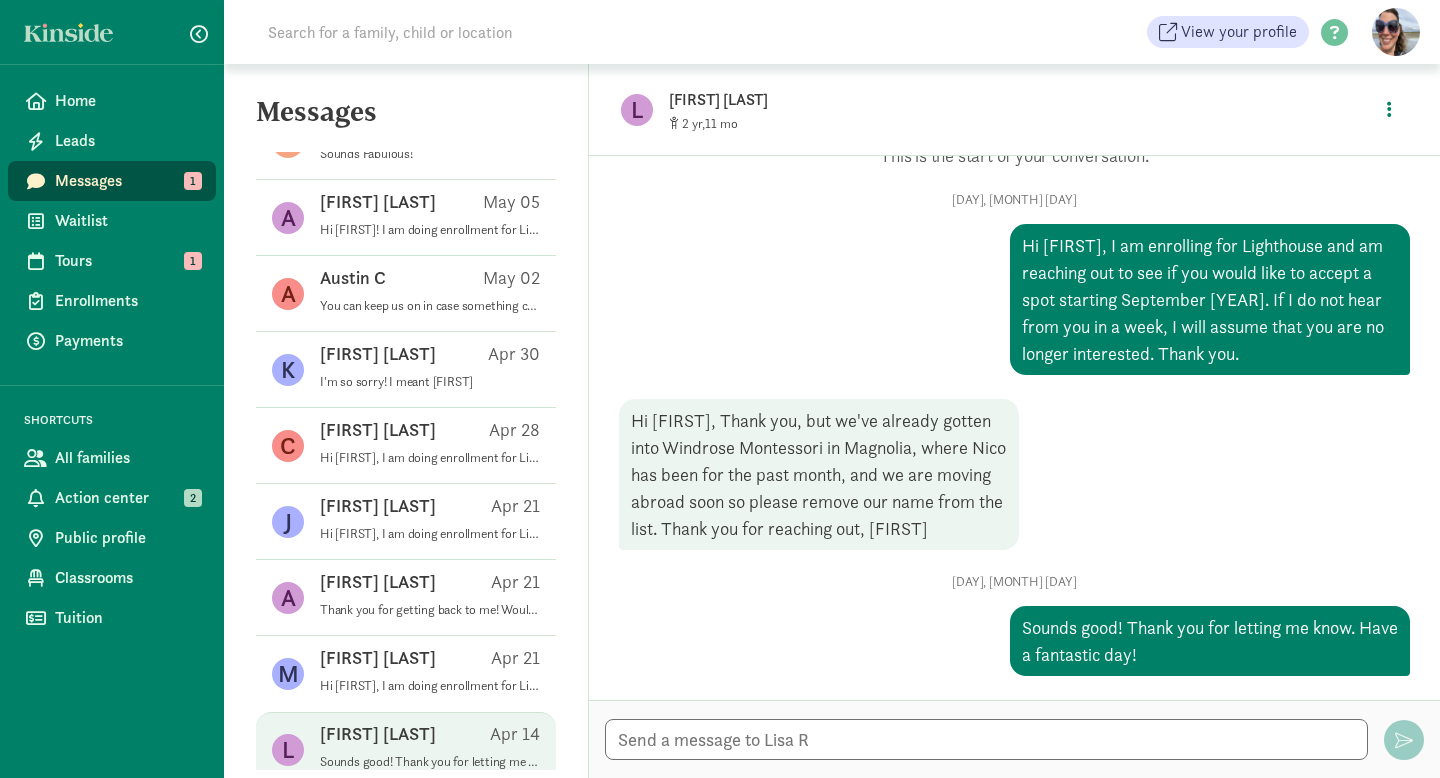 click on "Lisa R    Apr 14" at bounding box center [430, 738] 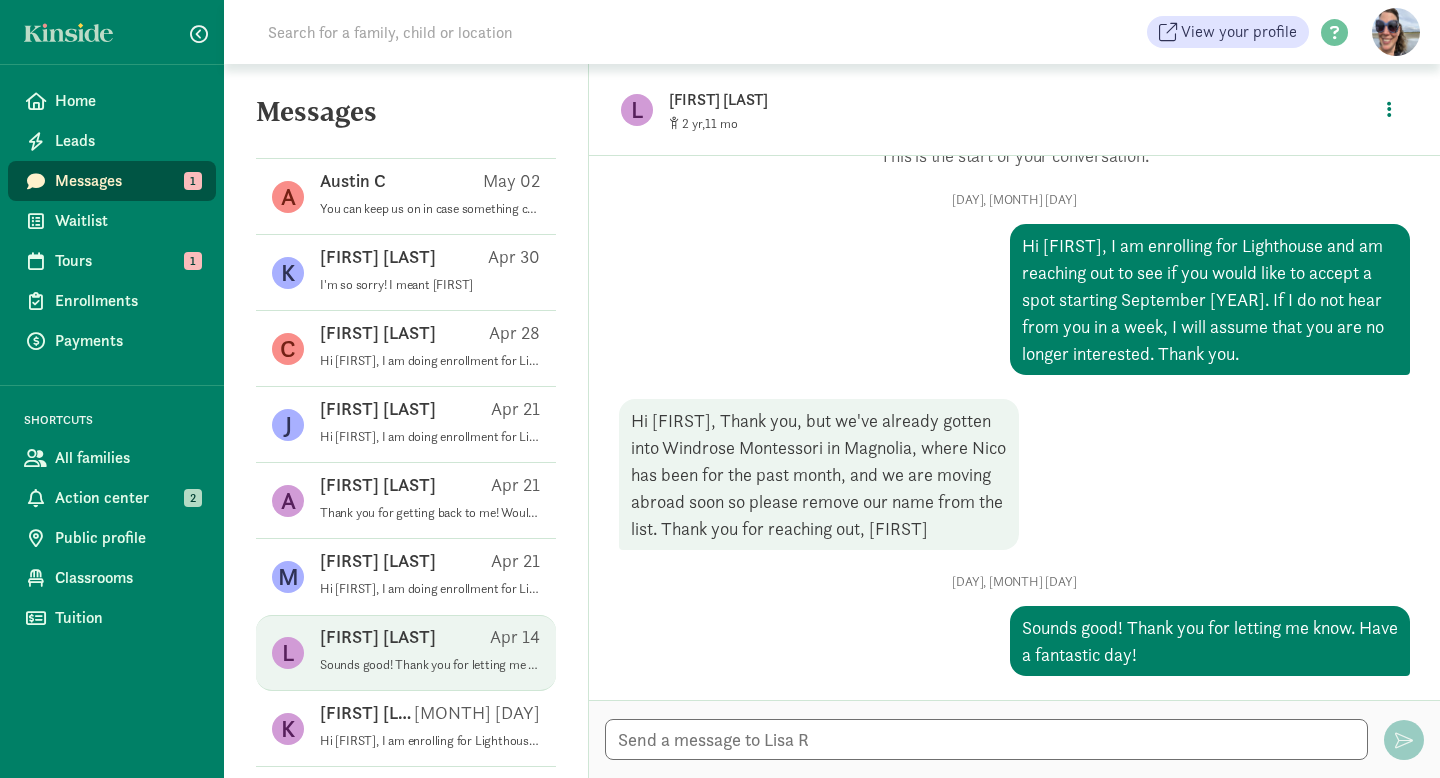 scroll, scrollTop: 1443, scrollLeft: 0, axis: vertical 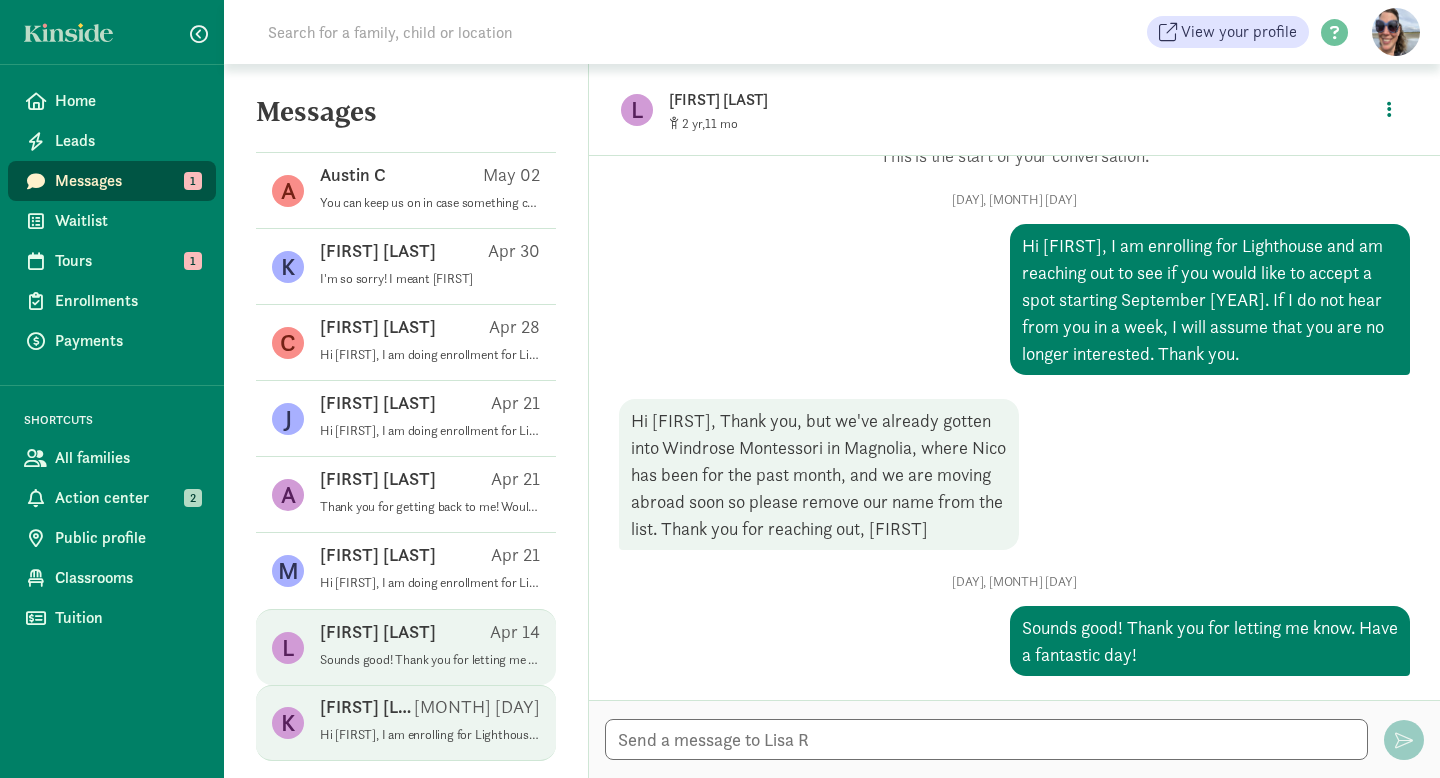 click on "Karolina T    Apr 13" at bounding box center [430, 711] 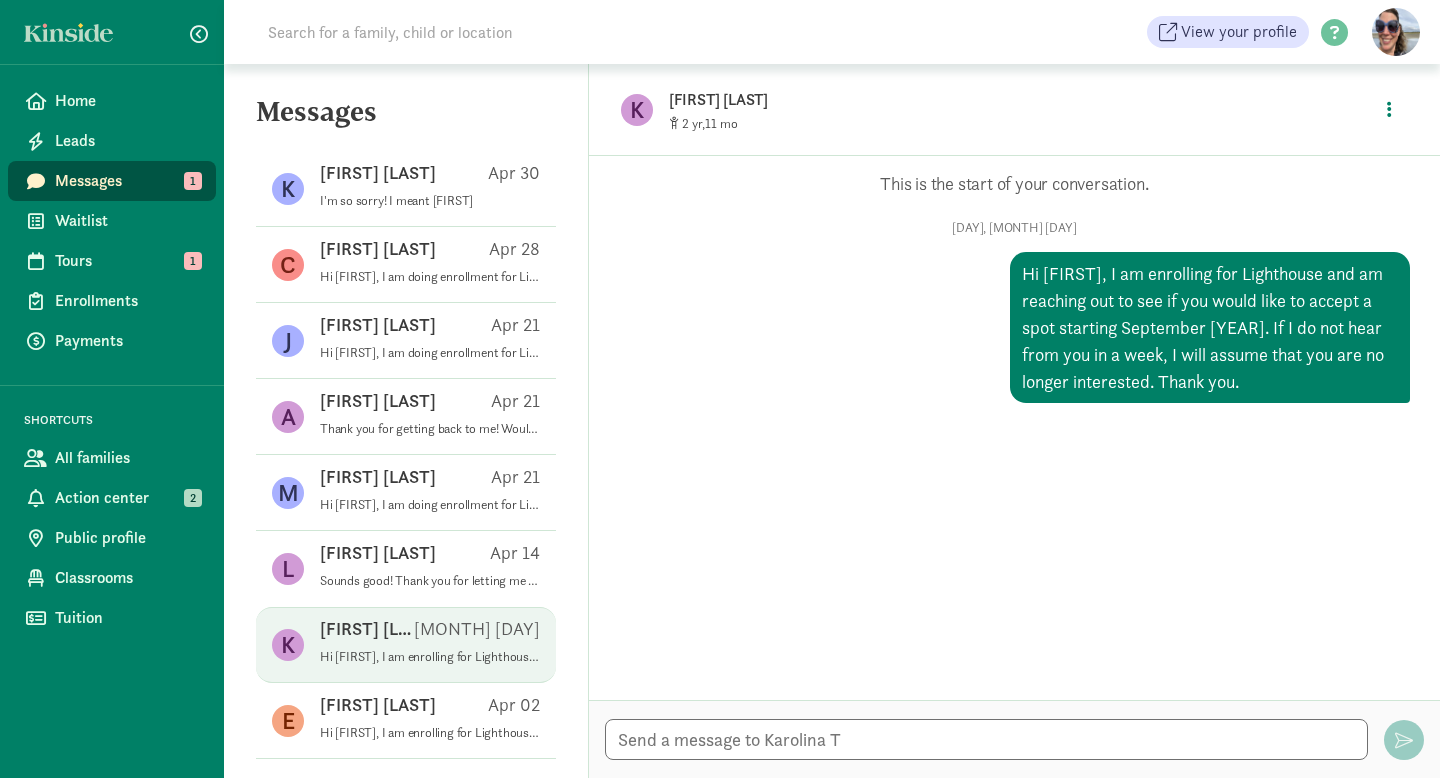 scroll, scrollTop: 1523, scrollLeft: 0, axis: vertical 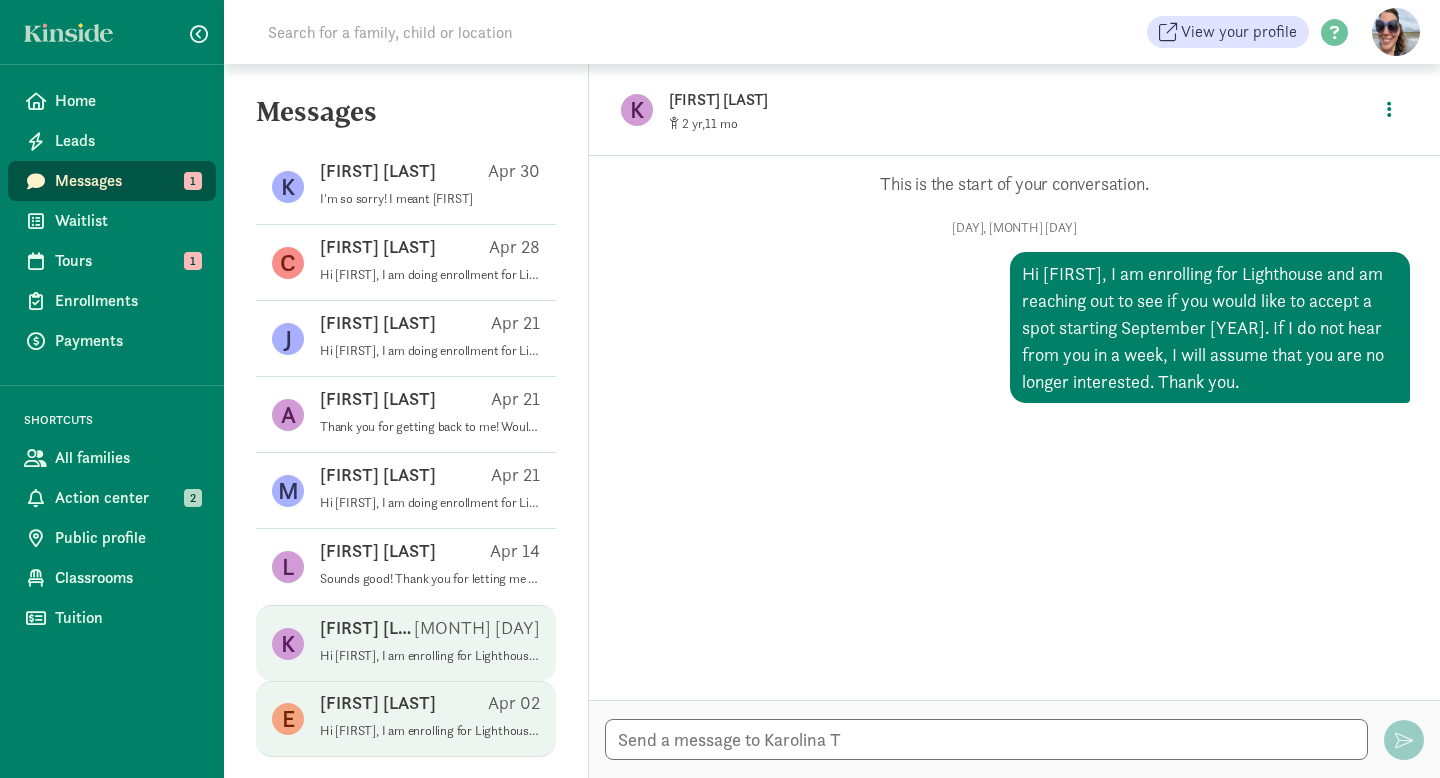 click on "Hi Edward, I am enrolling for Lighthouse and am reaching out to see if you would like to accept a spot starting September 2025. If I do not hear from you in a week, I will assume that you are no longer interested. Thank you." at bounding box center (430, 731) 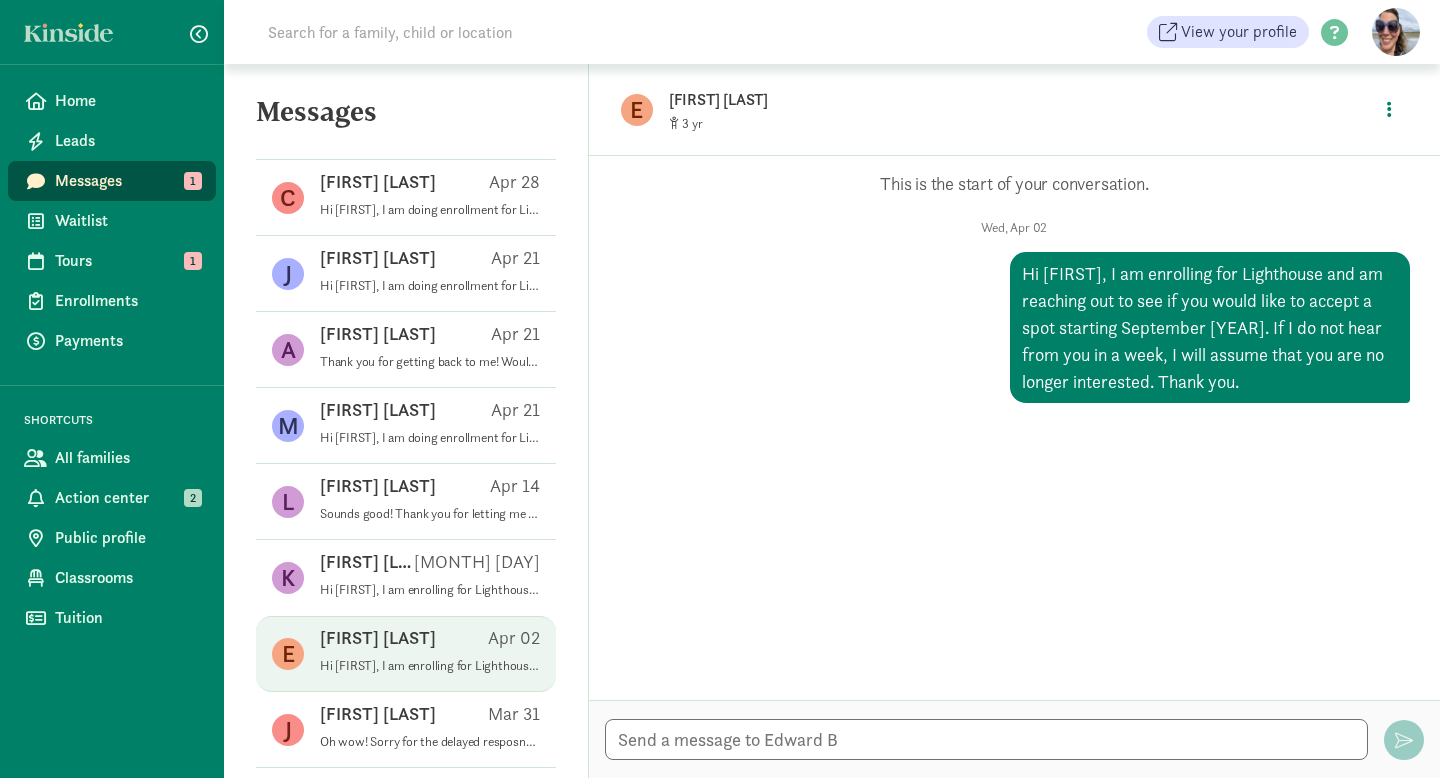 scroll, scrollTop: 1593, scrollLeft: 0, axis: vertical 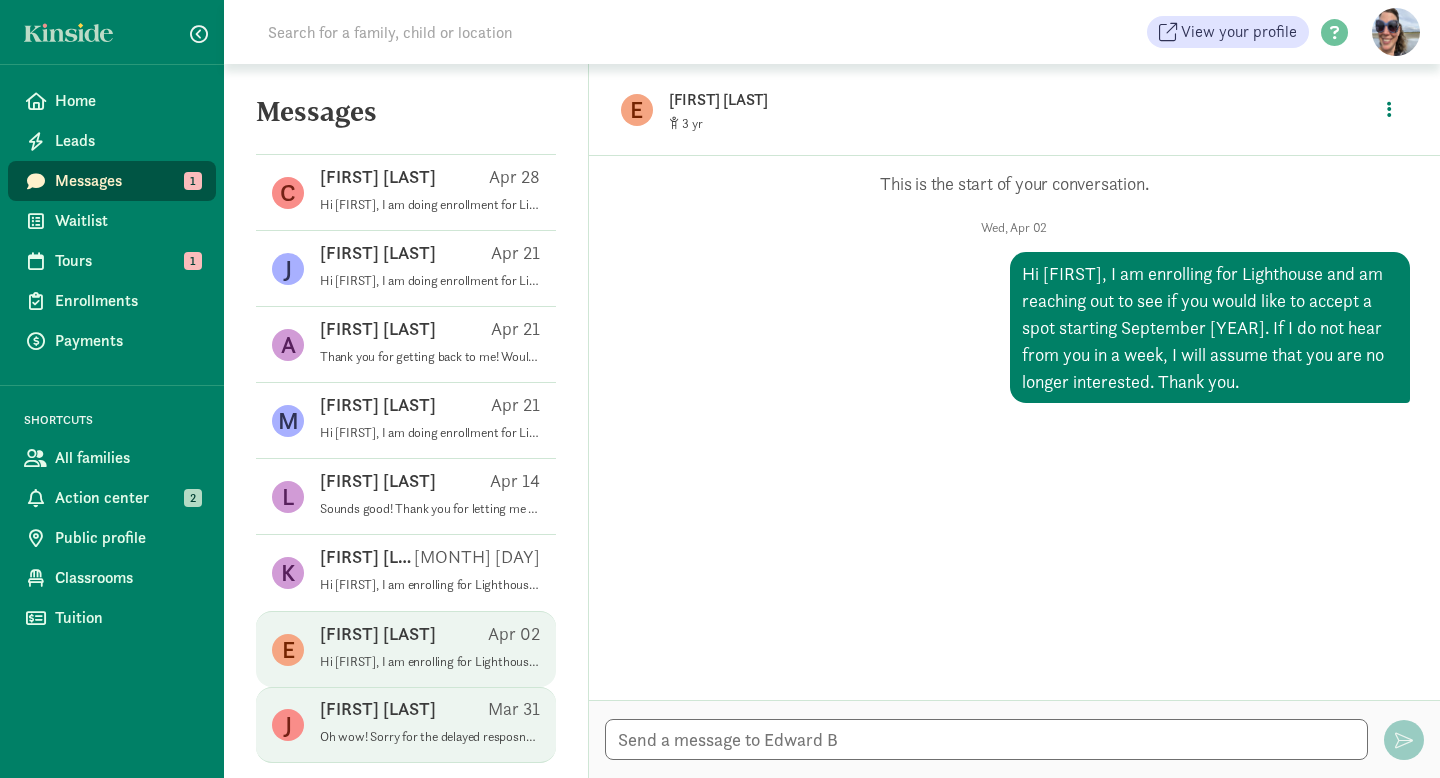 click on "Oh wow! Sorry for the delayed resposne. We were out camping over the weekend. We'd love to accept the offer! 8:30-3:30 would be great coverage for us to start. I think we'd like to start in September as Falon is already signed up for Summer Camps thru the 3rd week of August. Please let me know what's needed for next steps and see below for my contact info!
Email: jameskim206@gmail.com
Phone: 206.310.1239
Address: 7510 27TH AVE NW Seattle, WA 98117" at bounding box center [430, 737] 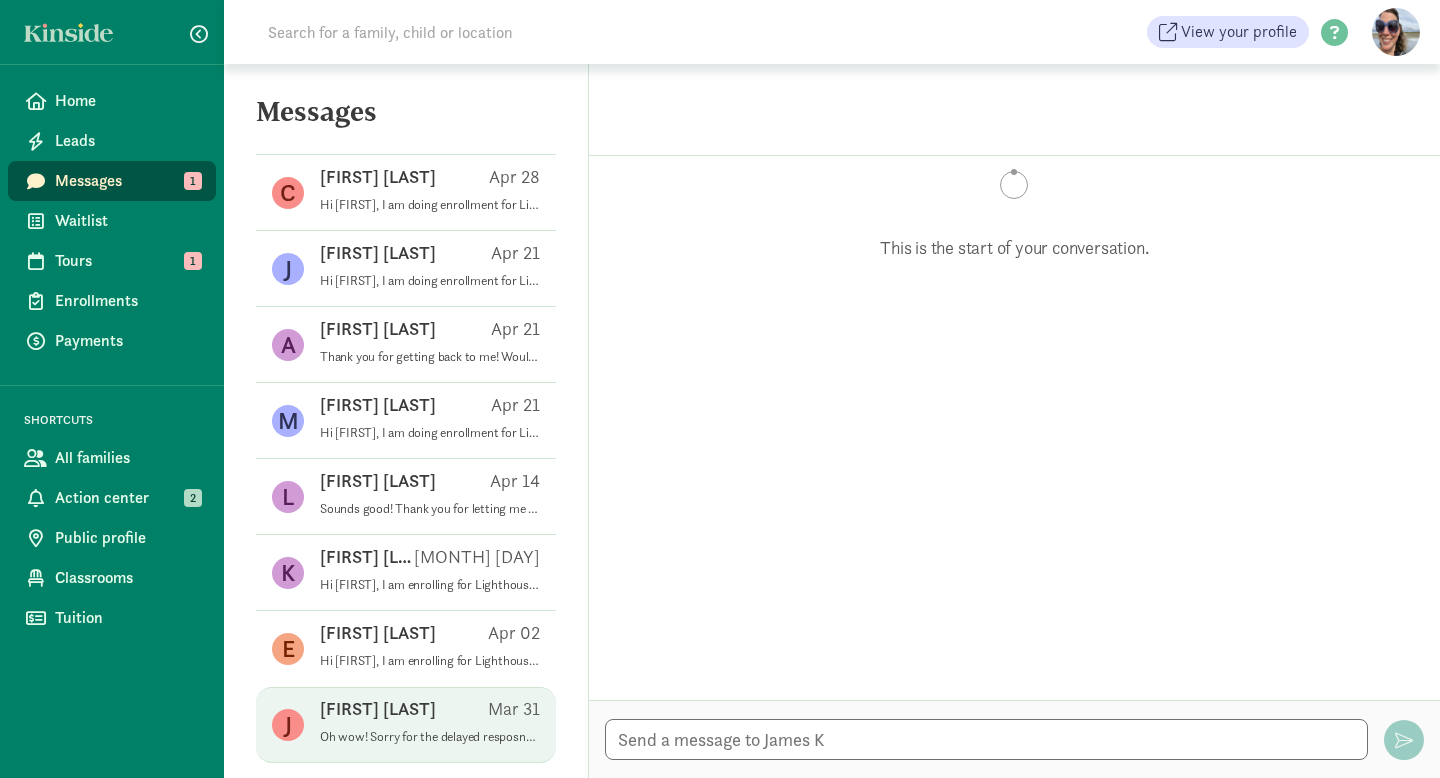 scroll, scrollTop: 330, scrollLeft: 0, axis: vertical 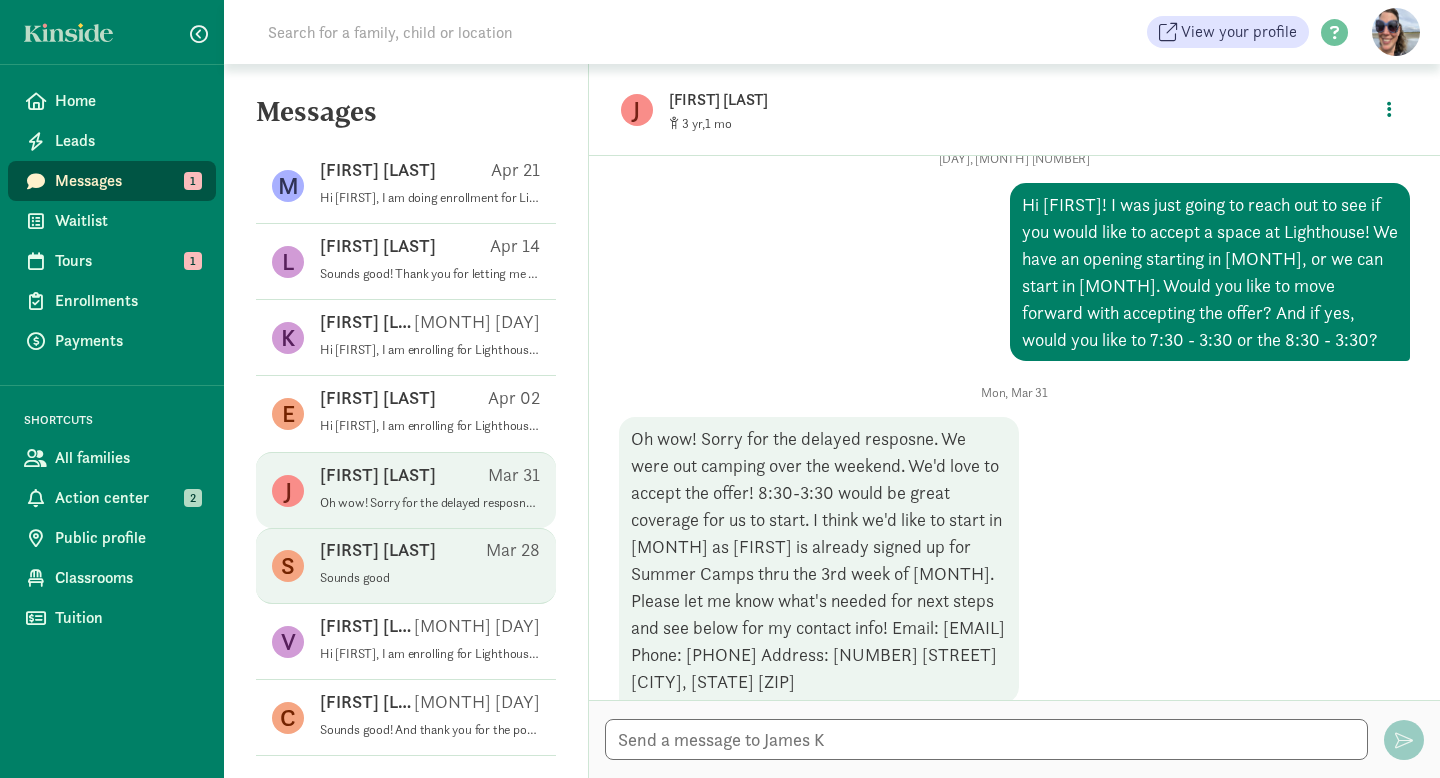 click on "Scott S    Mar 28" at bounding box center [430, 554] 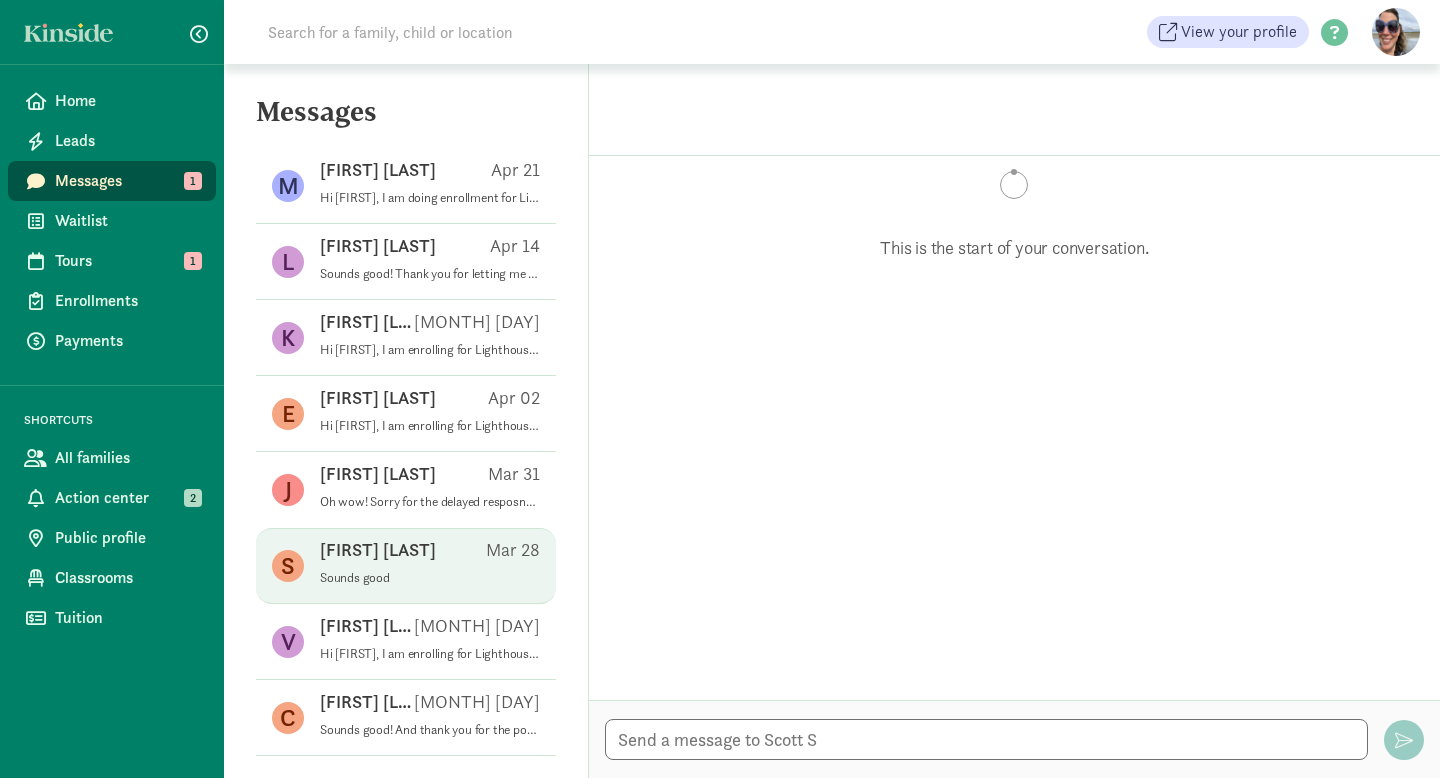scroll, scrollTop: 204, scrollLeft: 0, axis: vertical 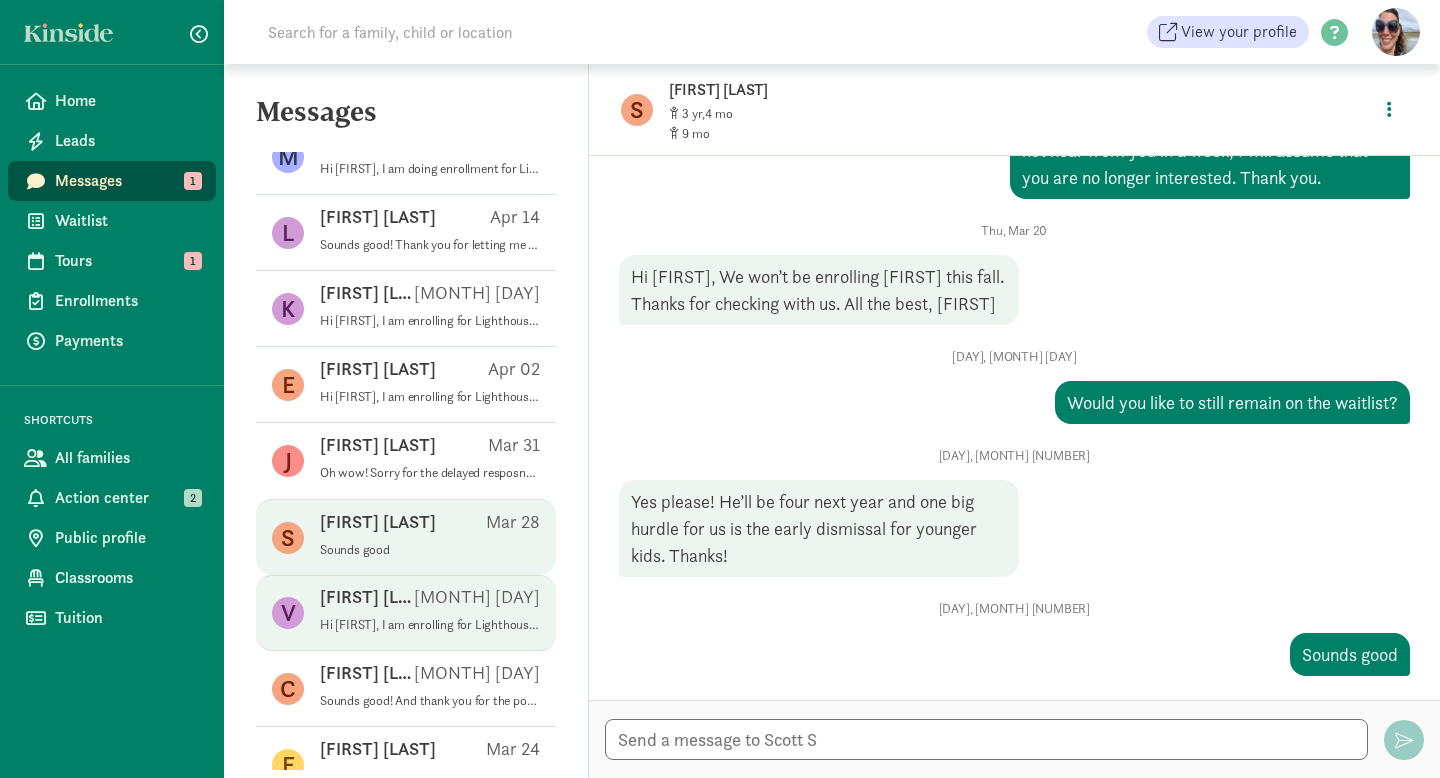 click on "Valerie F    Mar 25" at bounding box center (430, 601) 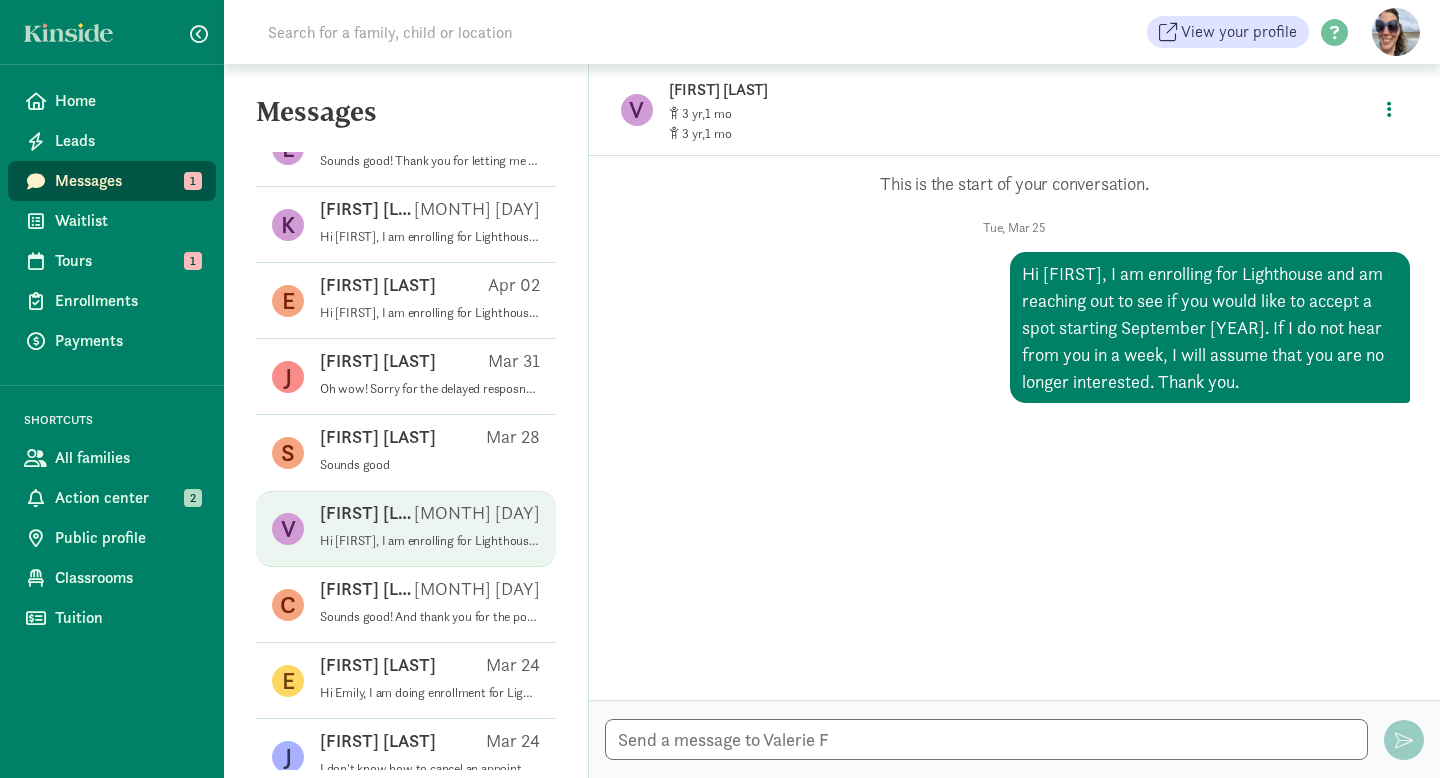 scroll, scrollTop: 1942, scrollLeft: 0, axis: vertical 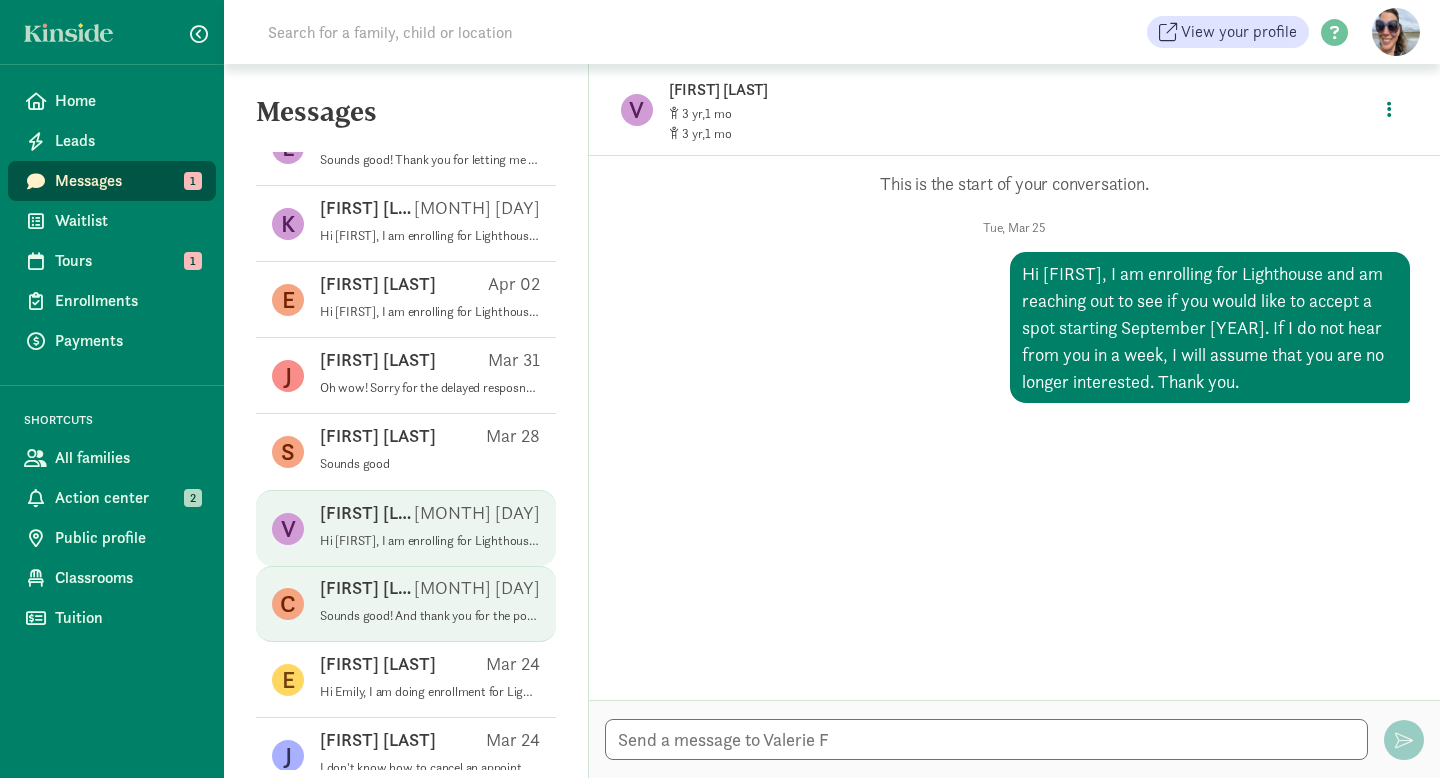 click on "Carly C    Mar 25" at bounding box center [430, 592] 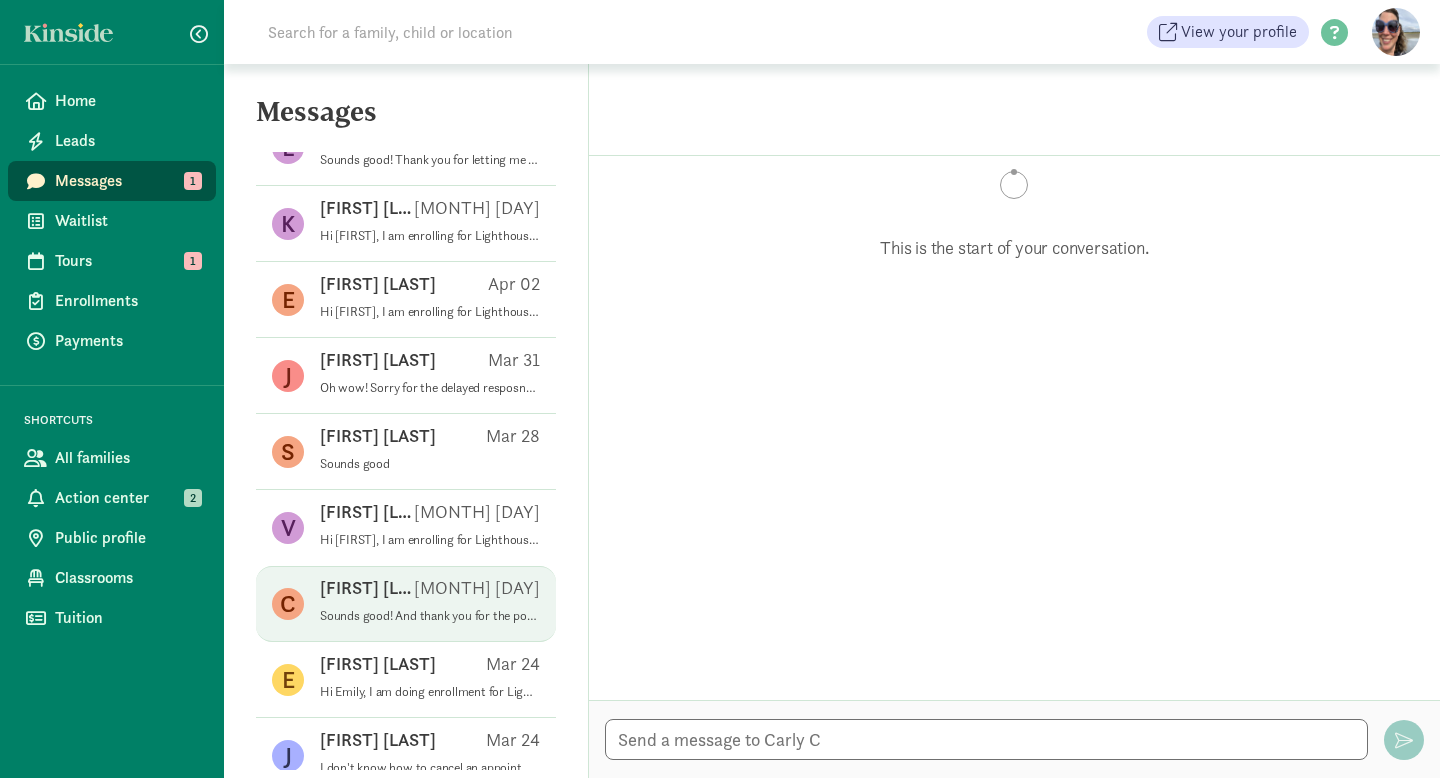 scroll, scrollTop: 241, scrollLeft: 0, axis: vertical 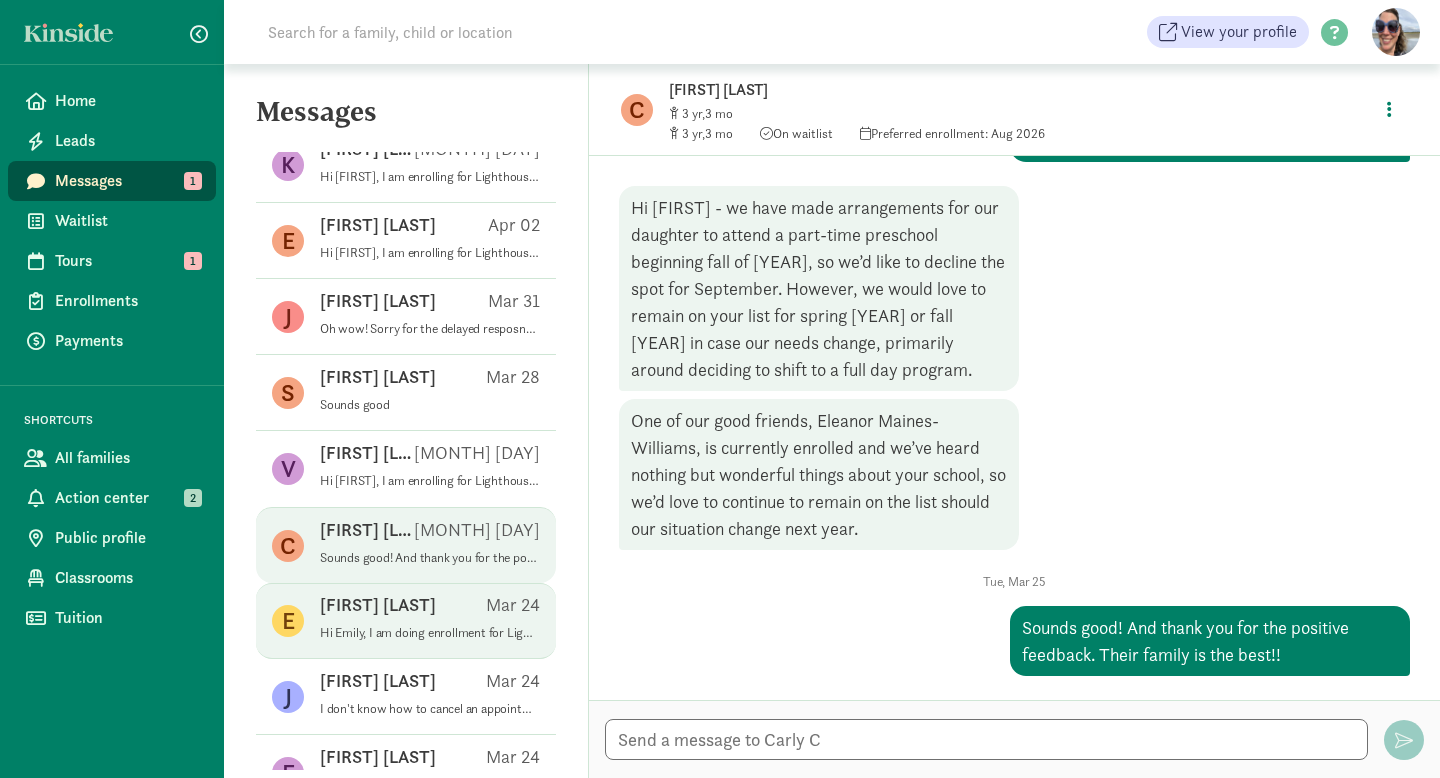 click on "Emily R    Mar 24" at bounding box center [430, 609] 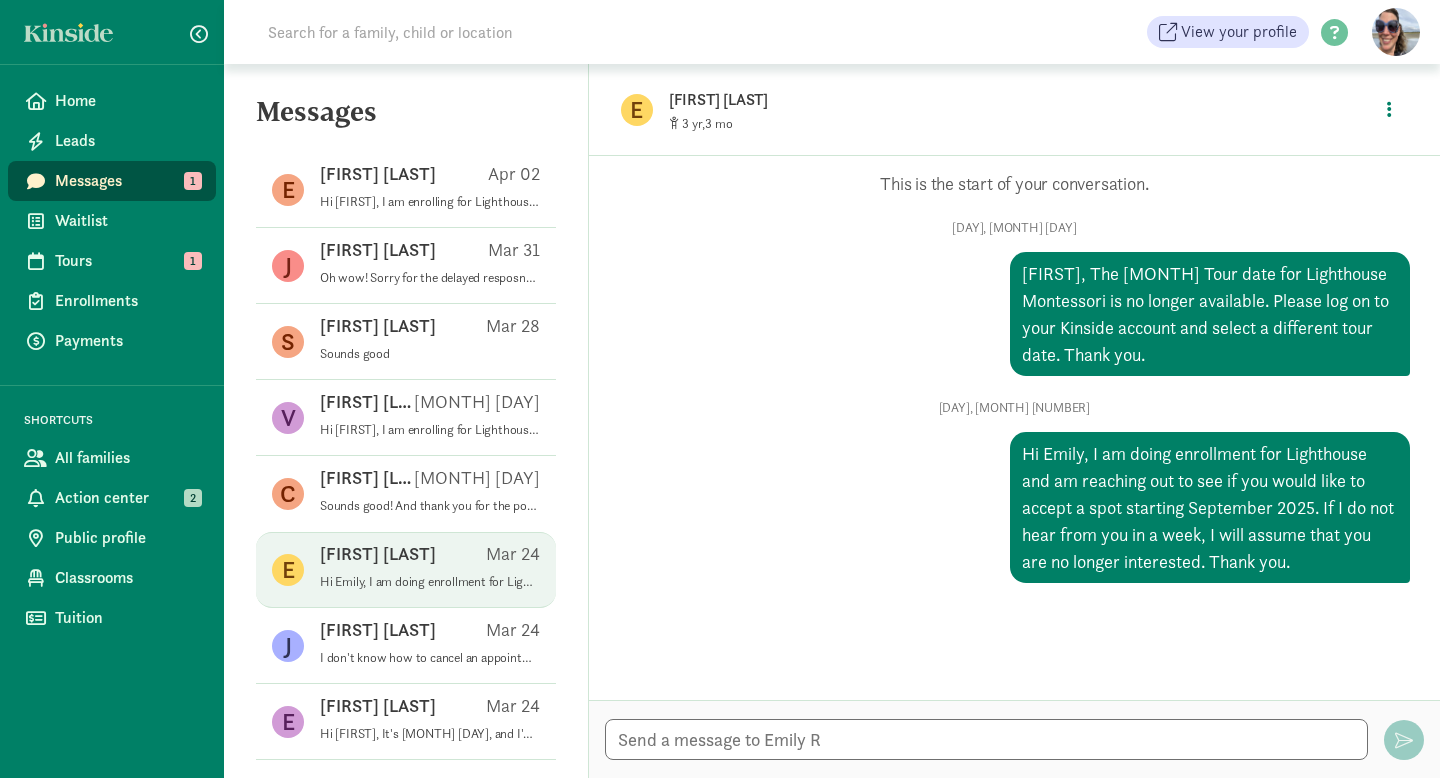 scroll, scrollTop: 2054, scrollLeft: 0, axis: vertical 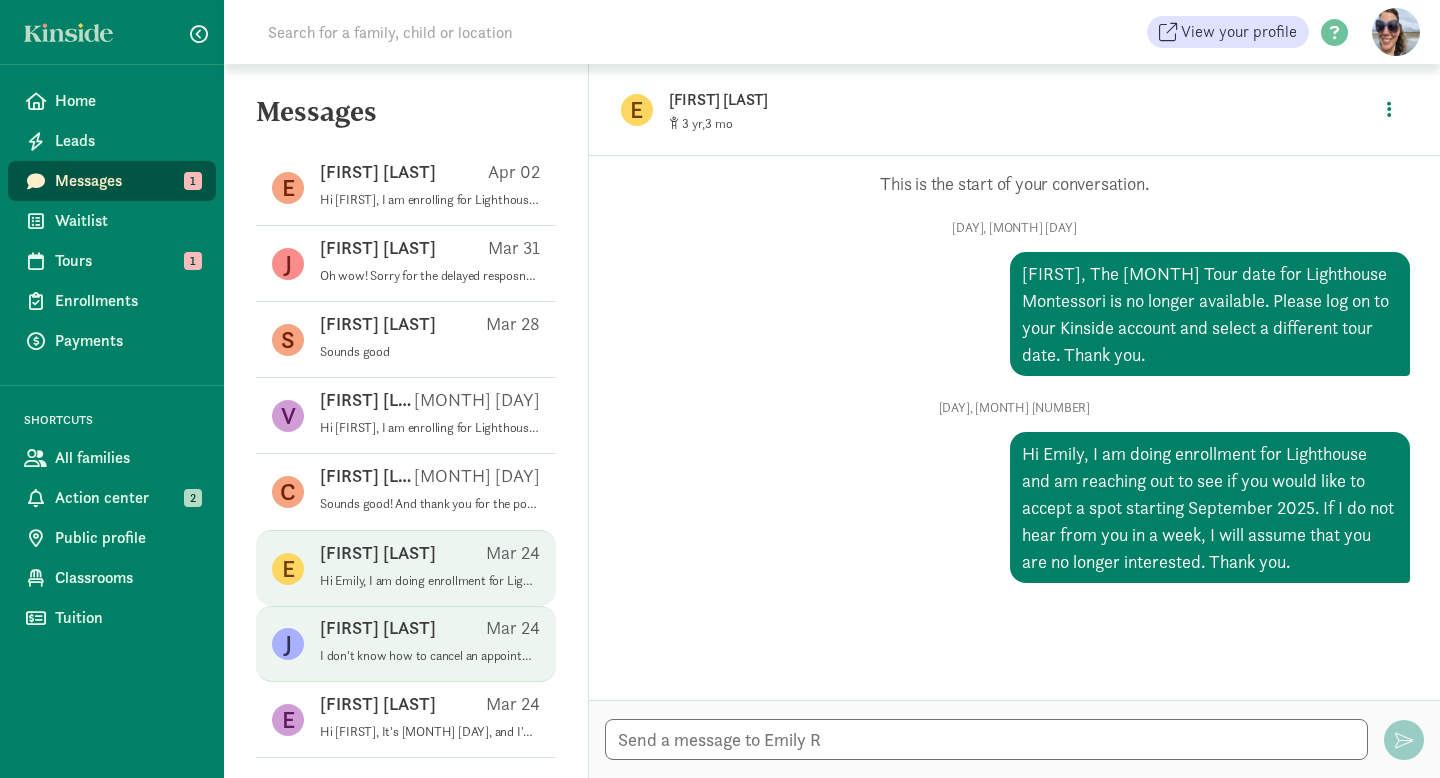 click on "Jordan P    Mar 24" at bounding box center [430, 632] 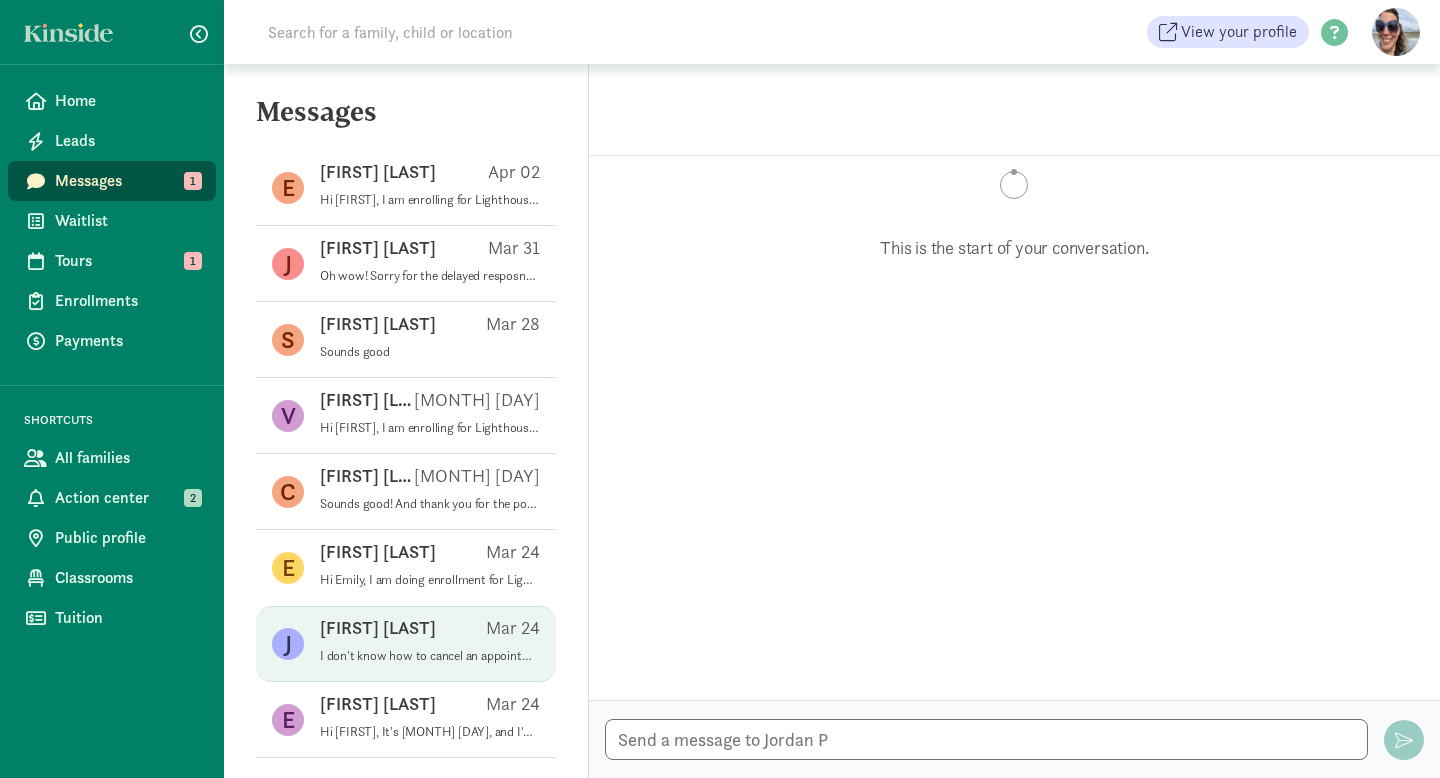 scroll, scrollTop: 1, scrollLeft: 0, axis: vertical 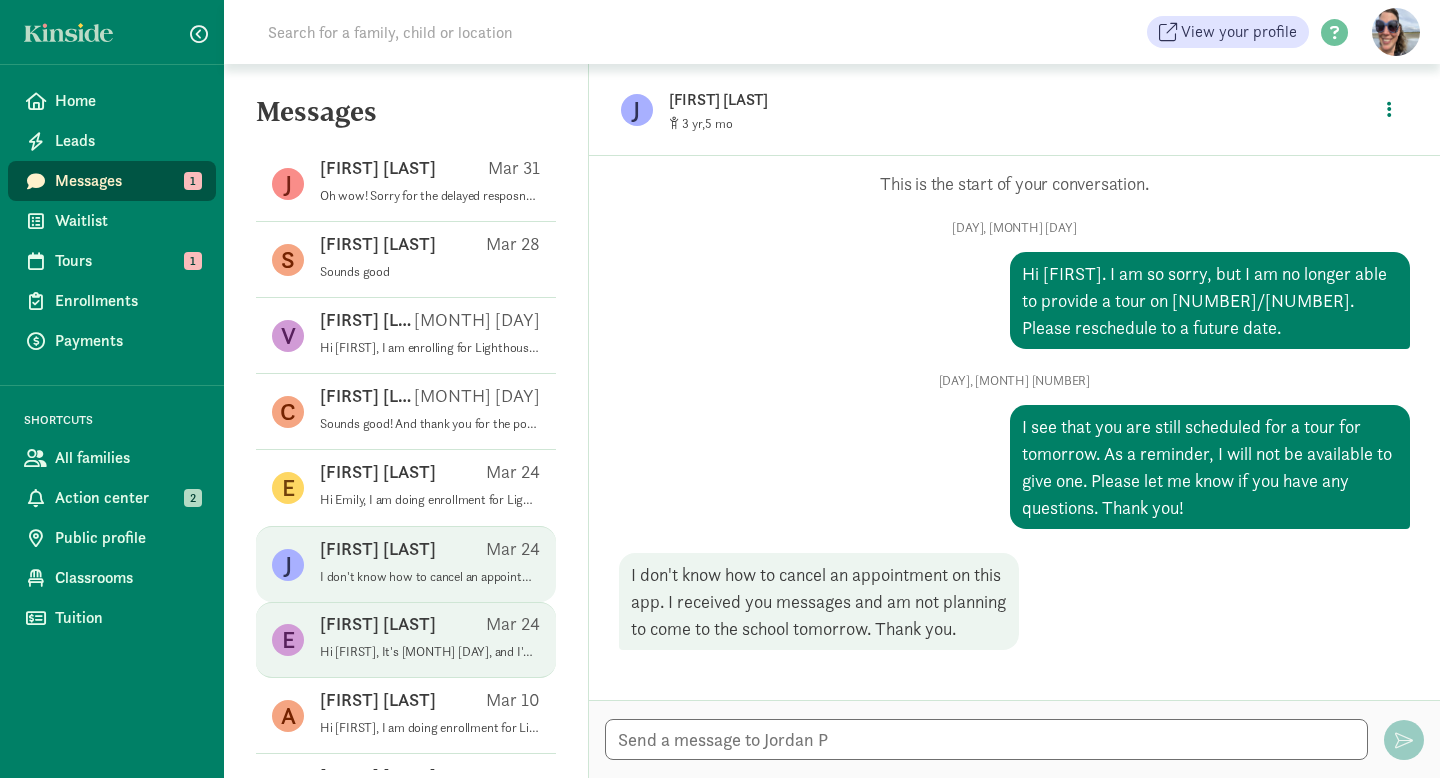 click on "Hi Eric, It's March 24th, and I'm curious to know where you landed on attending Lighthouse. Thank you!" at bounding box center (430, 652) 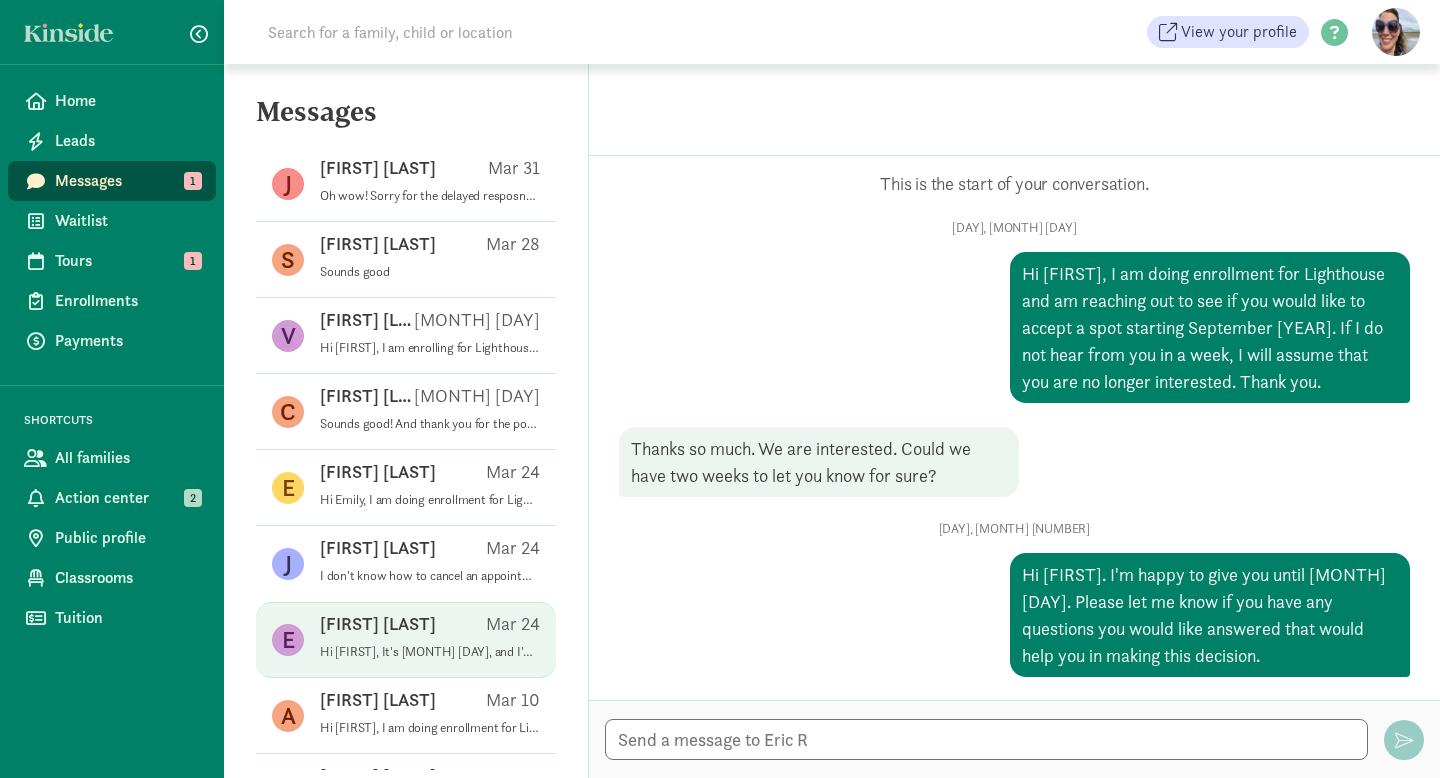 scroll, scrollTop: 154, scrollLeft: 0, axis: vertical 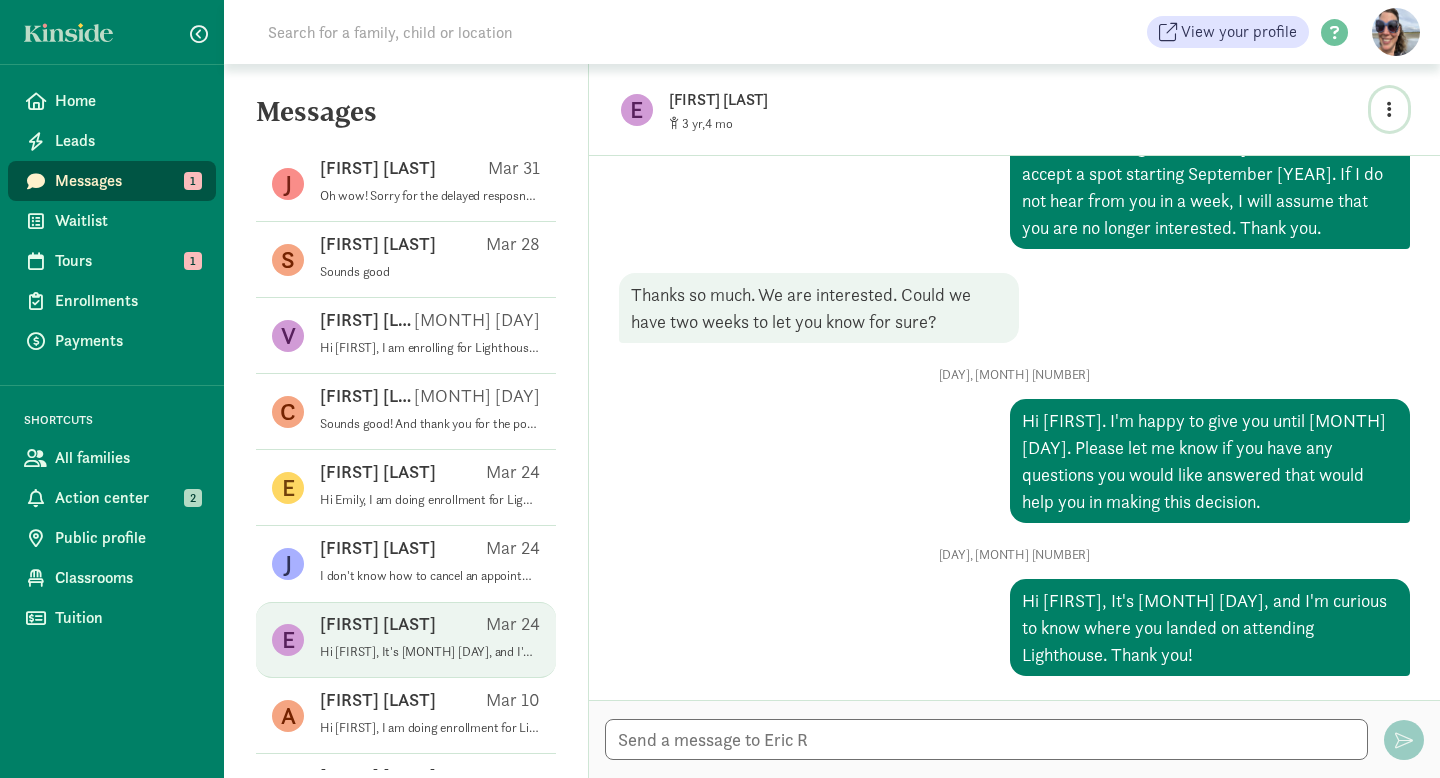 click at bounding box center [1389, 109] 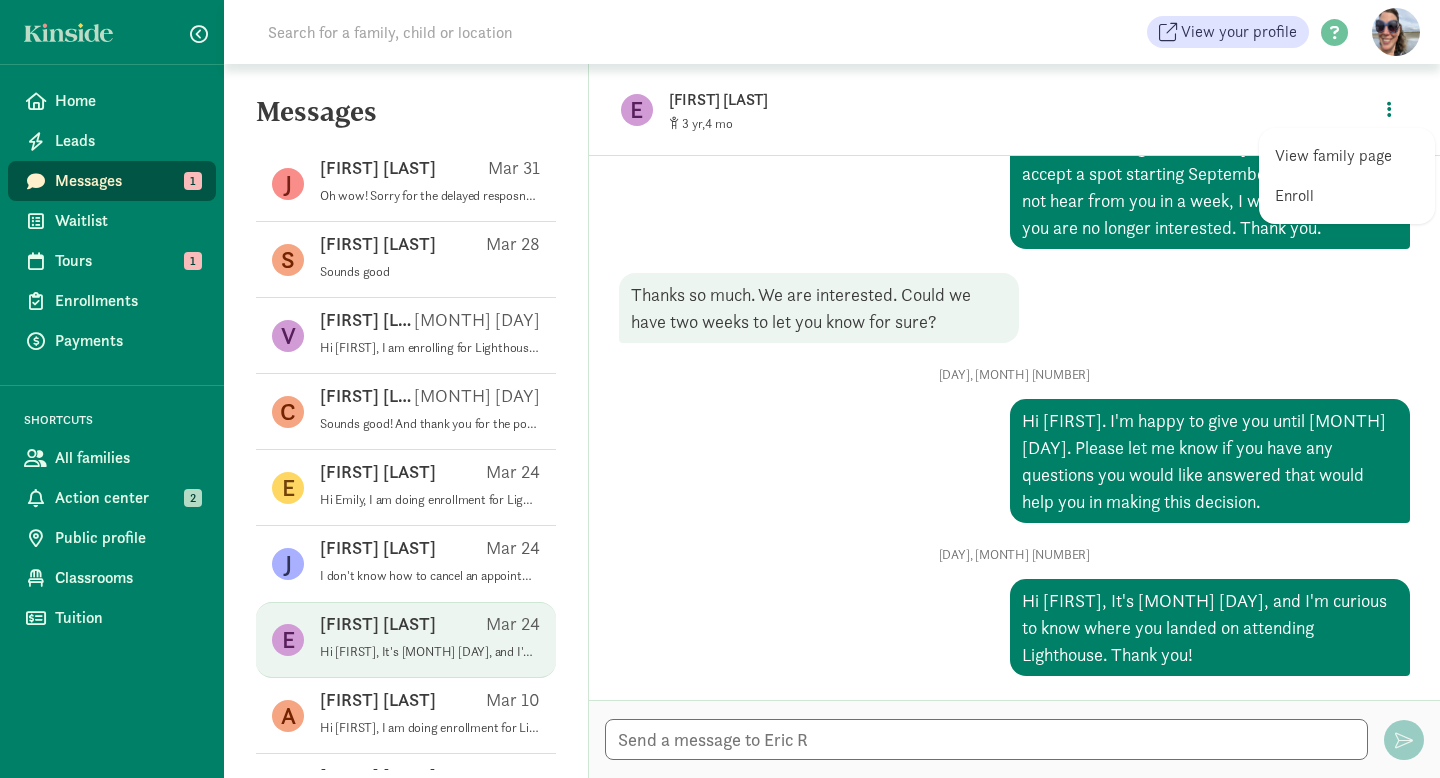 click on "View family page" at bounding box center (1347, 156) 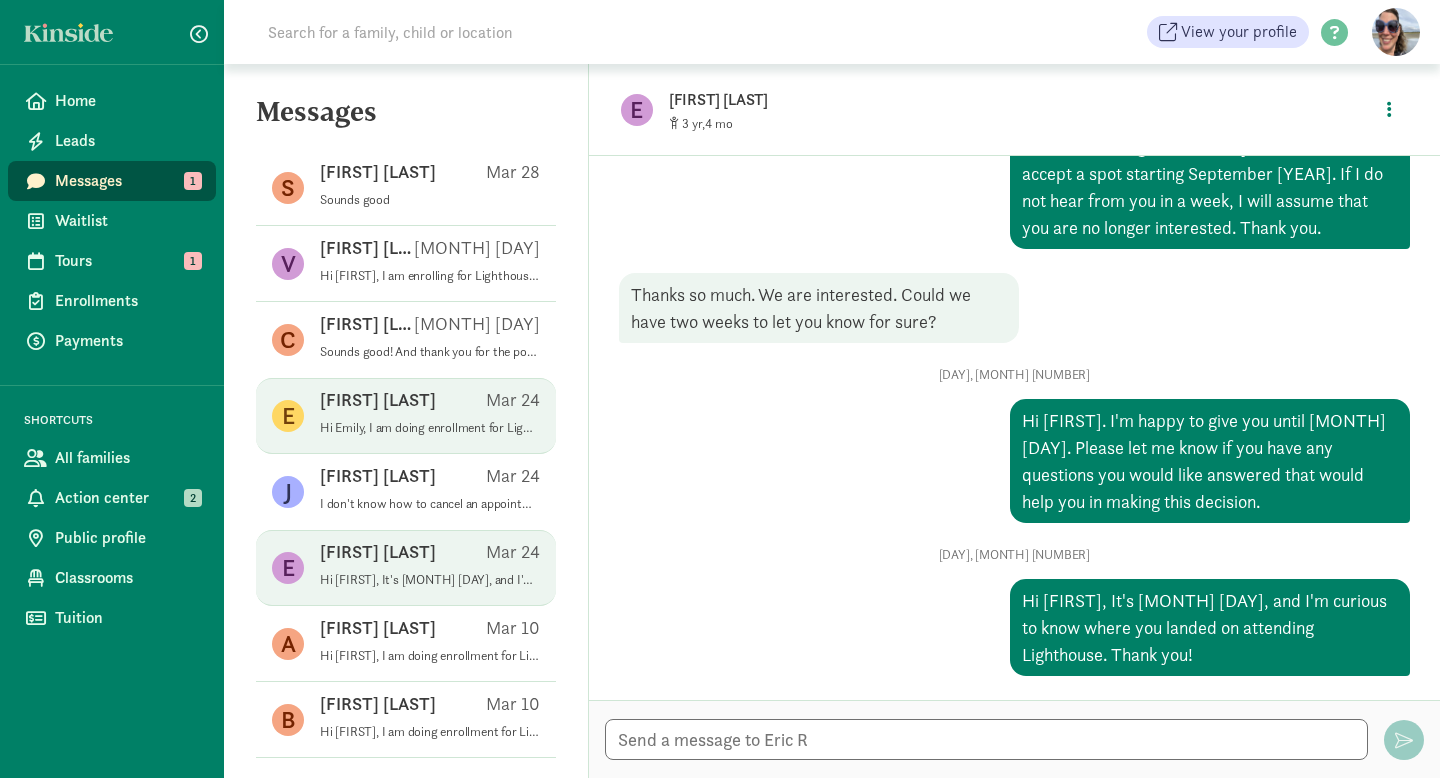 scroll, scrollTop: 2231, scrollLeft: 0, axis: vertical 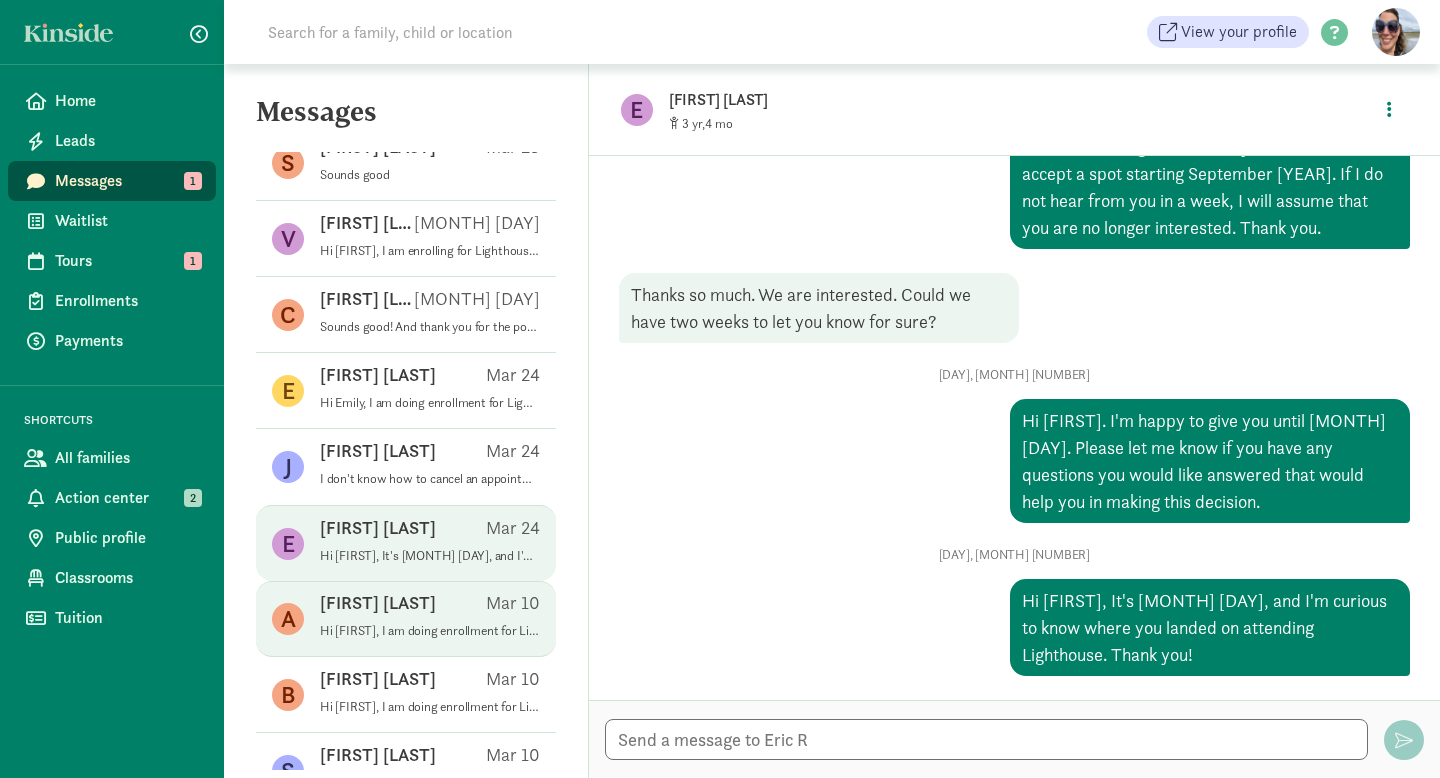 click on "Alex P" at bounding box center (378, 603) 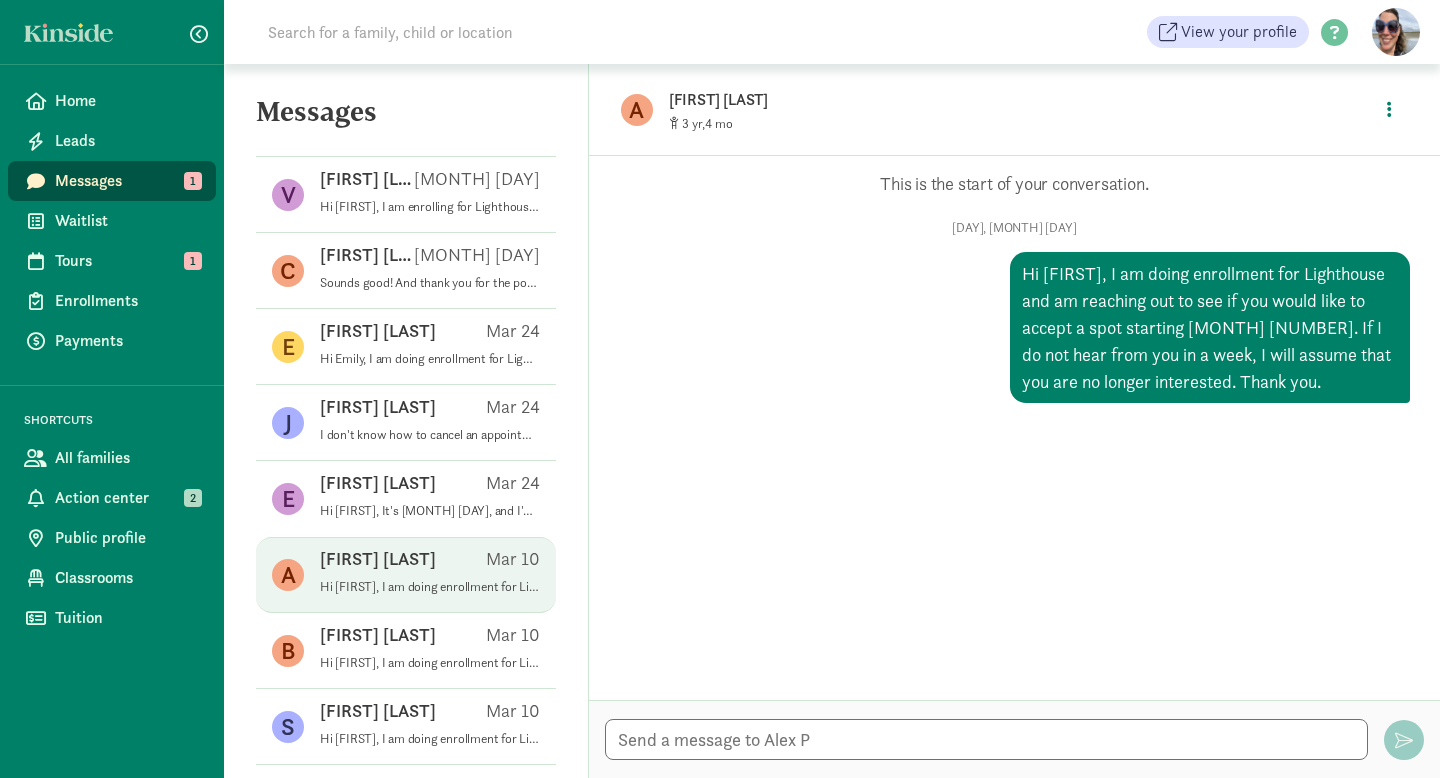scroll, scrollTop: 2277, scrollLeft: 0, axis: vertical 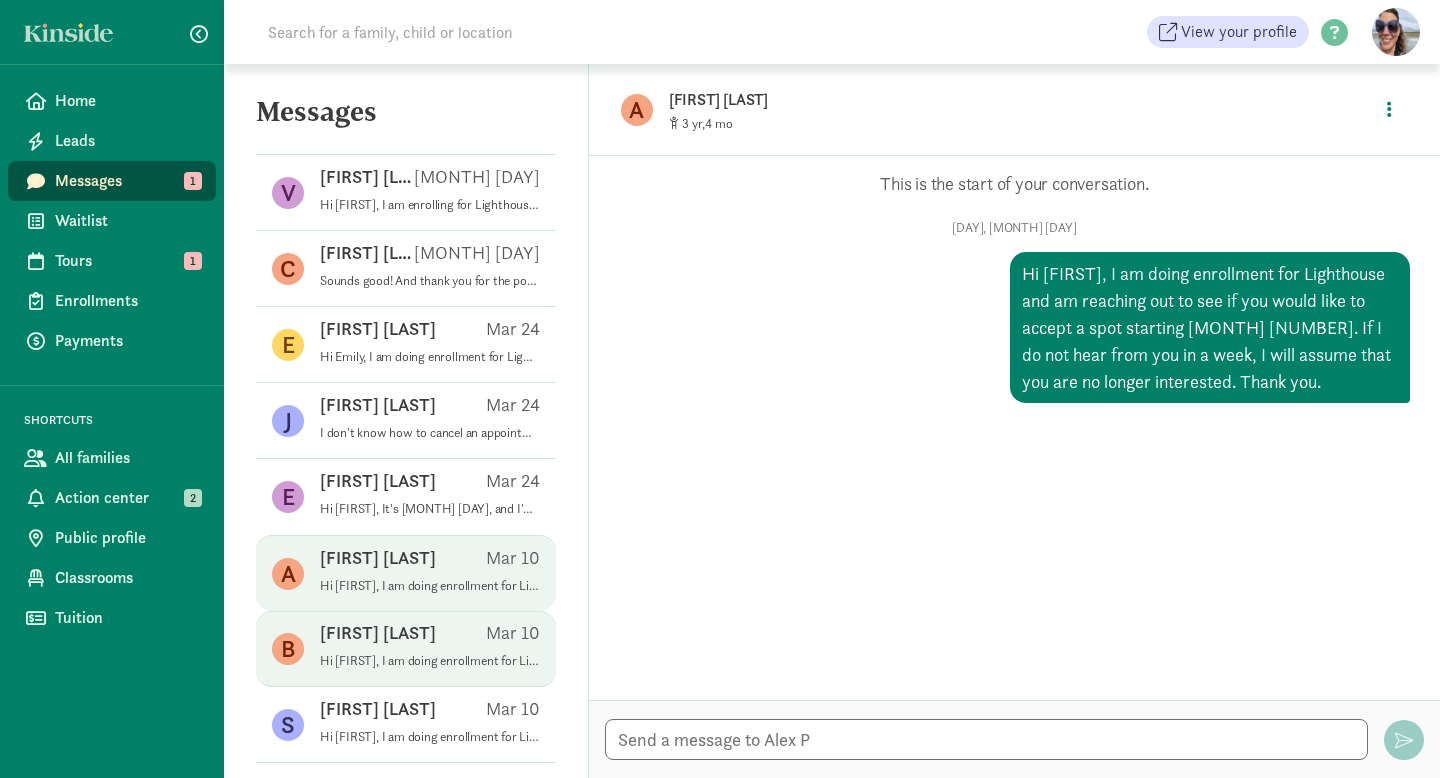 click on "Hi Briana, I am doing enrollment for Lighthouse and am reaching out to see if you would like to accept a spot starting September 2025. If I do not hear from you in a week, I will assume that you are no longer interested. Thank you." at bounding box center [430, 661] 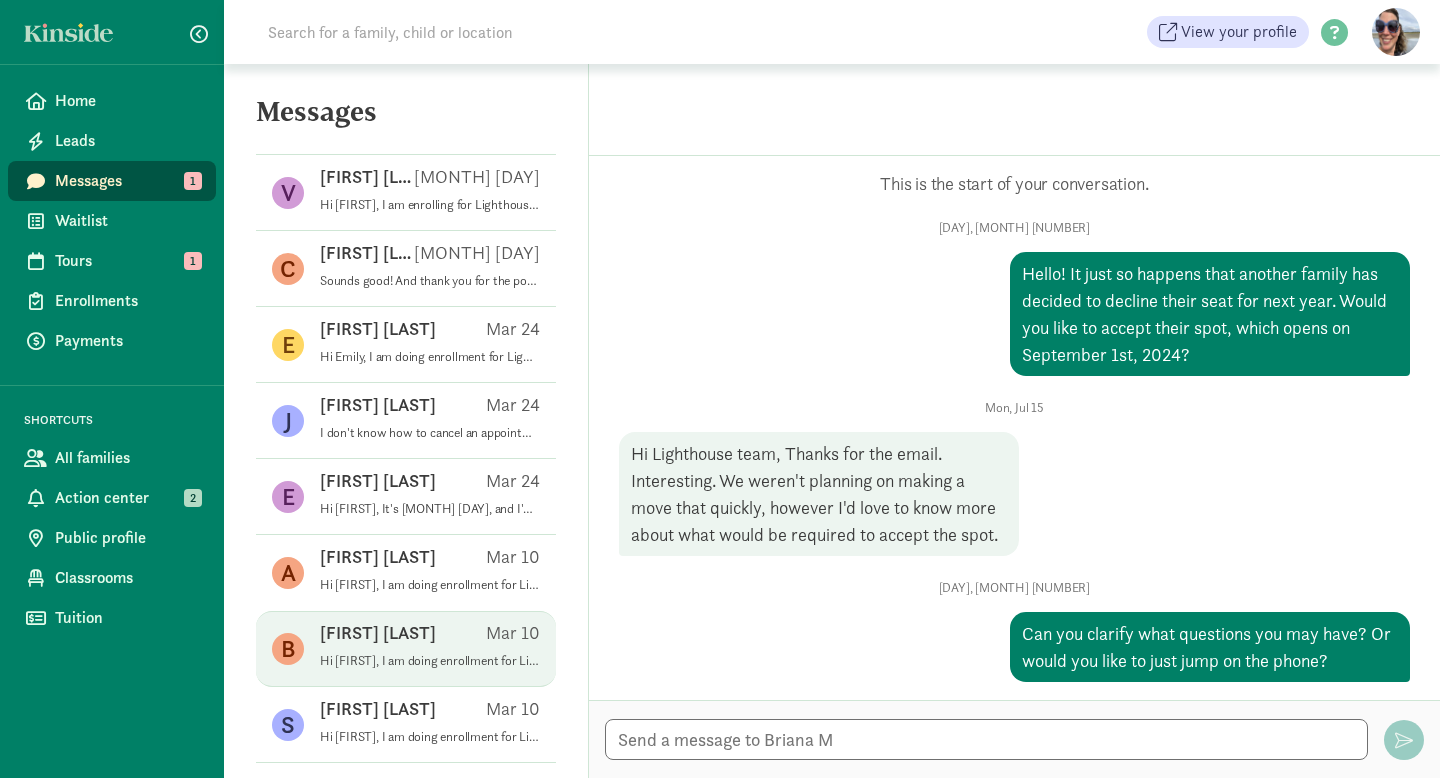 scroll, scrollTop: 447, scrollLeft: 0, axis: vertical 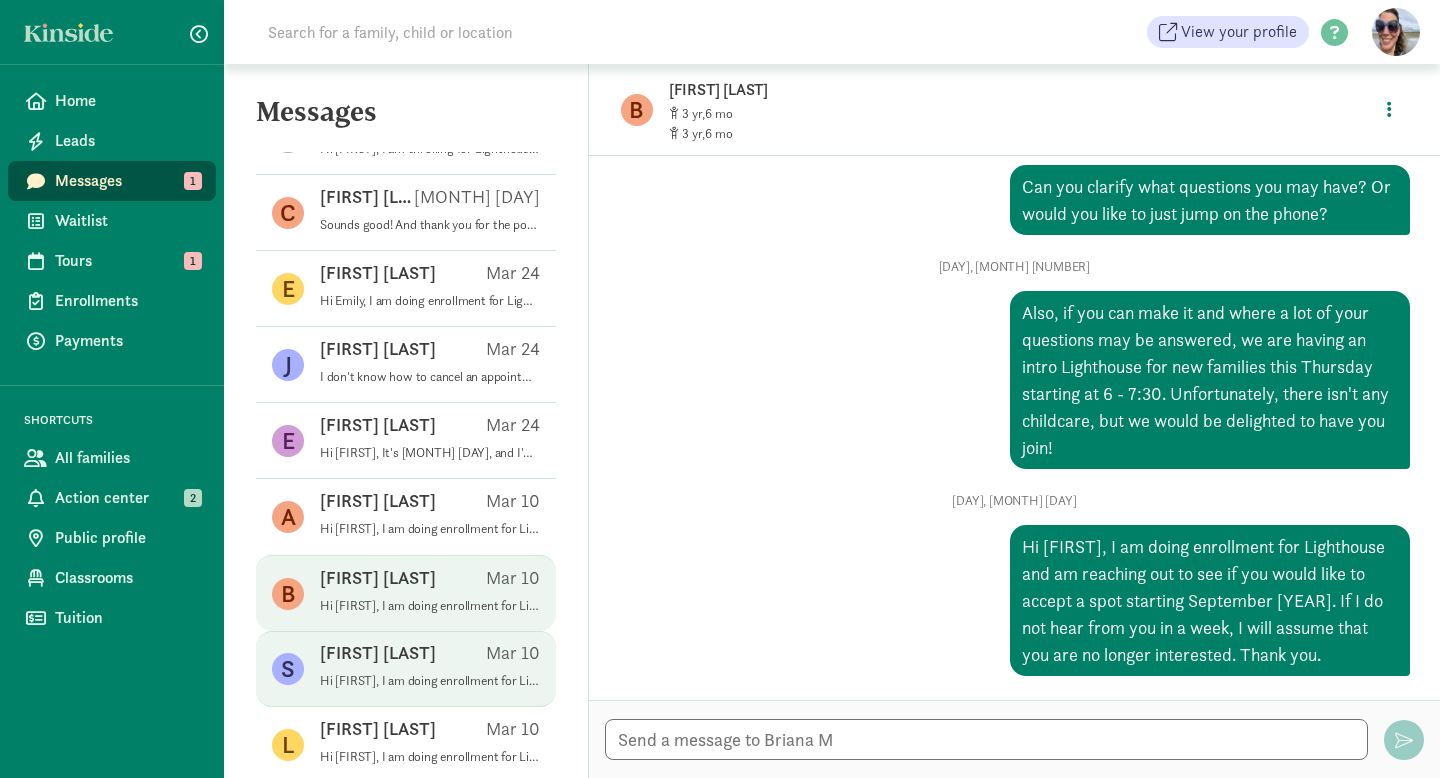 click on "Hi Saad, I am doing enrollment for Lighthouse and am reaching out to see if you would like to accept a spot starting September 2025. If I do not hear from you in a week, I will assume that you are no longer interested. Thank you." at bounding box center [430, 681] 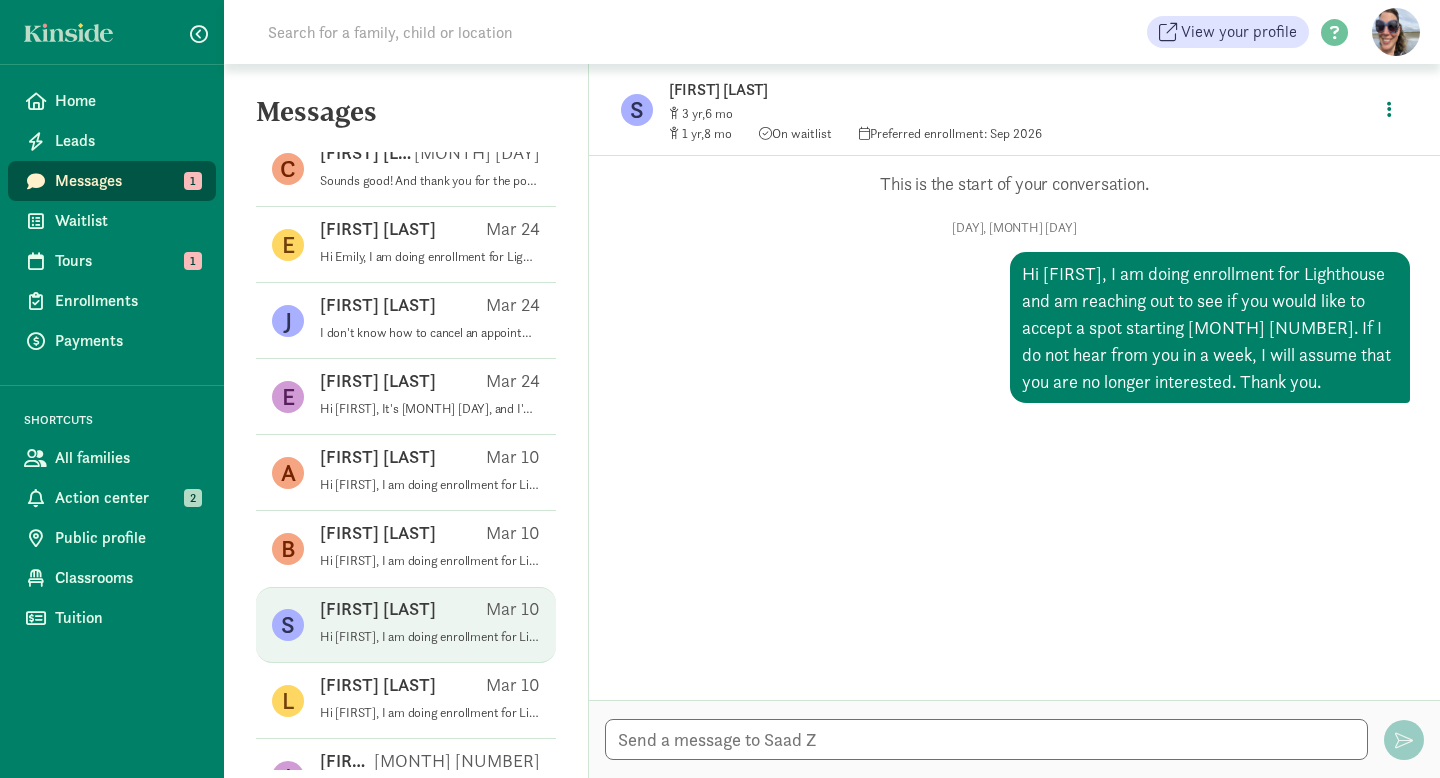 scroll, scrollTop: 2384, scrollLeft: 0, axis: vertical 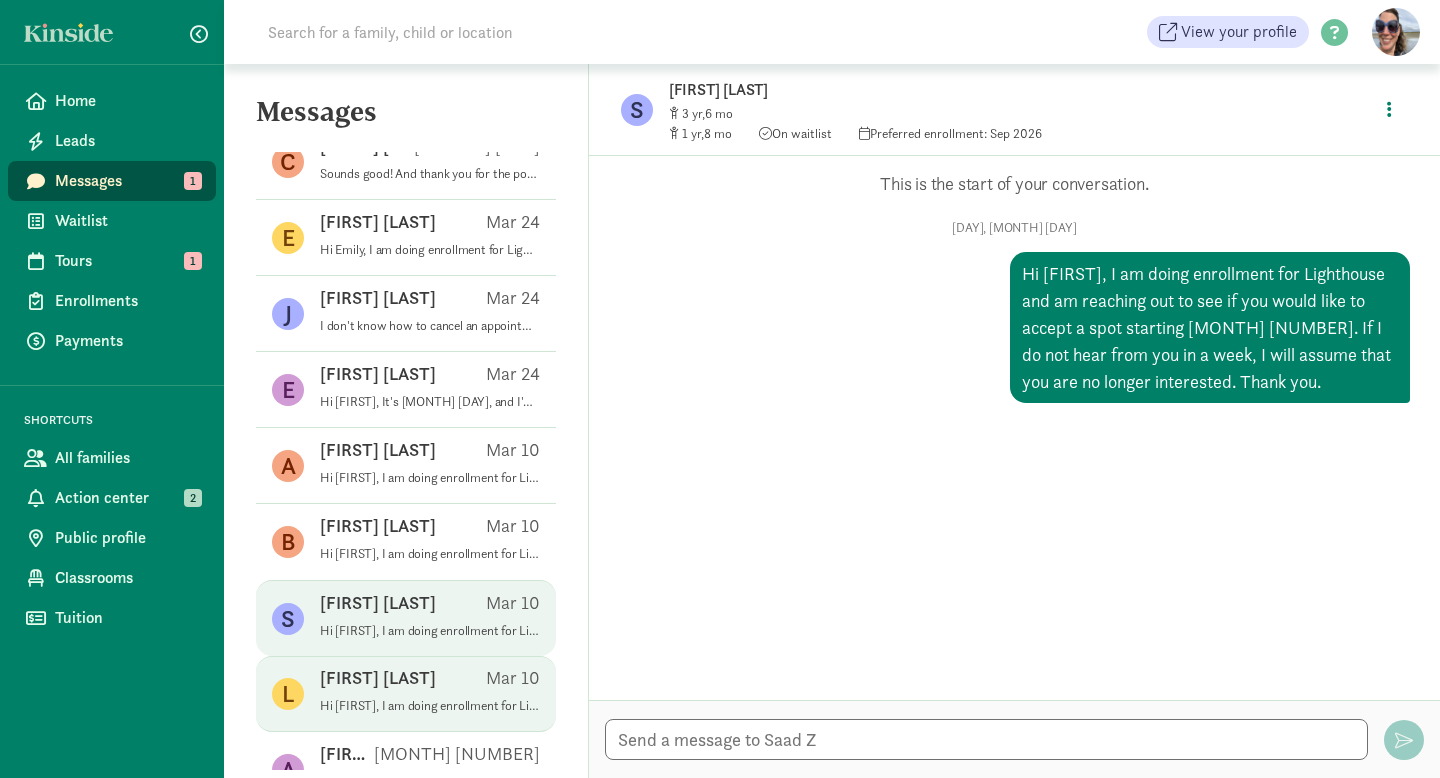 click on "Hi Lauren, I am doing enrollment for Lighthouse and am reaching out to see if you would like to accept a spot starting September 2025. If I do not hear from you in a week, I will assume that you are no longer interested. Thank you." at bounding box center [430, 706] 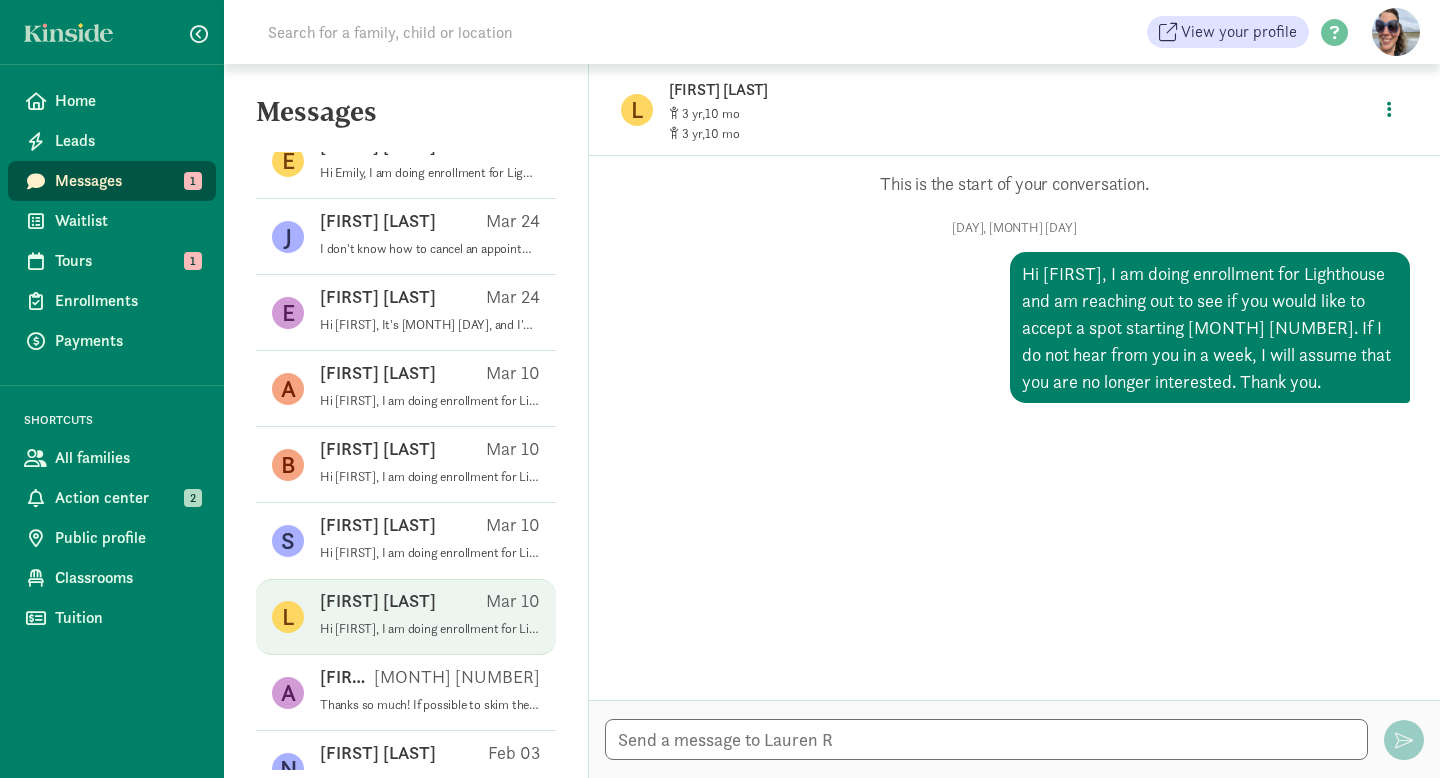 scroll, scrollTop: 2464, scrollLeft: 0, axis: vertical 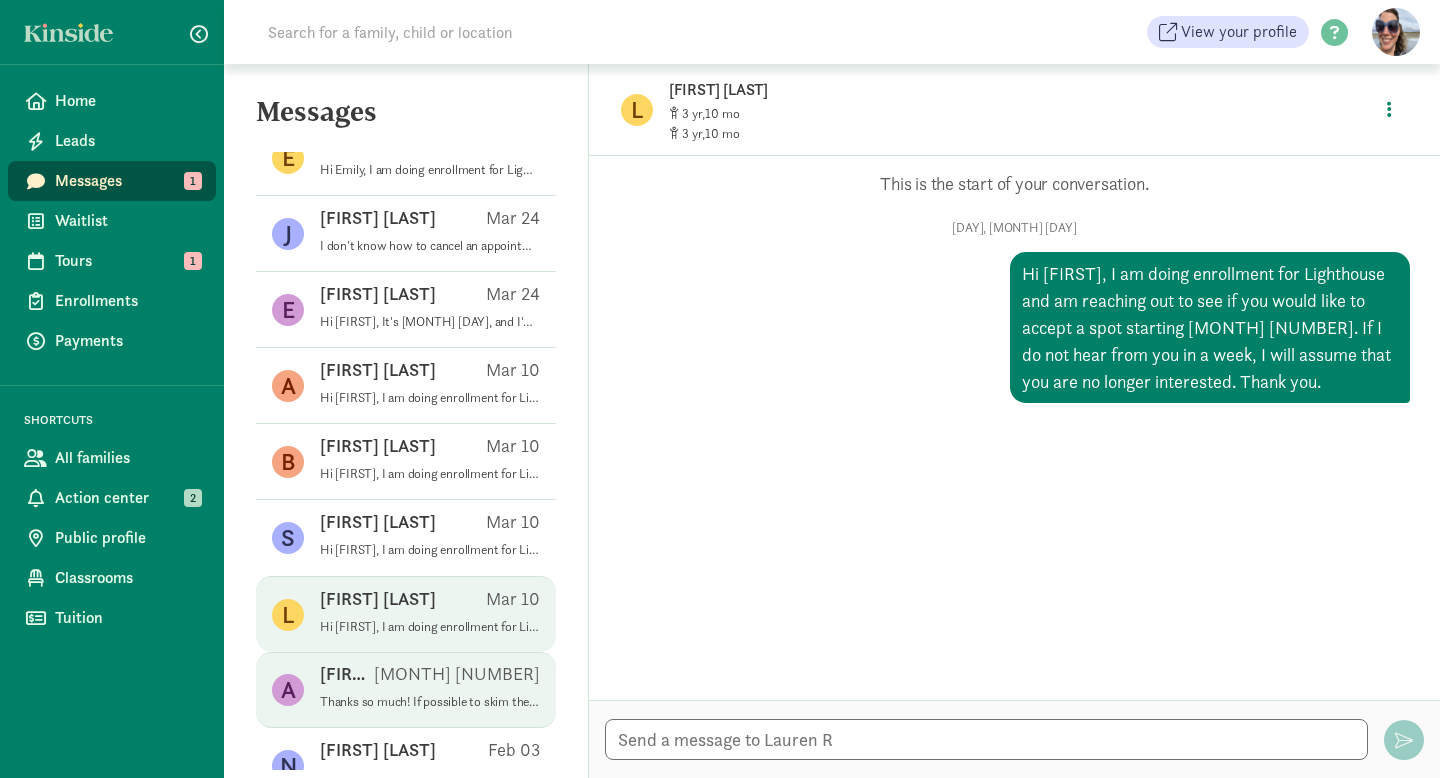 click on "Thanks so much! If possible to skim the handbook before submitting kinside, that would be great, my email is alyha88@gmail.com. All other items sound good! Thank you for answering all my questions." at bounding box center (430, 702) 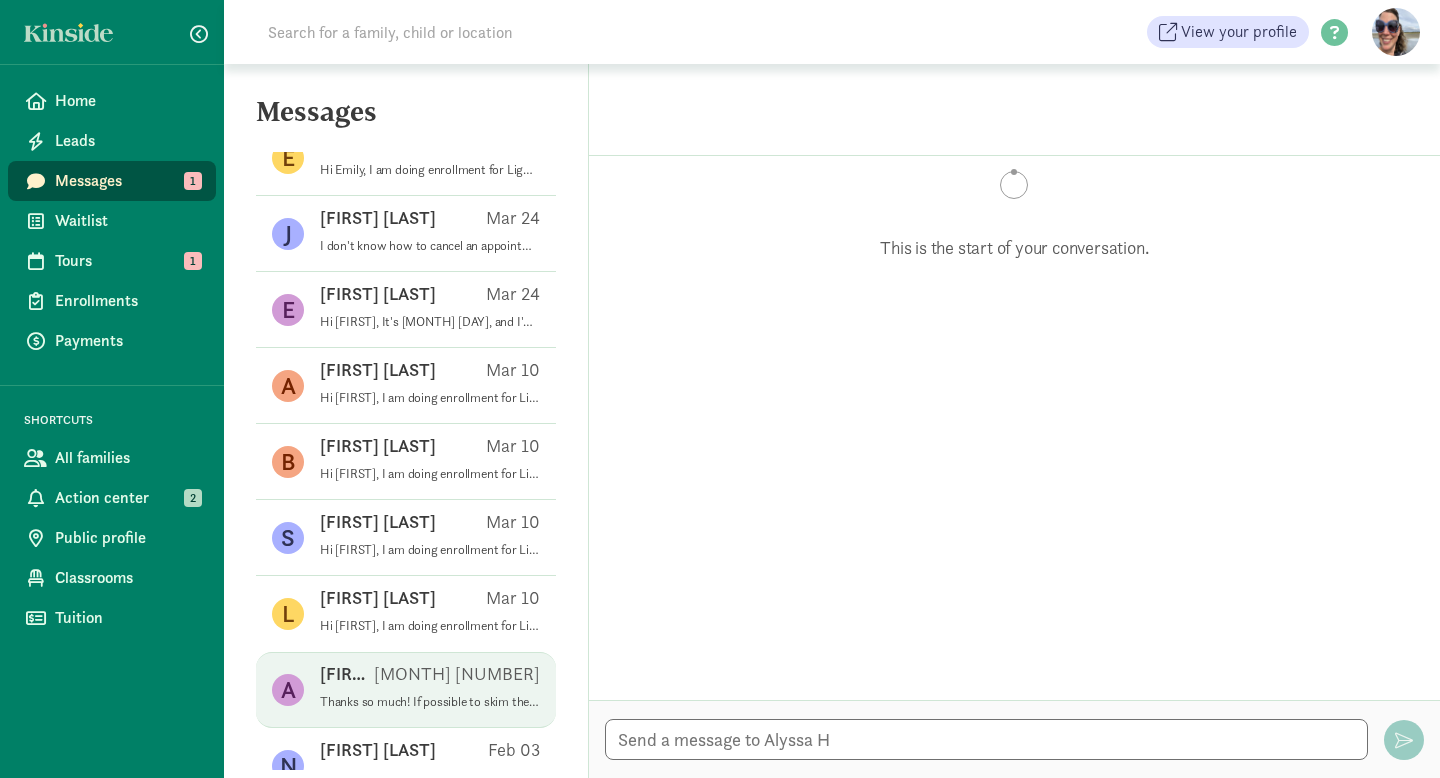 scroll, scrollTop: 2612, scrollLeft: 0, axis: vertical 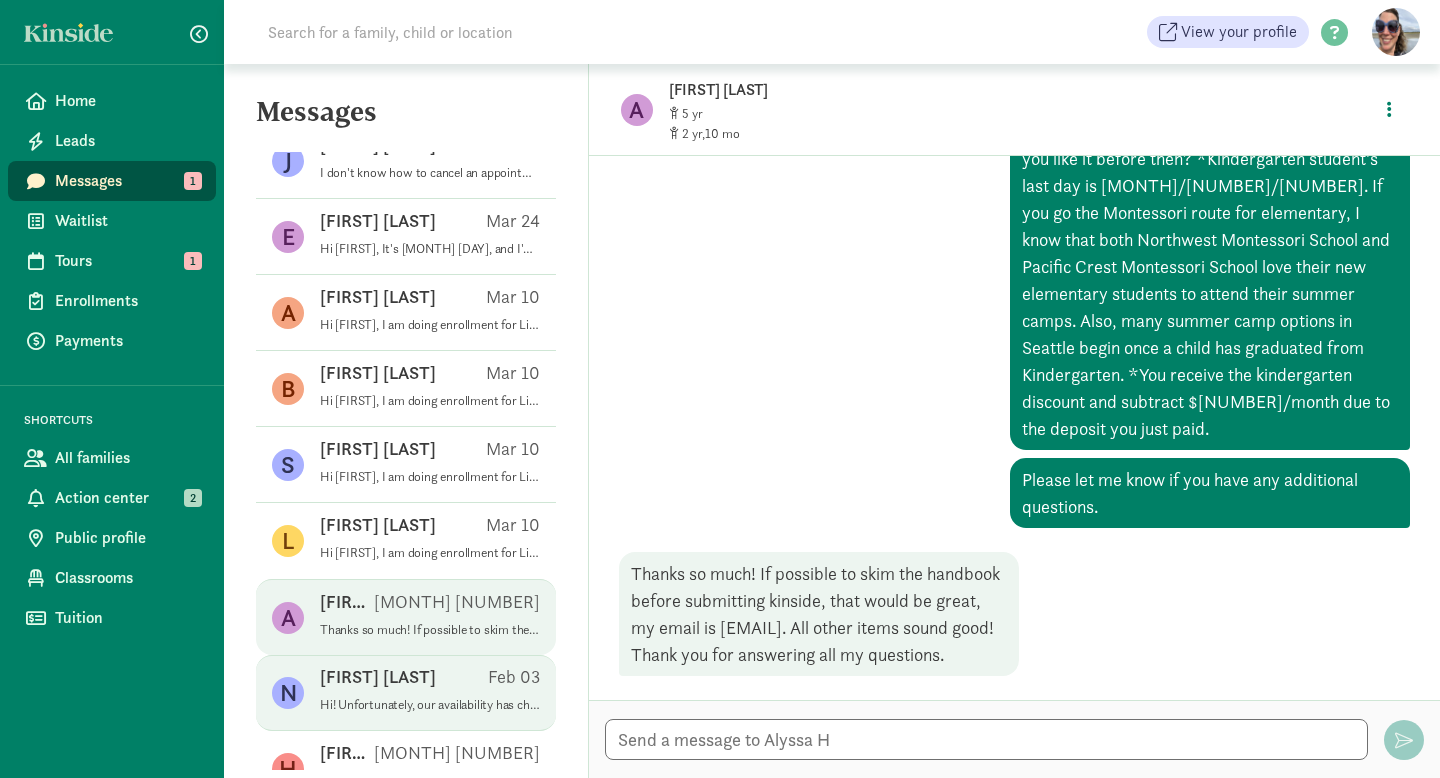 click on "Hi! Unfortunately, our availability has changed on 2/27. Please select a different date for your tour.  Thank you!" at bounding box center (430, 705) 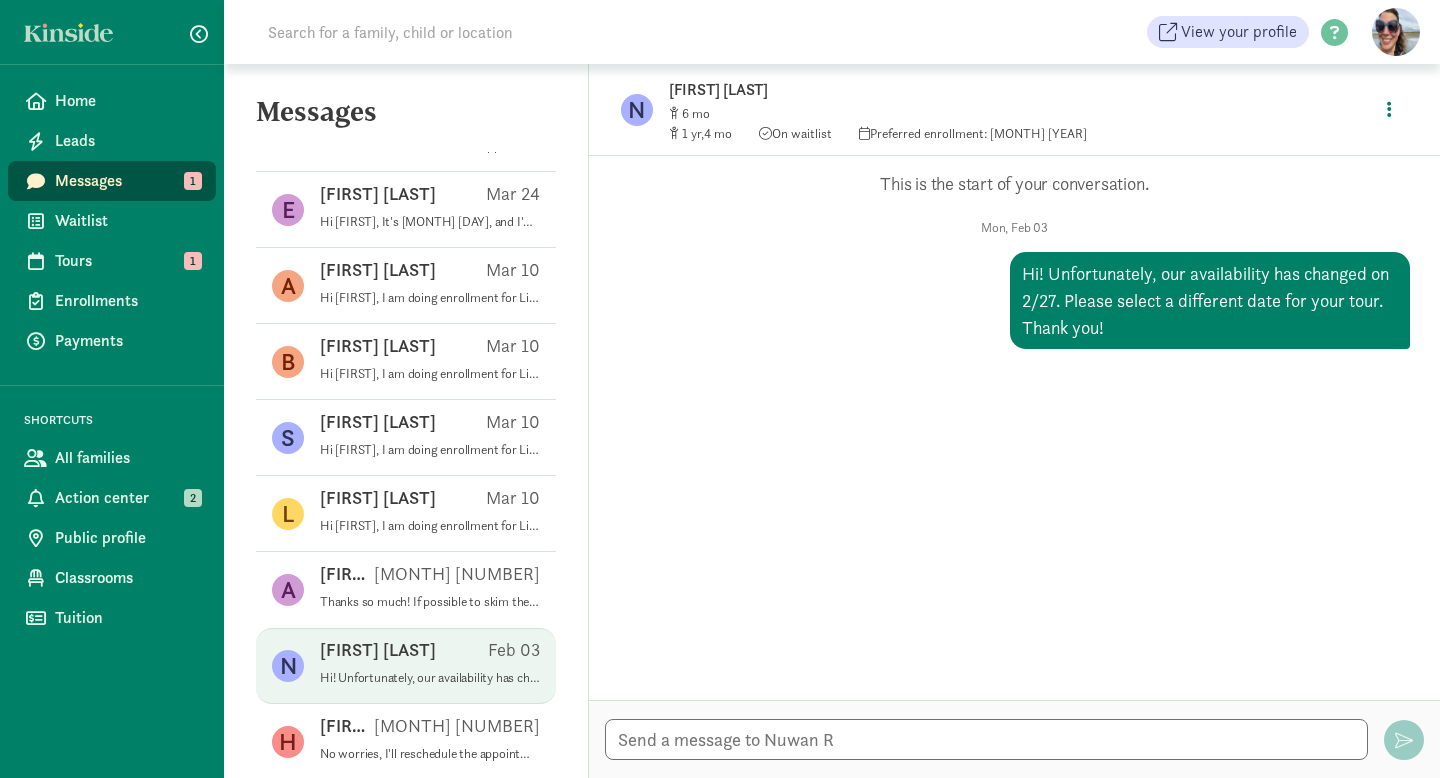 scroll, scrollTop: 2569, scrollLeft: 0, axis: vertical 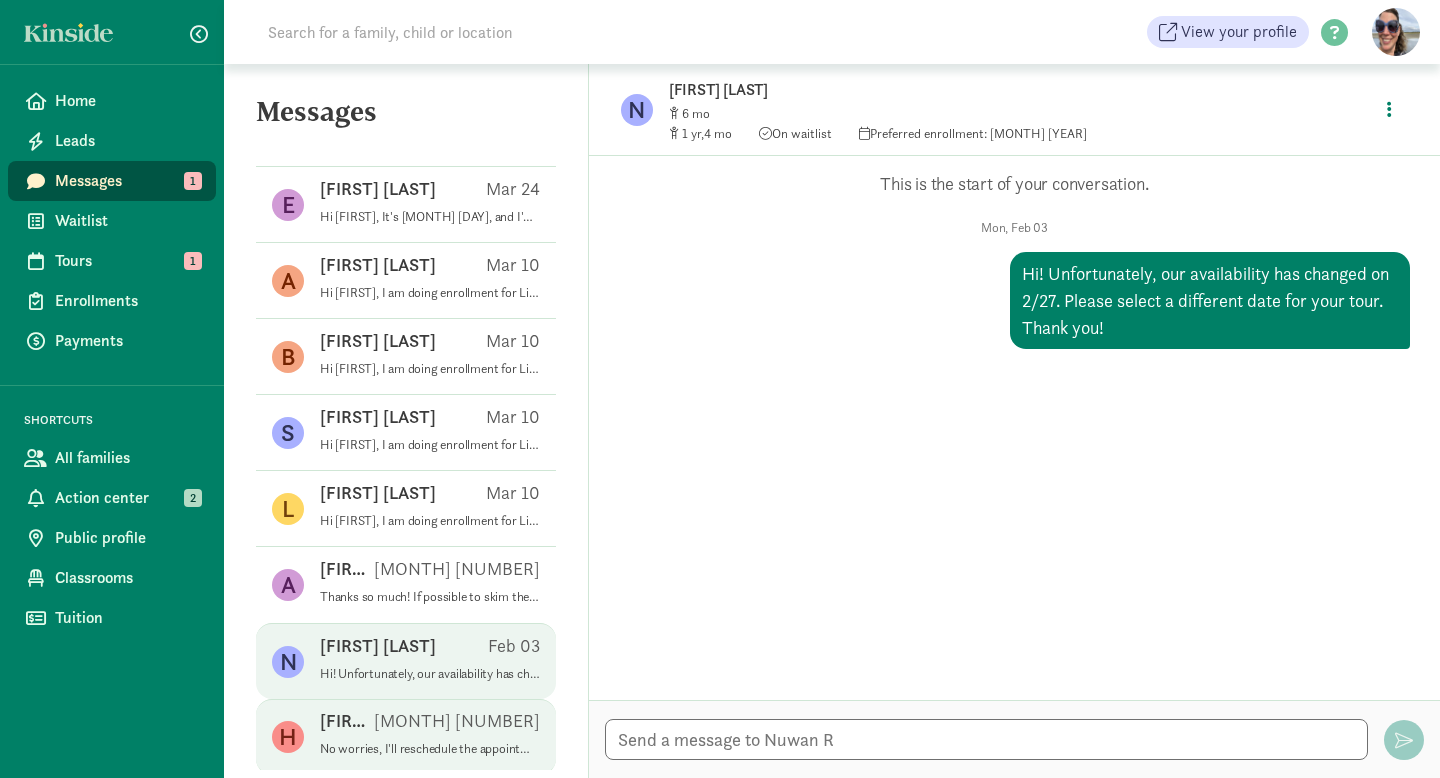 click on "Hannah E    Oct 17" at bounding box center [430, 725] 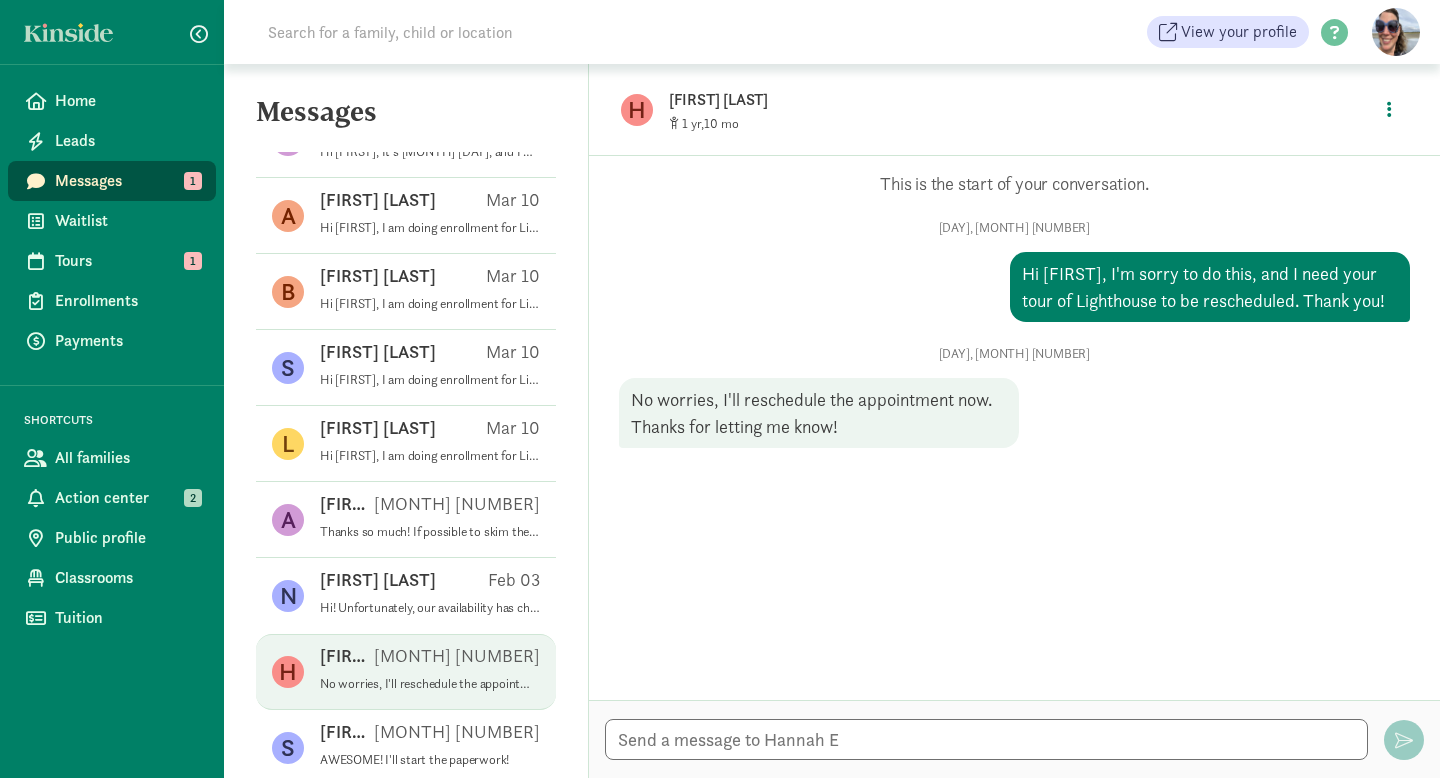 scroll, scrollTop: 2635, scrollLeft: 0, axis: vertical 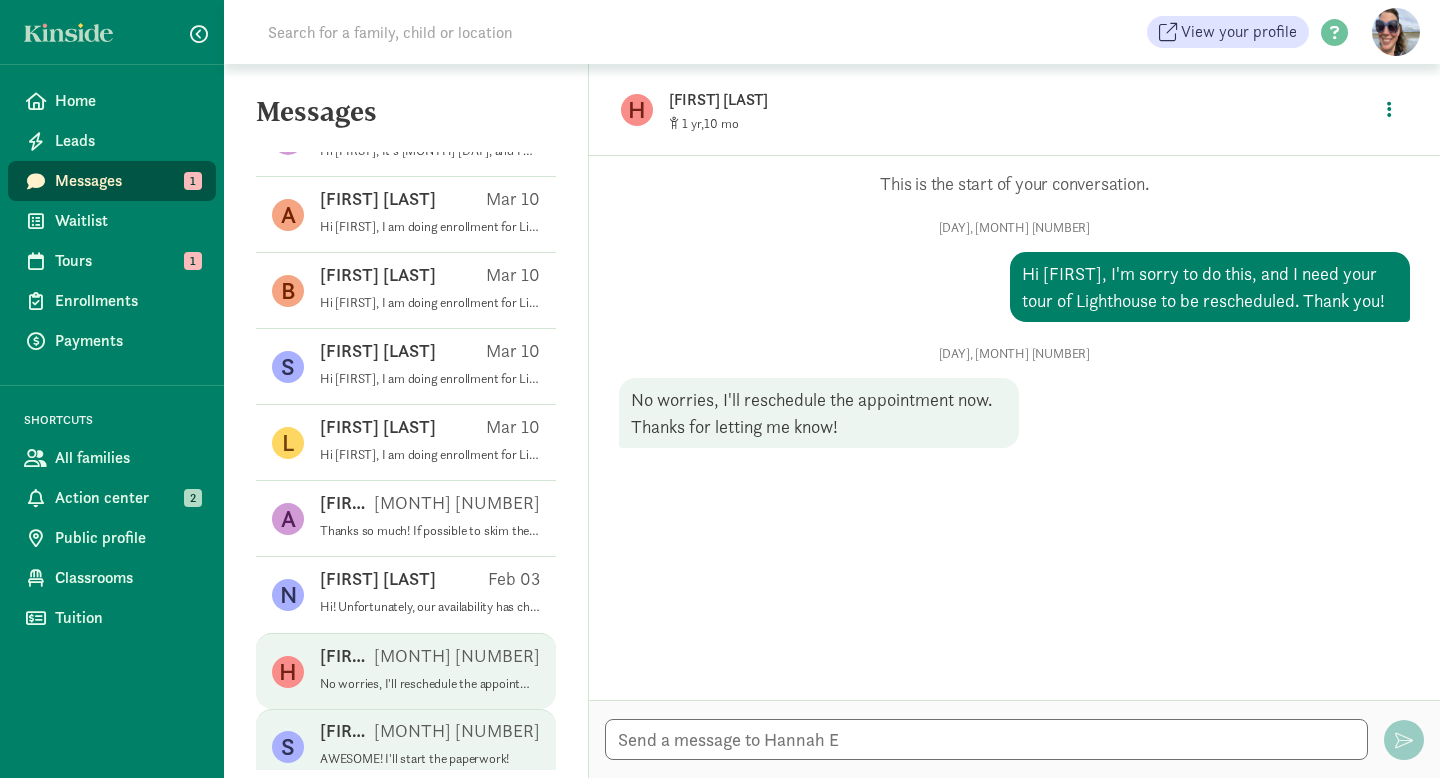 click on "Stephanie P    Sep 02" at bounding box center [430, 735] 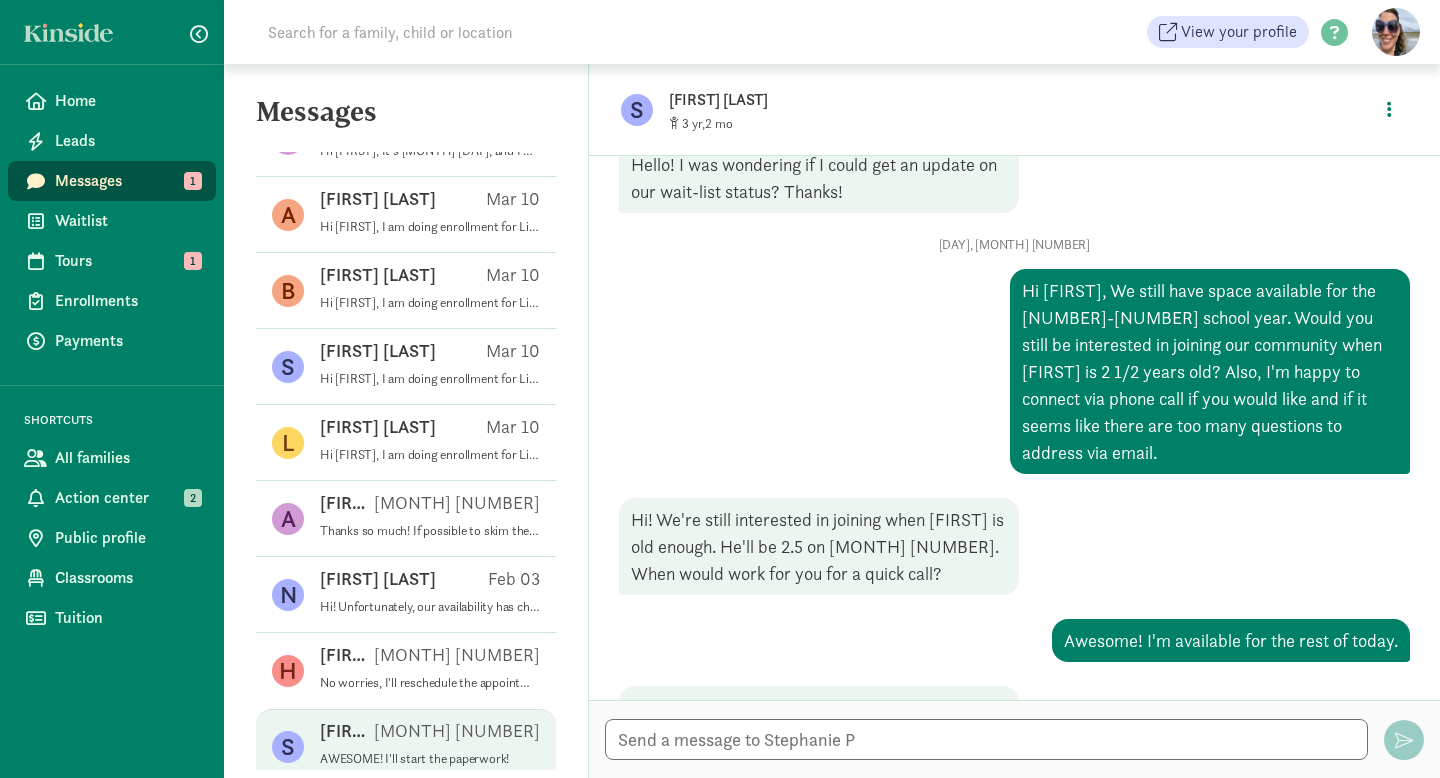 scroll, scrollTop: 110, scrollLeft: 0, axis: vertical 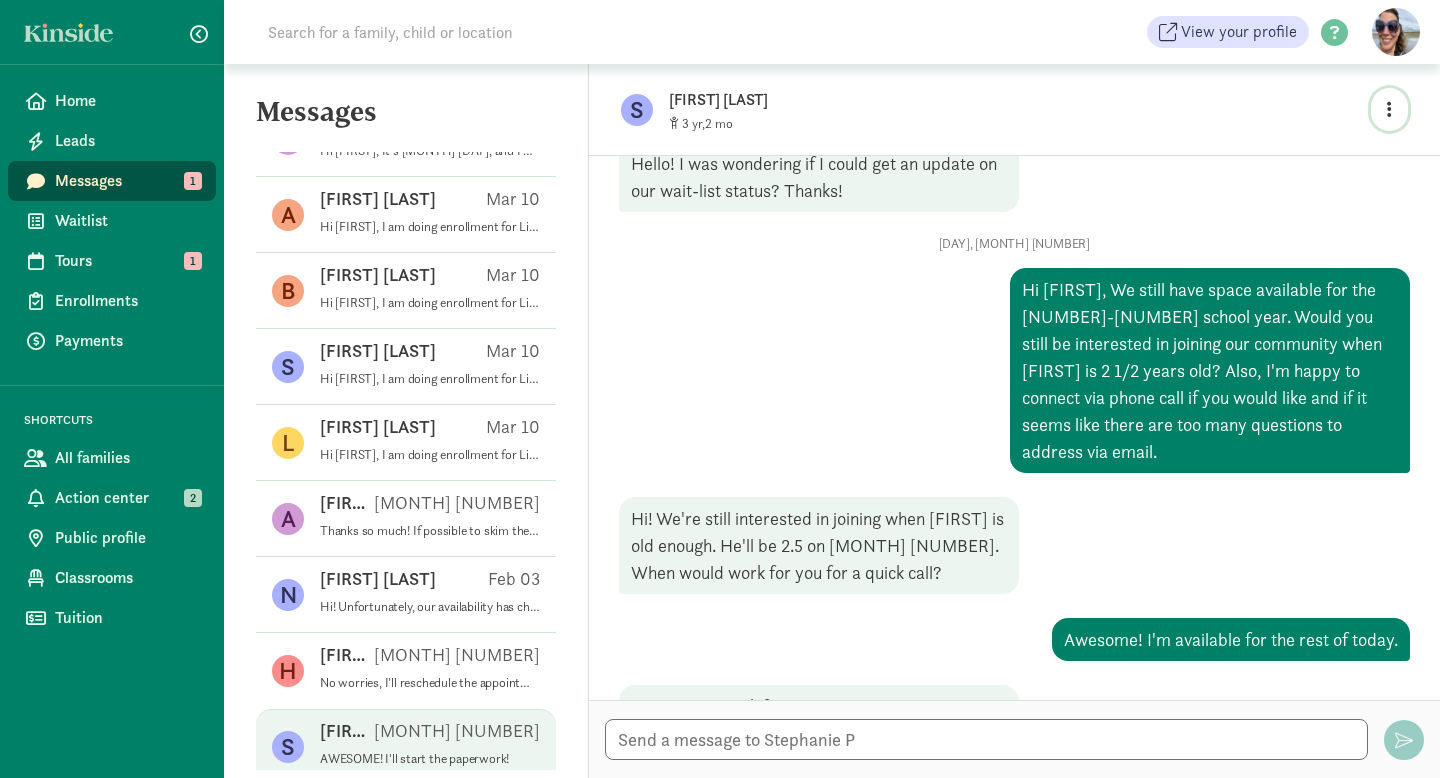 click 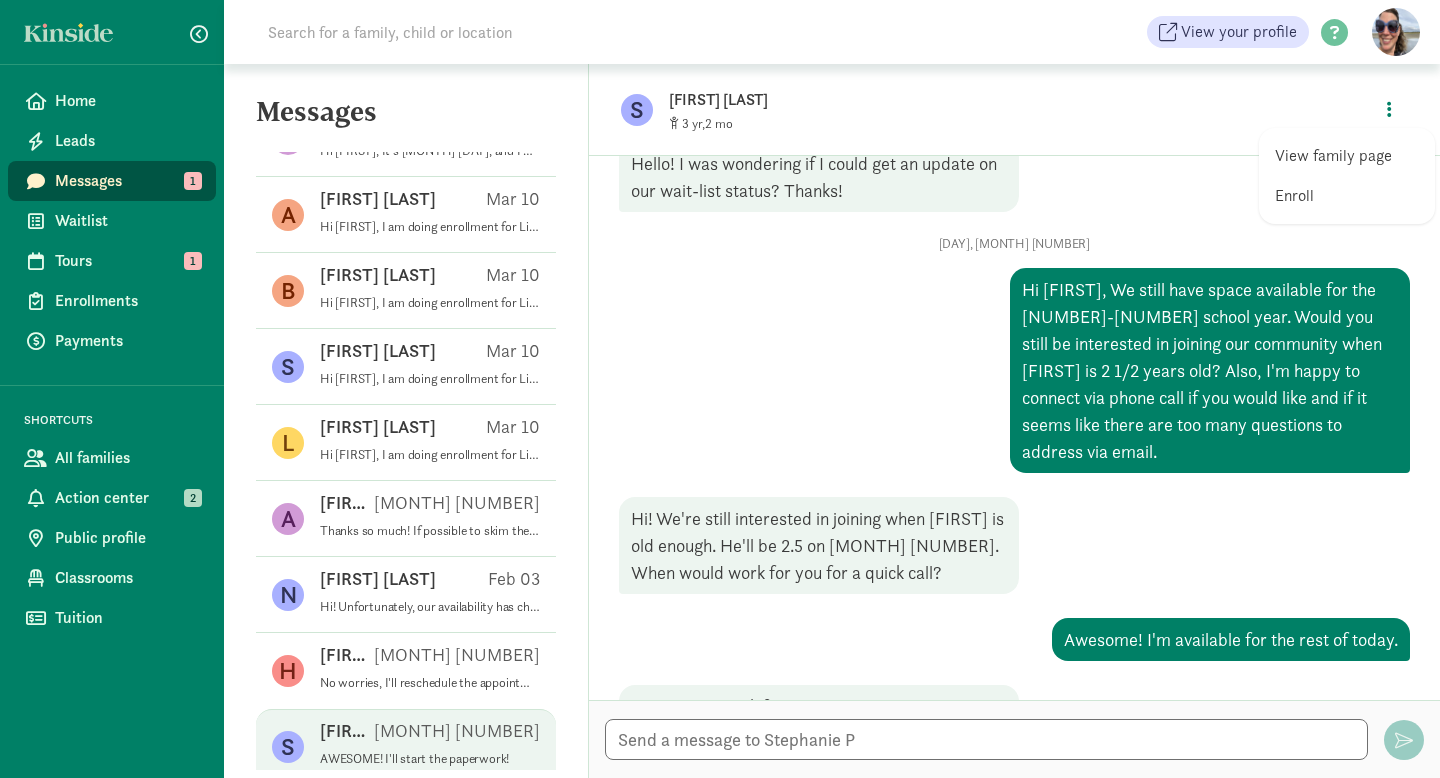 click on "View family page" at bounding box center (1347, 156) 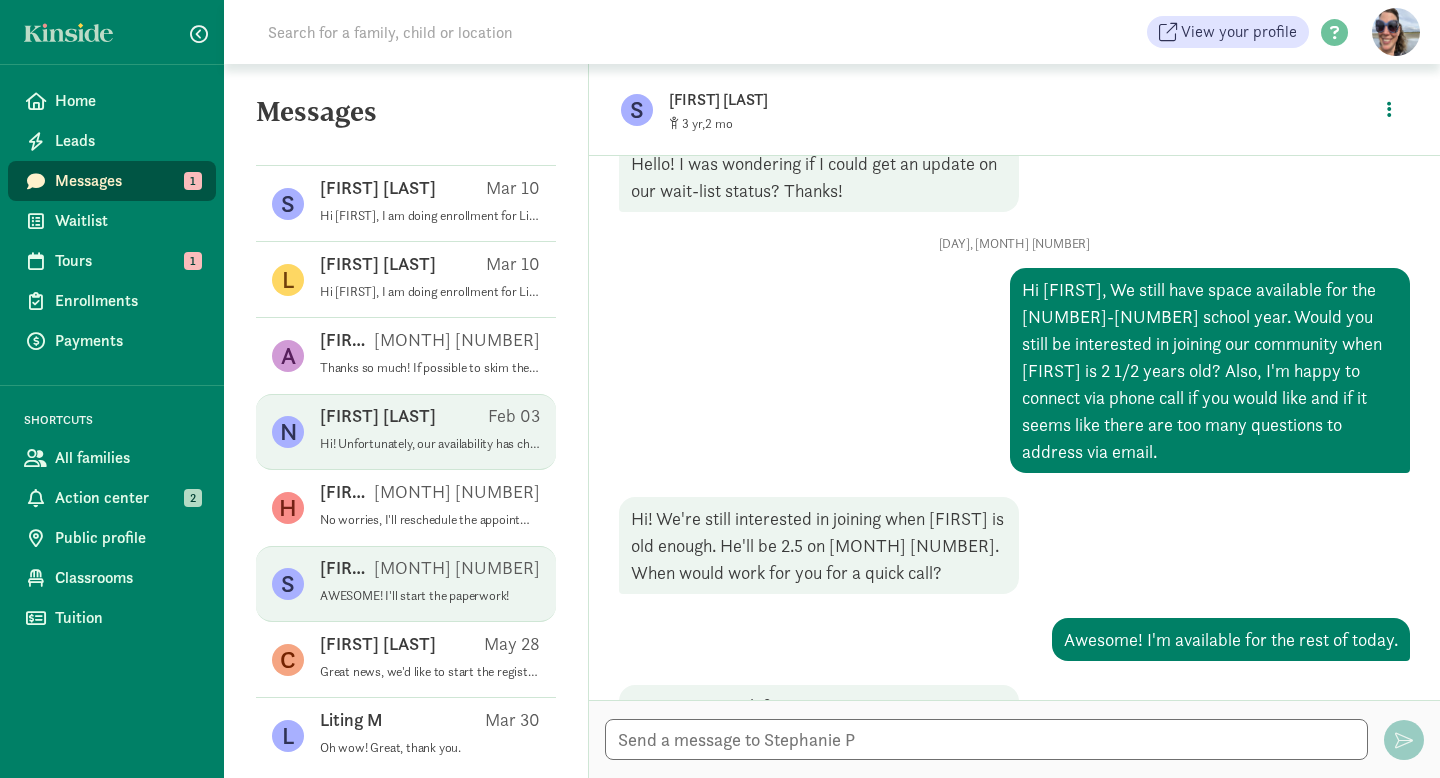 scroll, scrollTop: 2801, scrollLeft: 0, axis: vertical 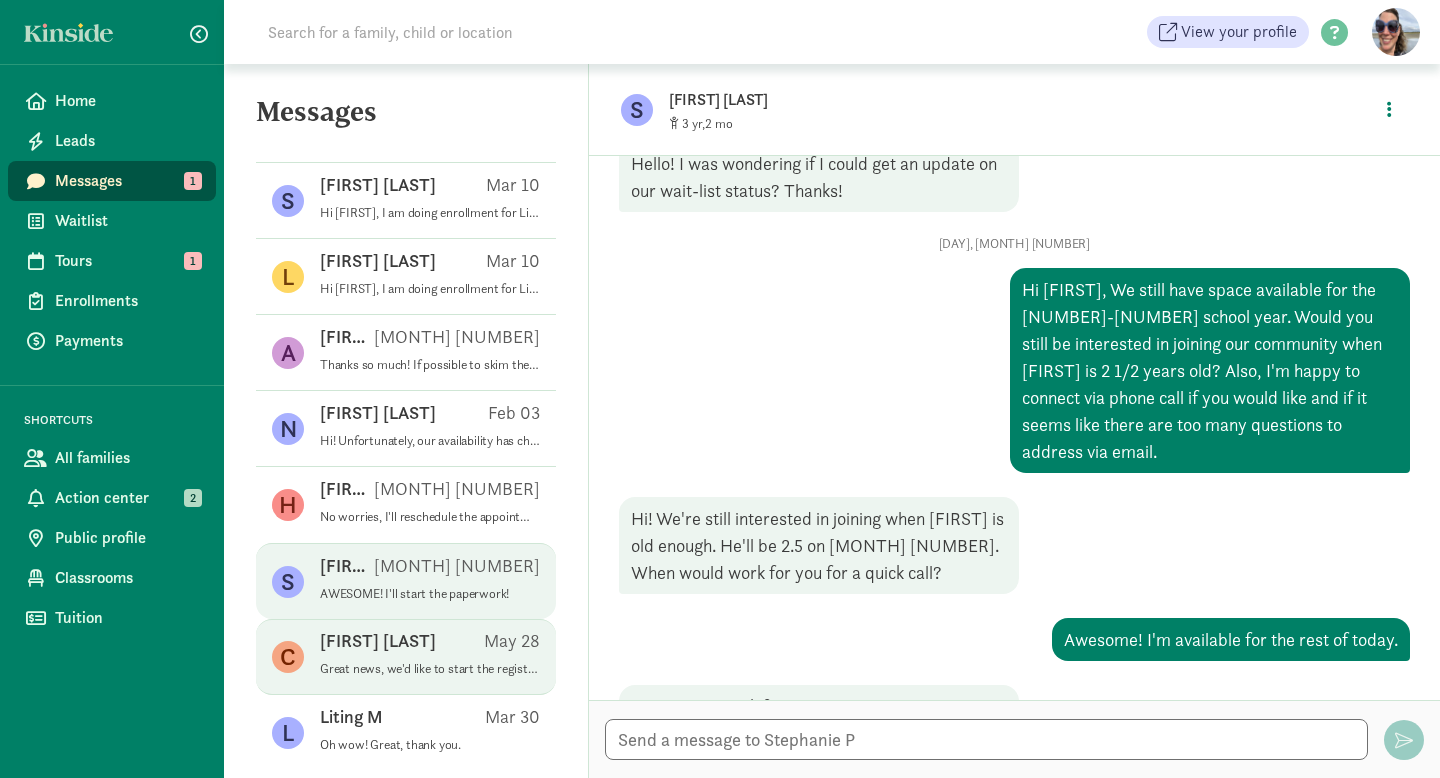 click on "Chrissy C" at bounding box center (378, 641) 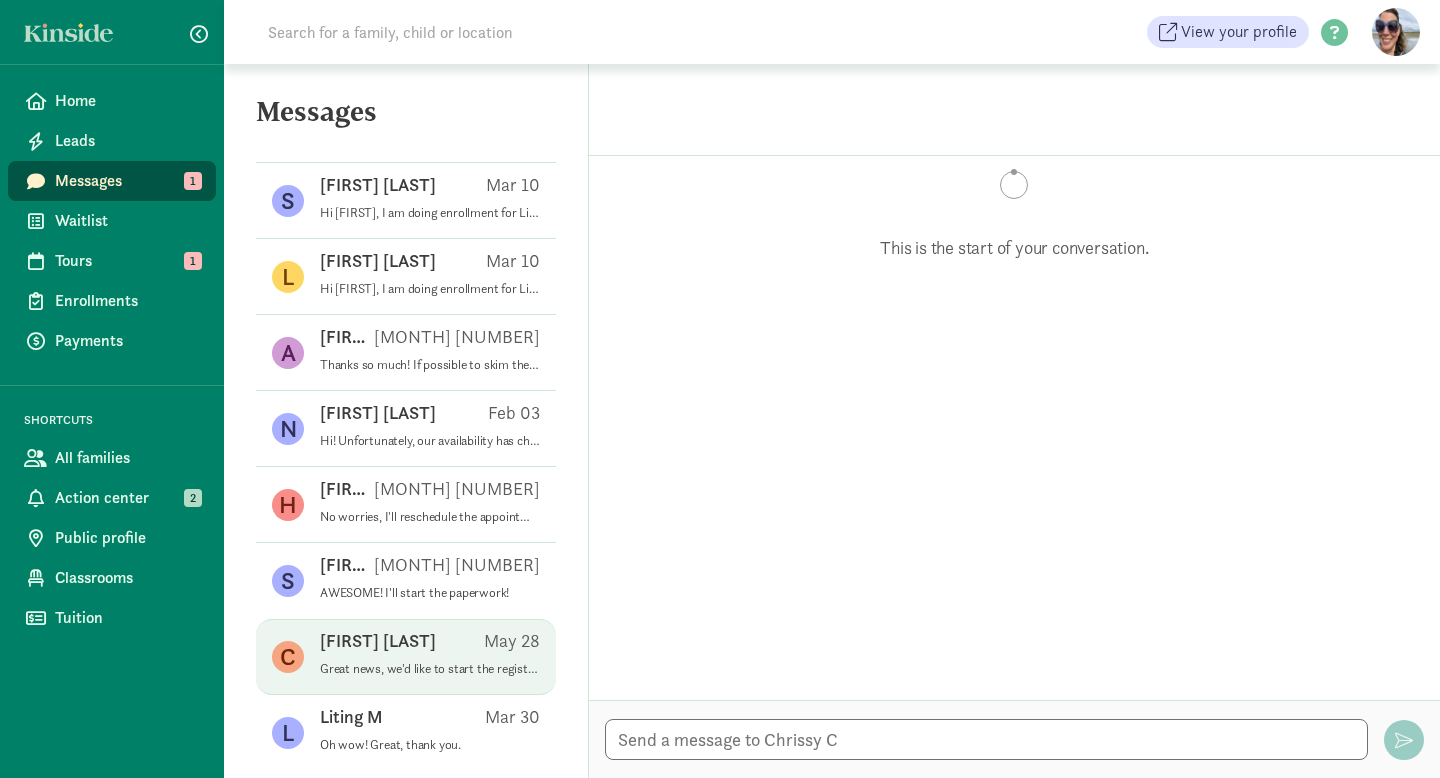 scroll, scrollTop: 28, scrollLeft: 0, axis: vertical 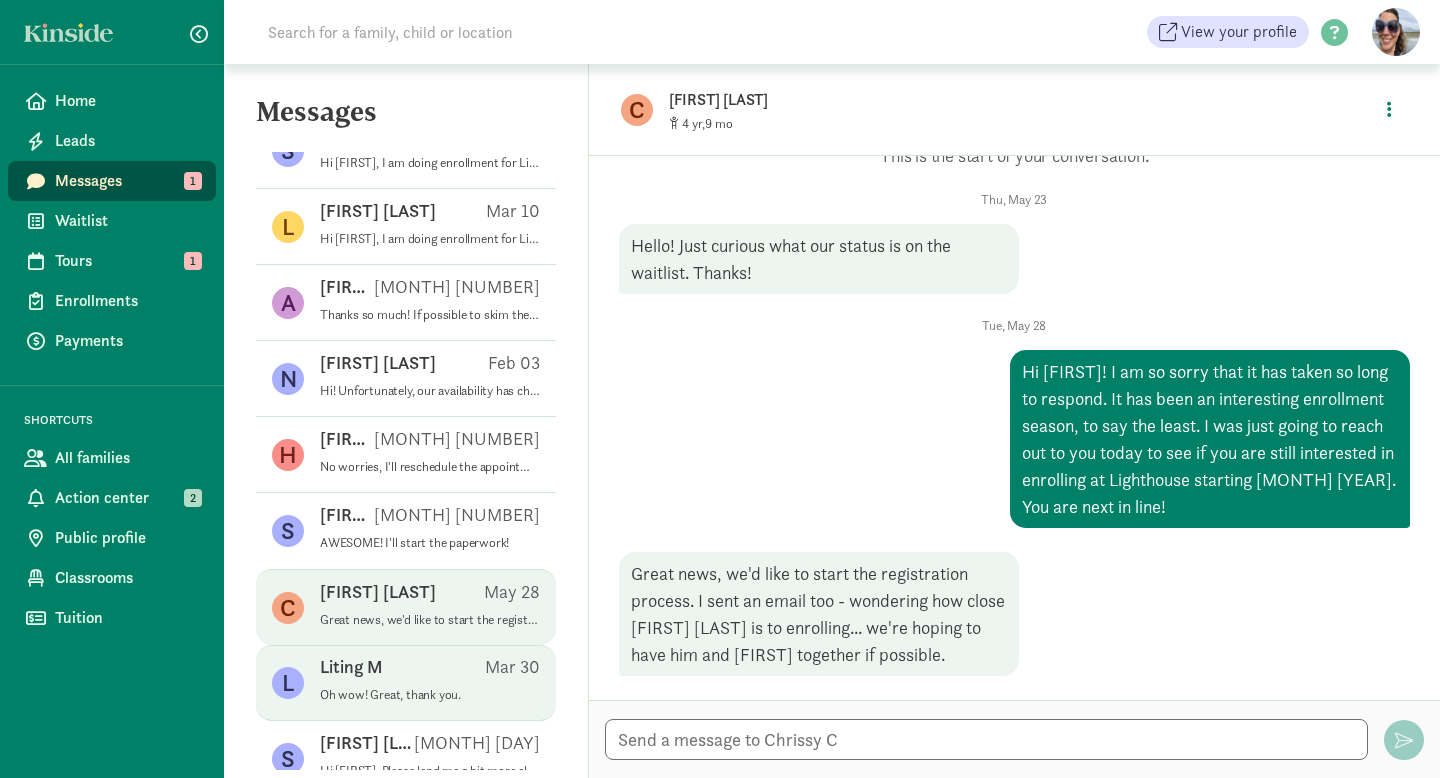 click on "Oh wow! Great, thank you." at bounding box center (430, 695) 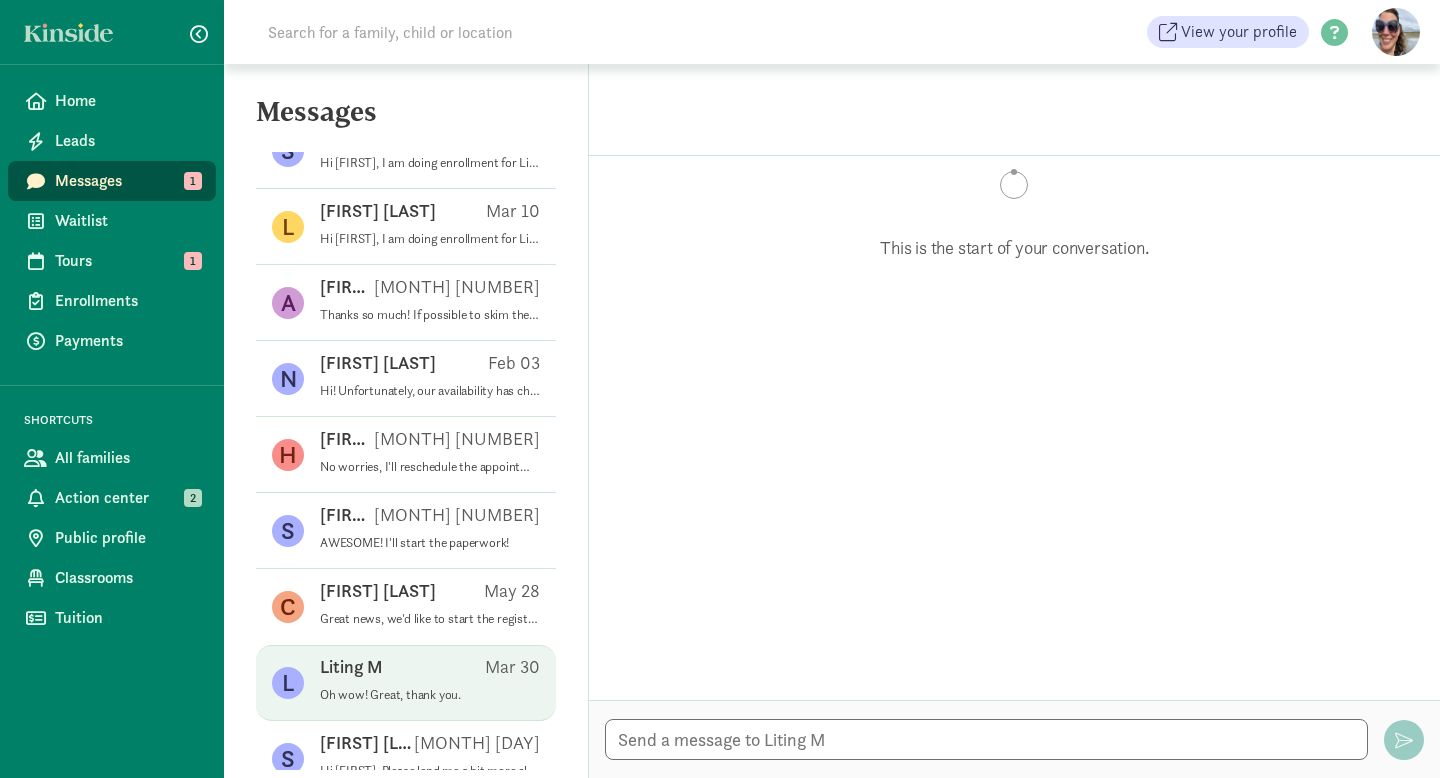 scroll, scrollTop: 145, scrollLeft: 0, axis: vertical 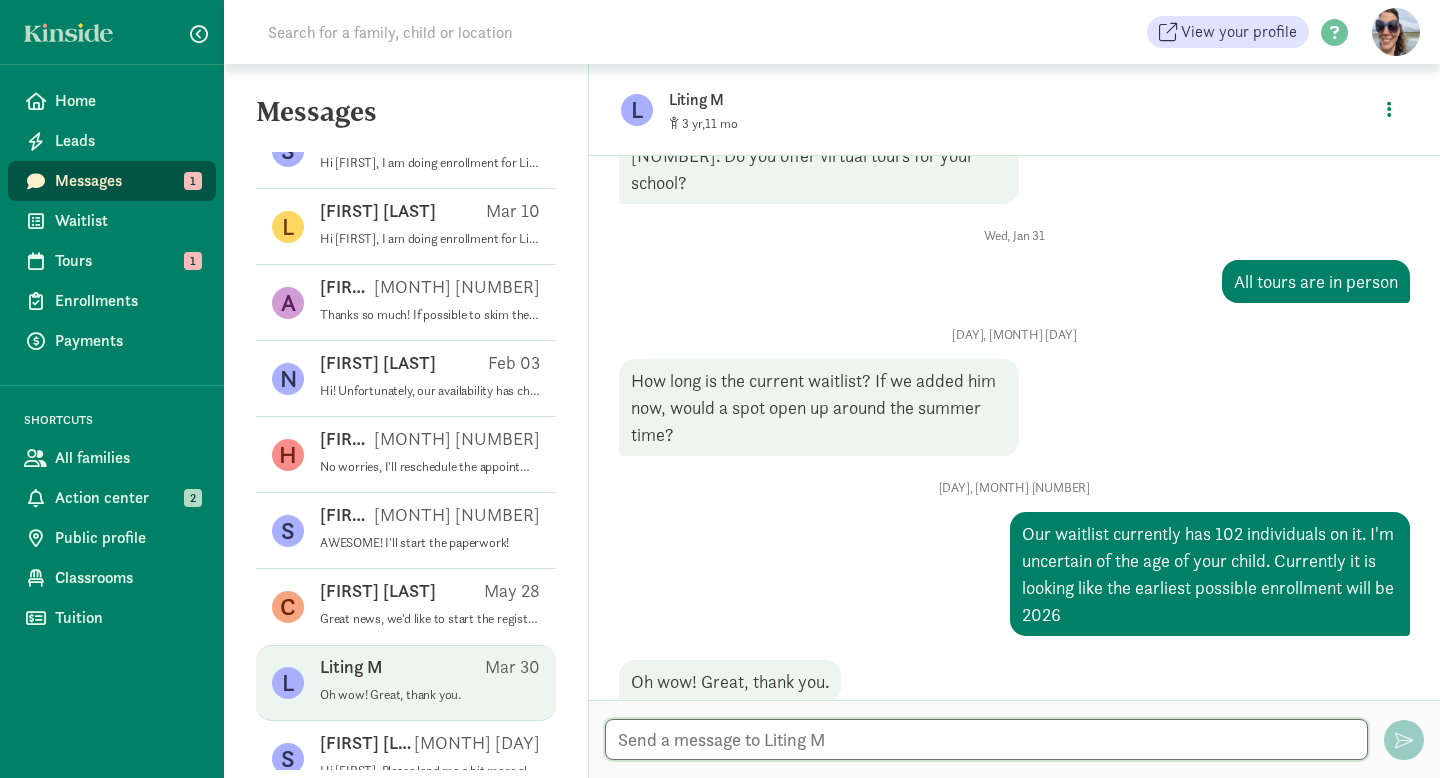 click at bounding box center (986, 739) 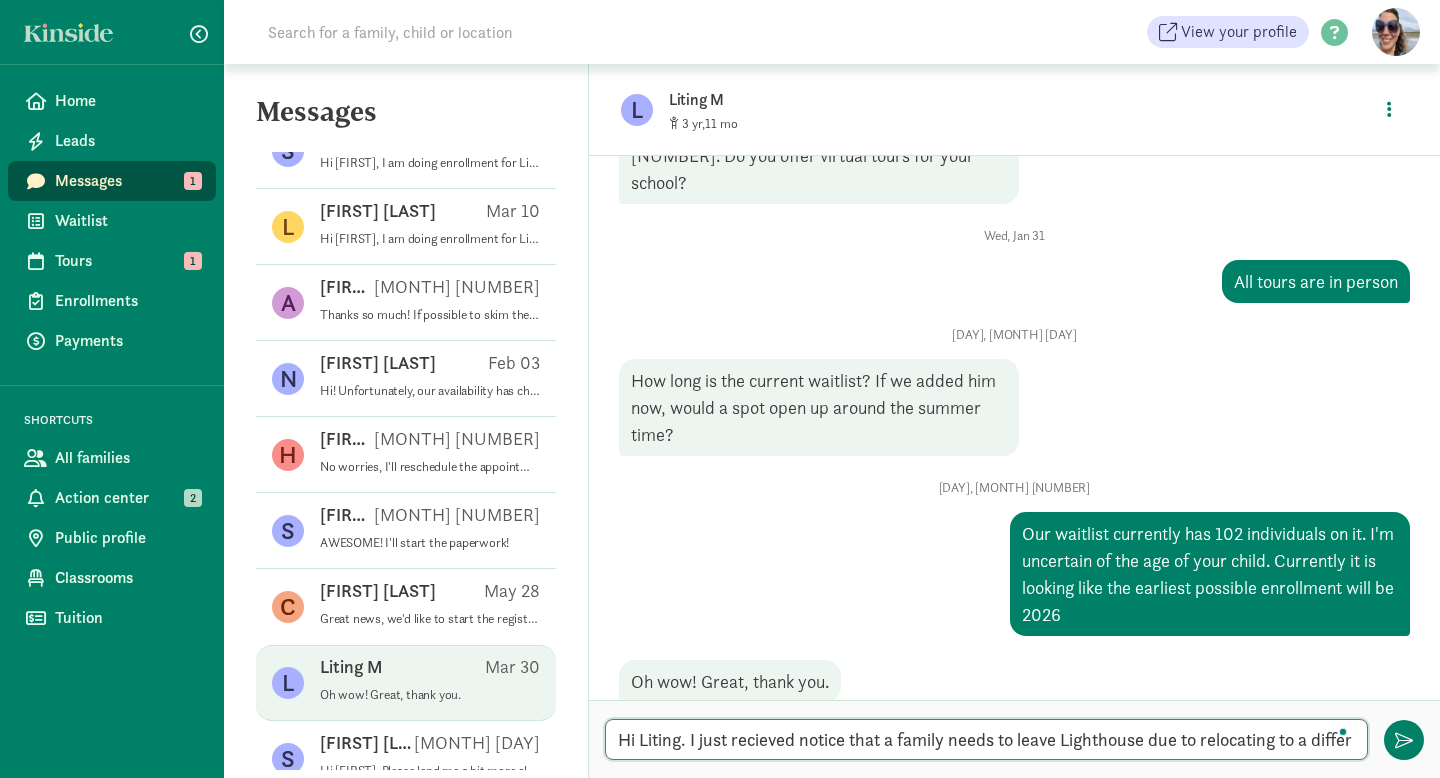scroll, scrollTop: 15, scrollLeft: 0, axis: vertical 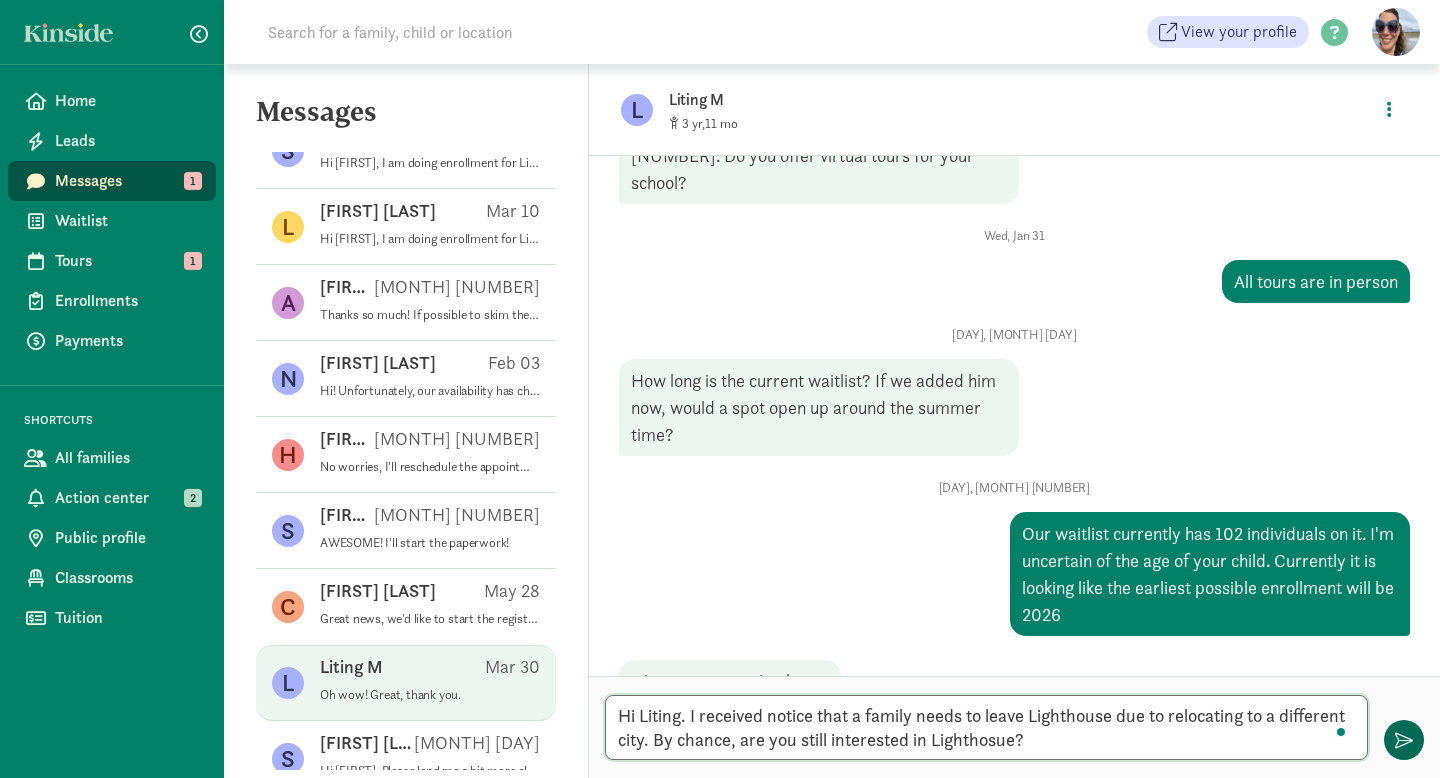 type on "Hi Liting. I received notice that a family needs to leave Lighthouse due to relocating to a different city. By chance, are you still interested in Lighthosue?" 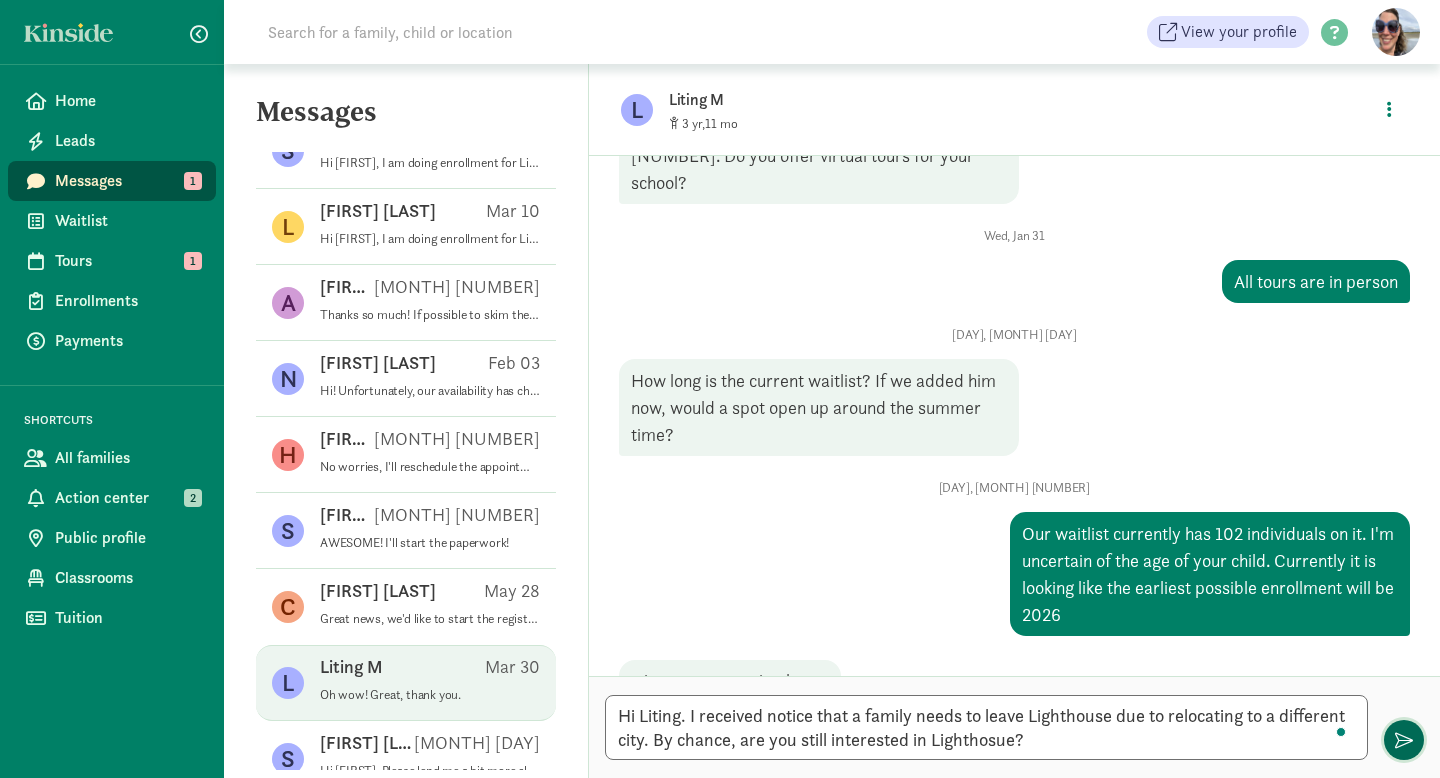 click at bounding box center (1404, 740) 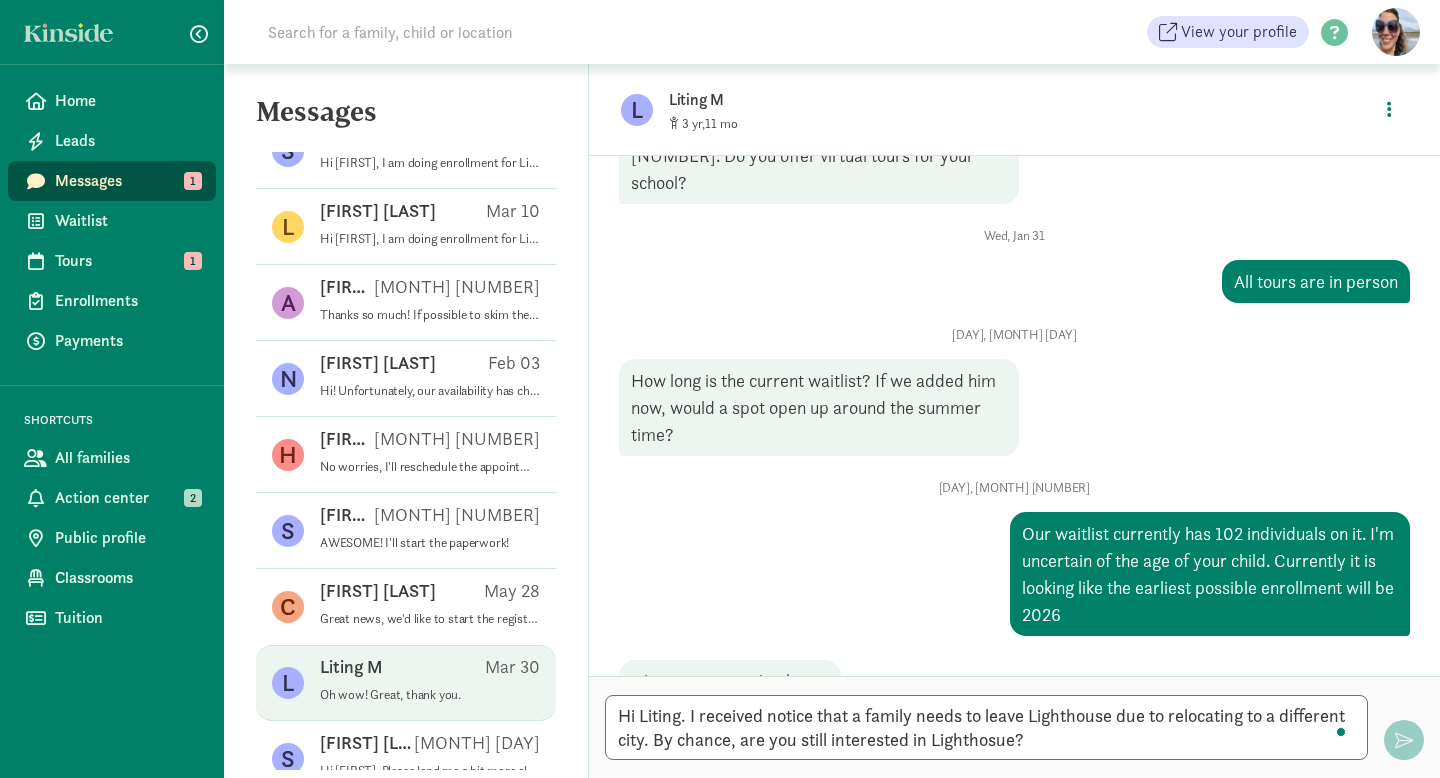 type 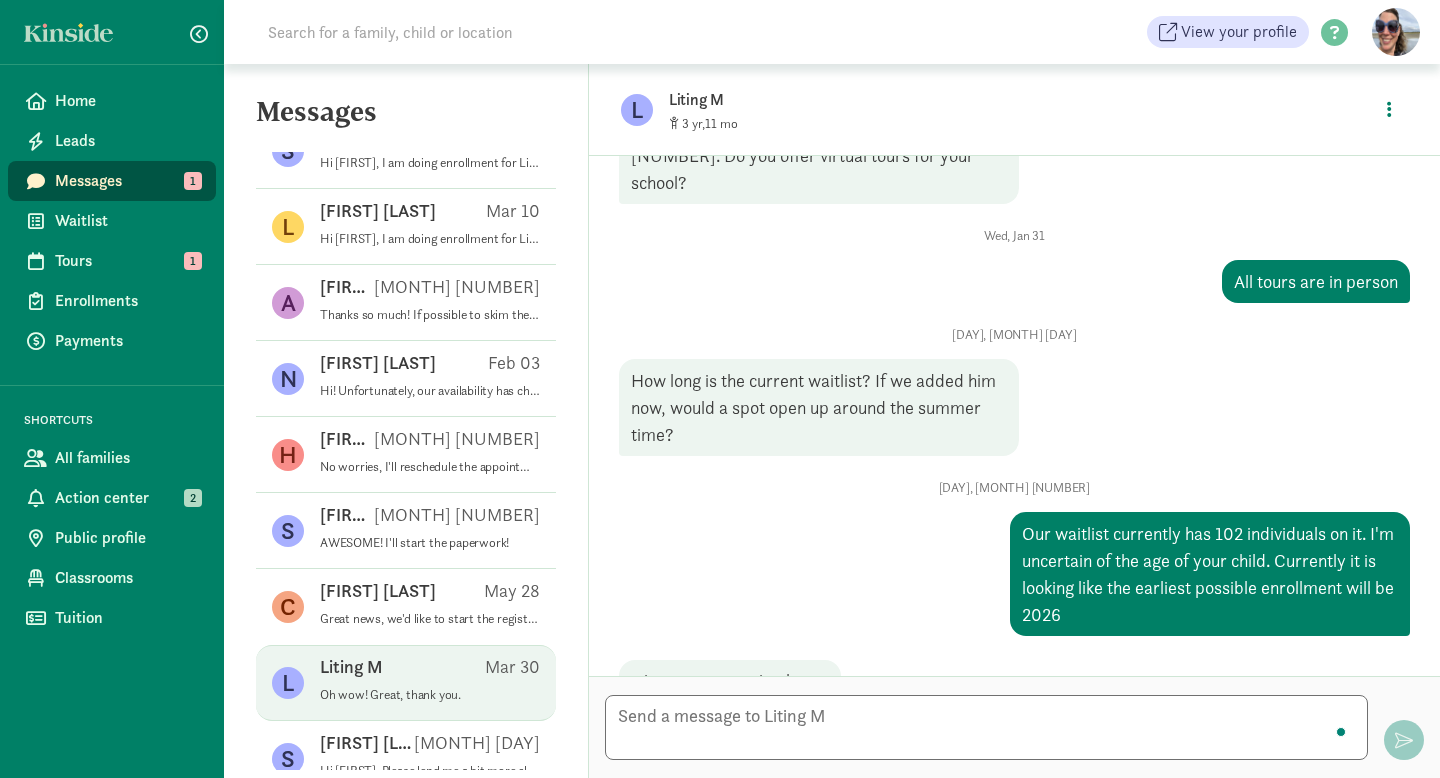 scroll, scrollTop: 325, scrollLeft: 0, axis: vertical 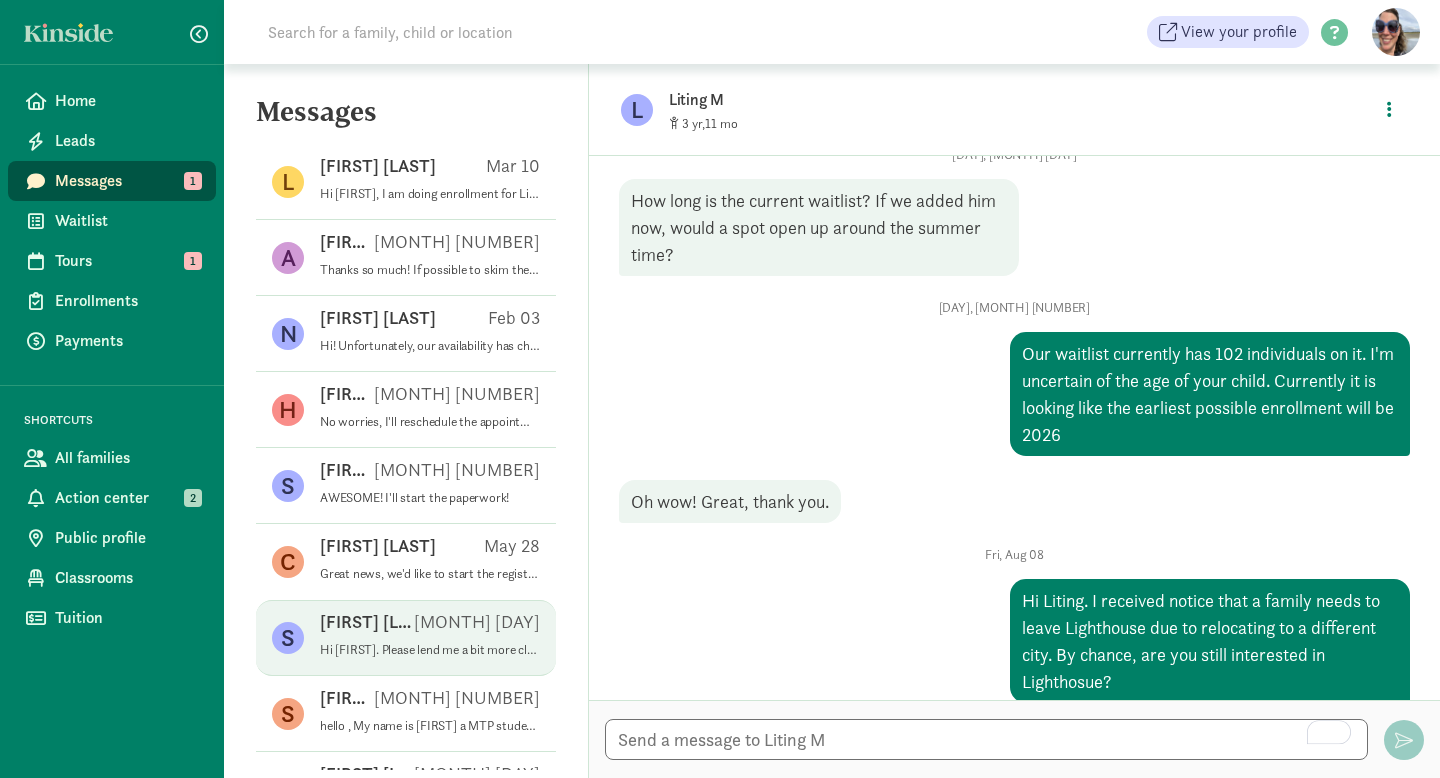 click on "Hi Suparat. Please lend me a bit more clarity. Are you currently in Montessori Training and looking for observation hours in a Montessori Classroom, or are you a parent looking to observe to see if our school is the right fight for you and your family?" at bounding box center [430, 650] 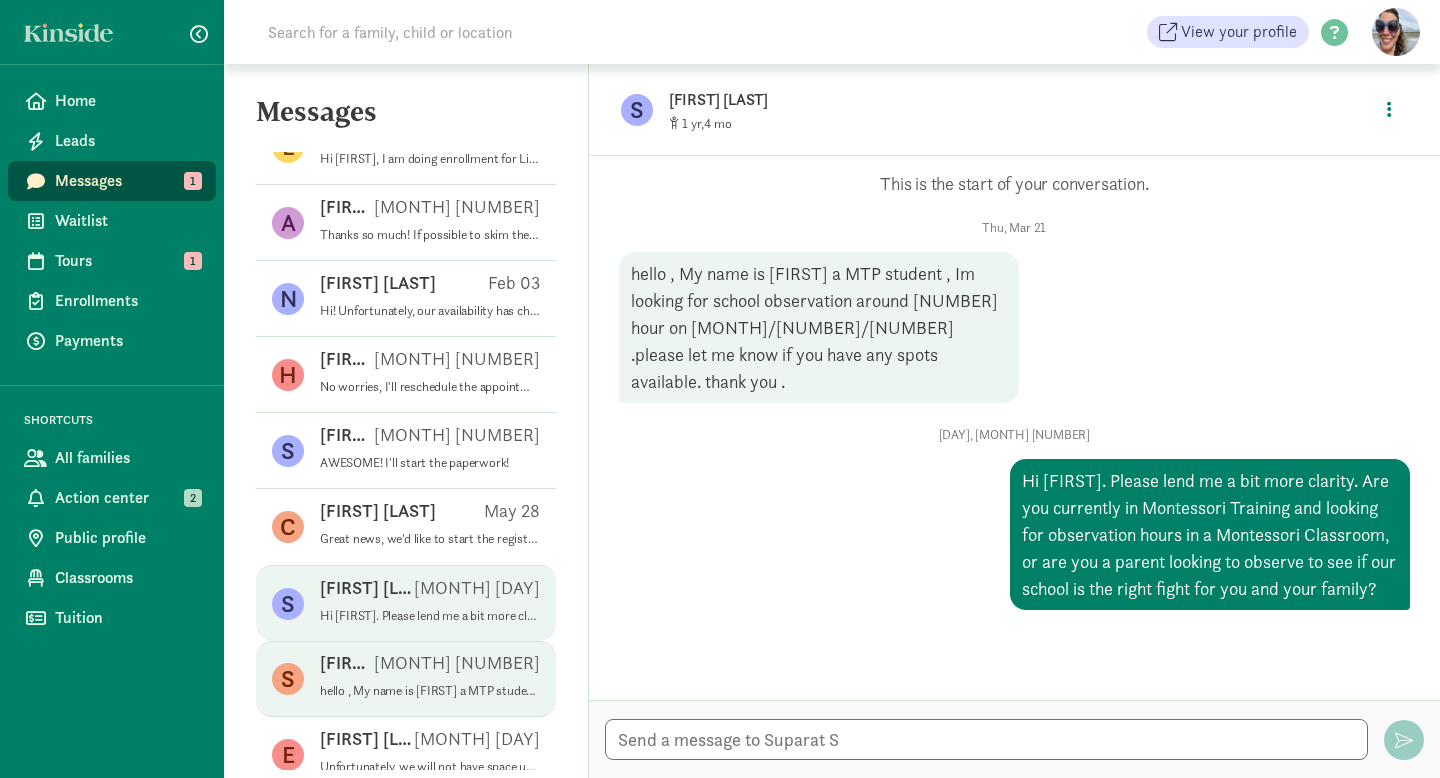 click on "Suparat S    Mar 21" at bounding box center (430, 667) 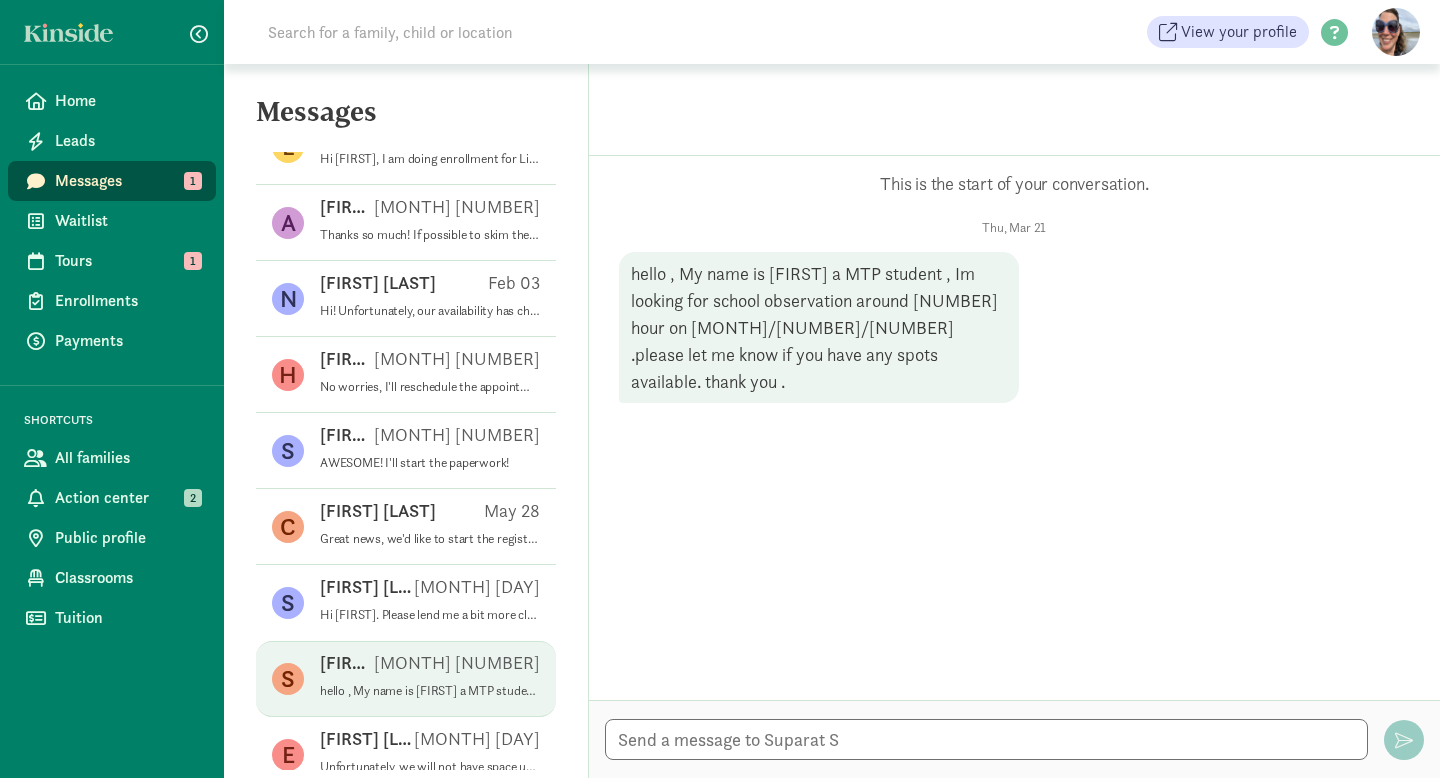 scroll, scrollTop: 3058, scrollLeft: 0, axis: vertical 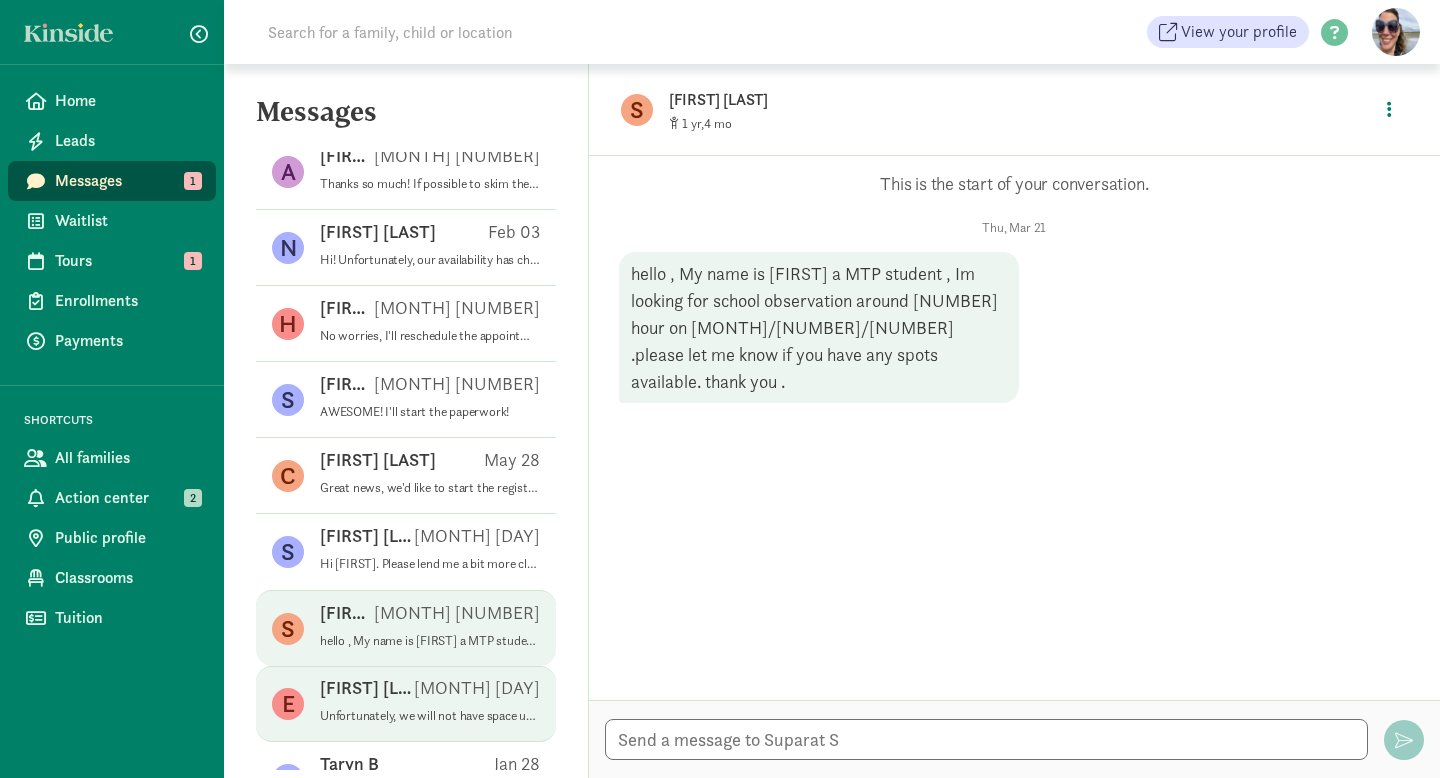 click on "Unfortunately, we will not have space until potentially 2026." at bounding box center (430, 716) 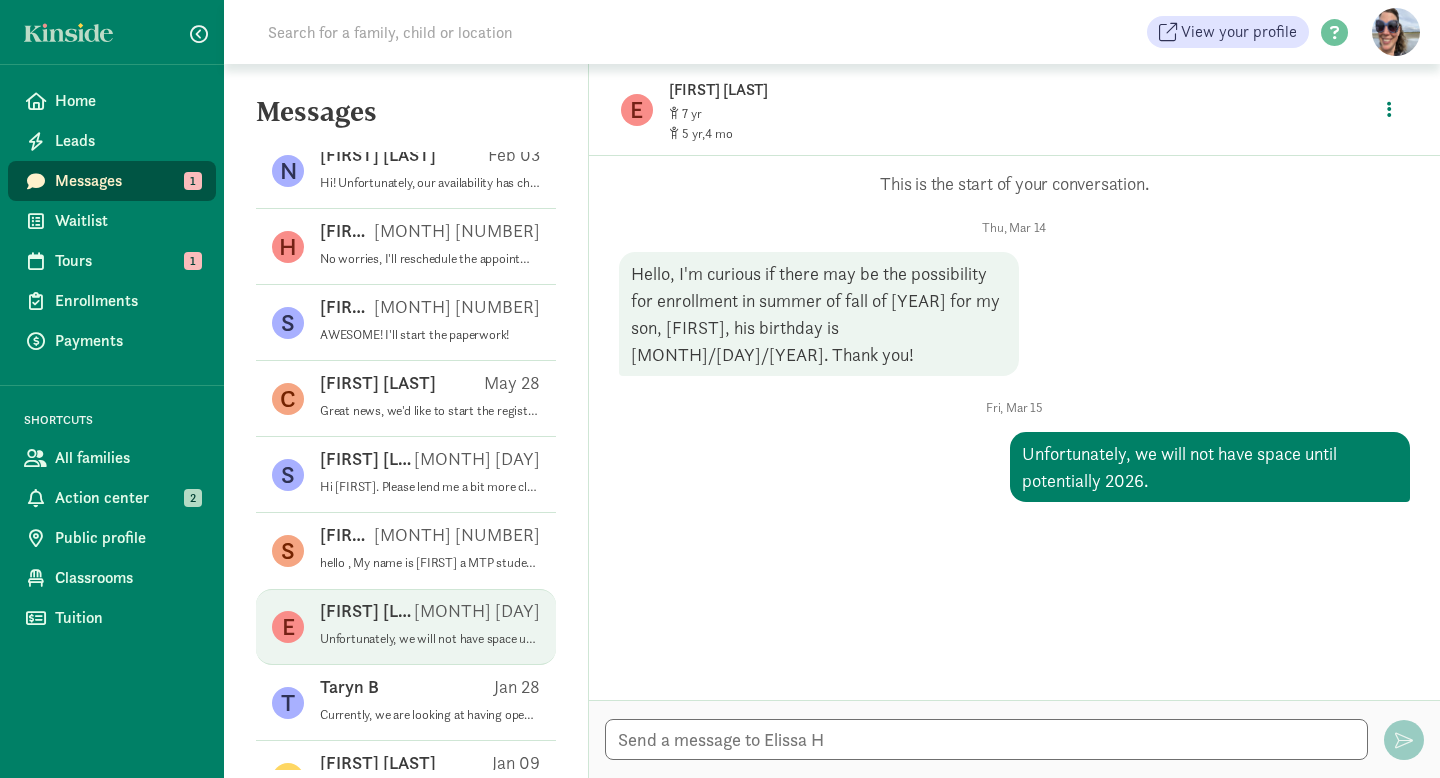 scroll, scrollTop: 3139, scrollLeft: 0, axis: vertical 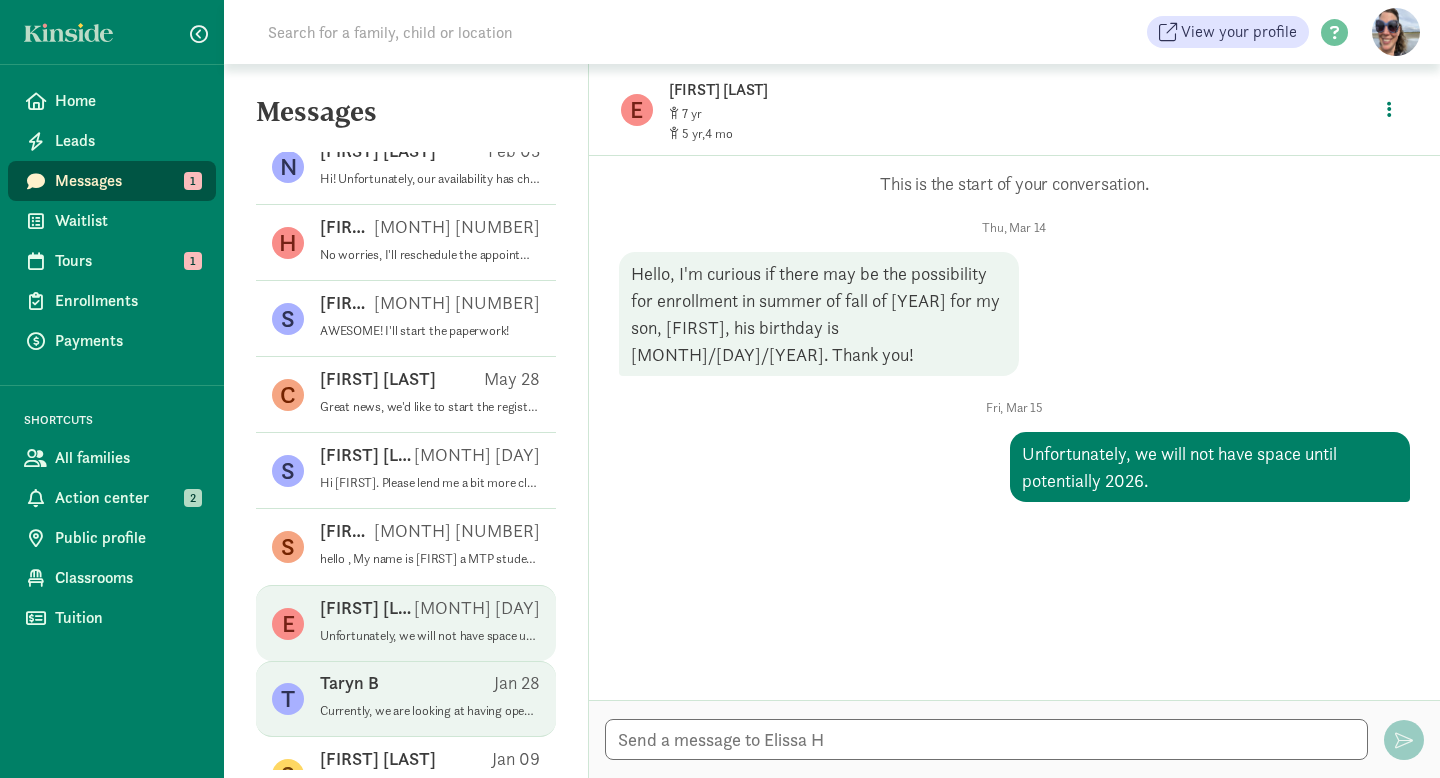 click on "Currently, we are looking at having openings for the 2026 enrollment." at bounding box center (430, 711) 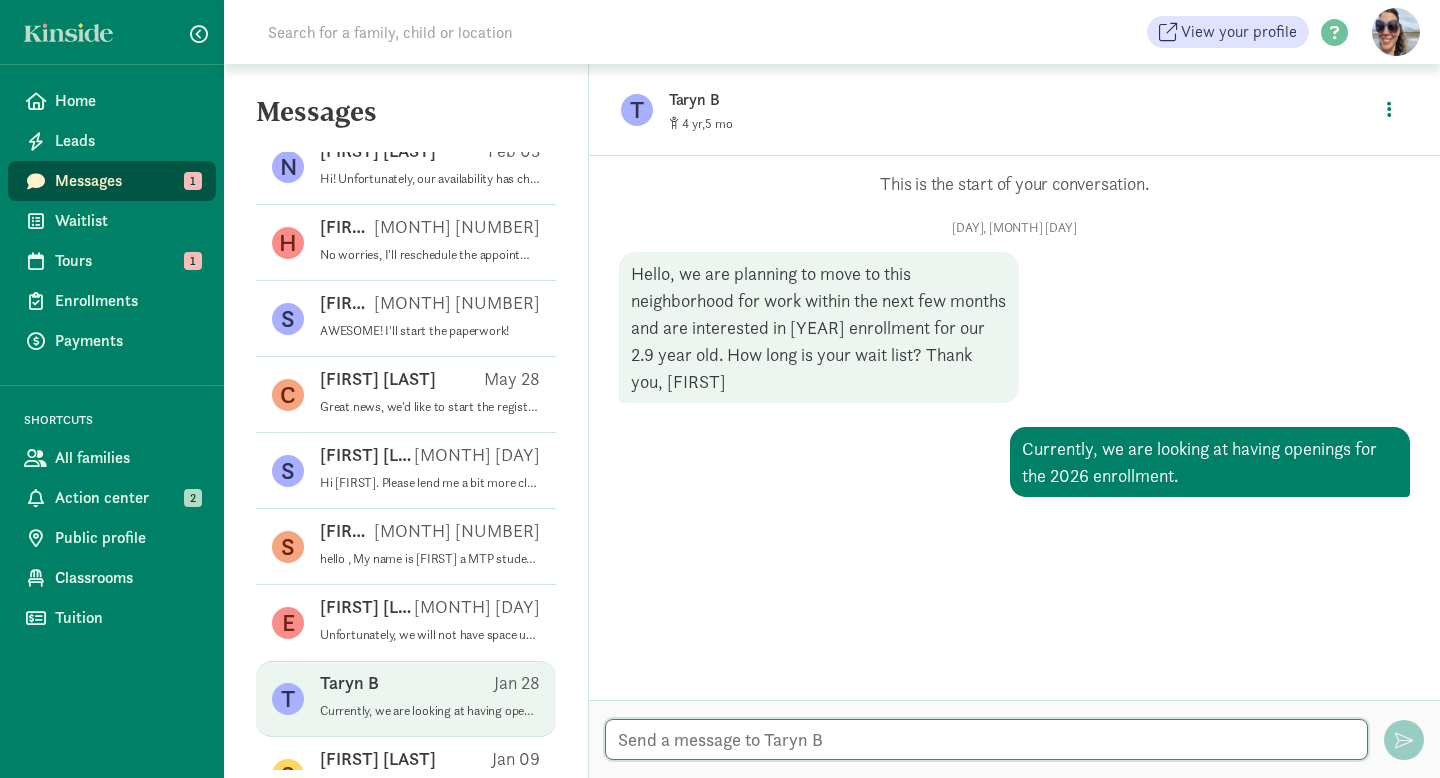 click at bounding box center [986, 739] 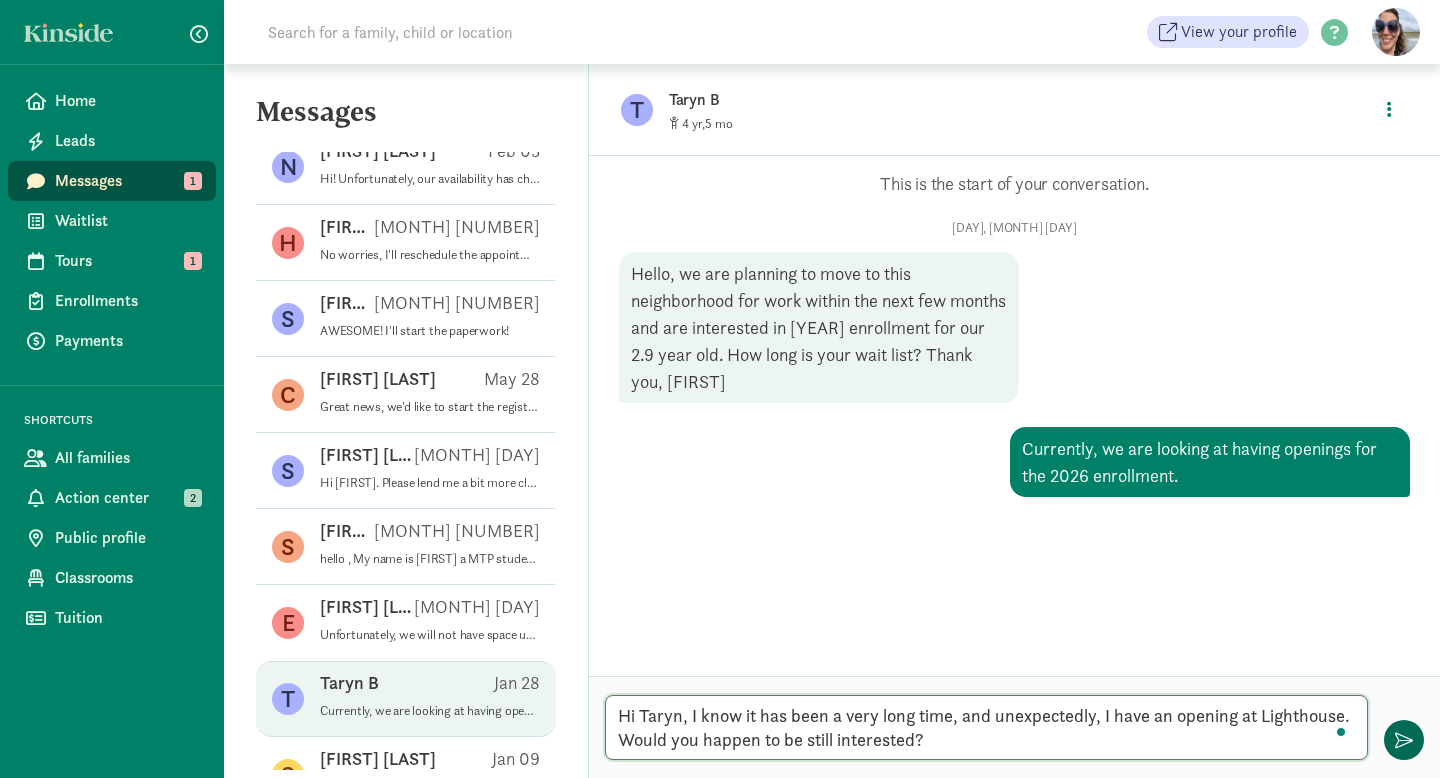 type on "Hi Taryn, I know it has been a very long time, and unexpectedly, I have an opening at Lighthouse. Would you happen to be still interested?" 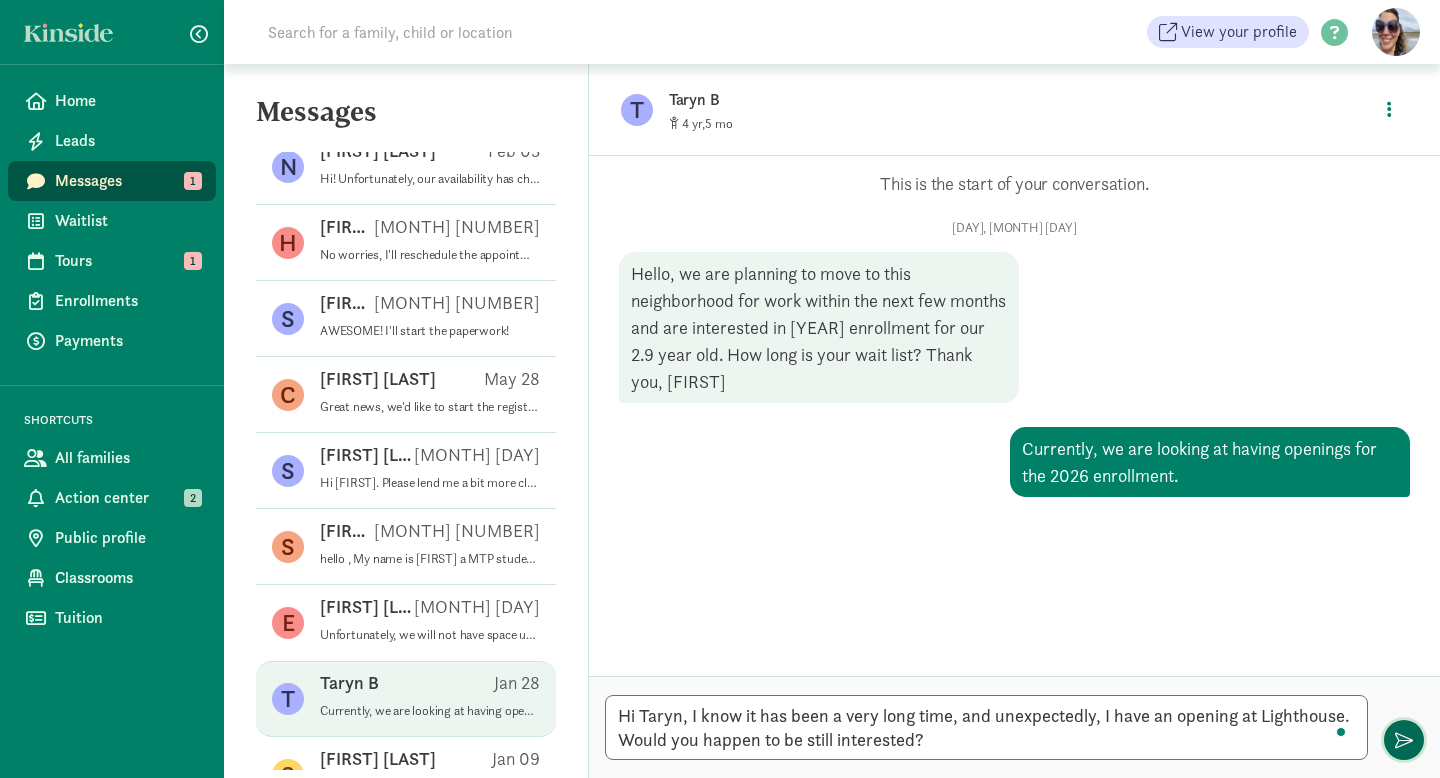 click at bounding box center (1404, 740) 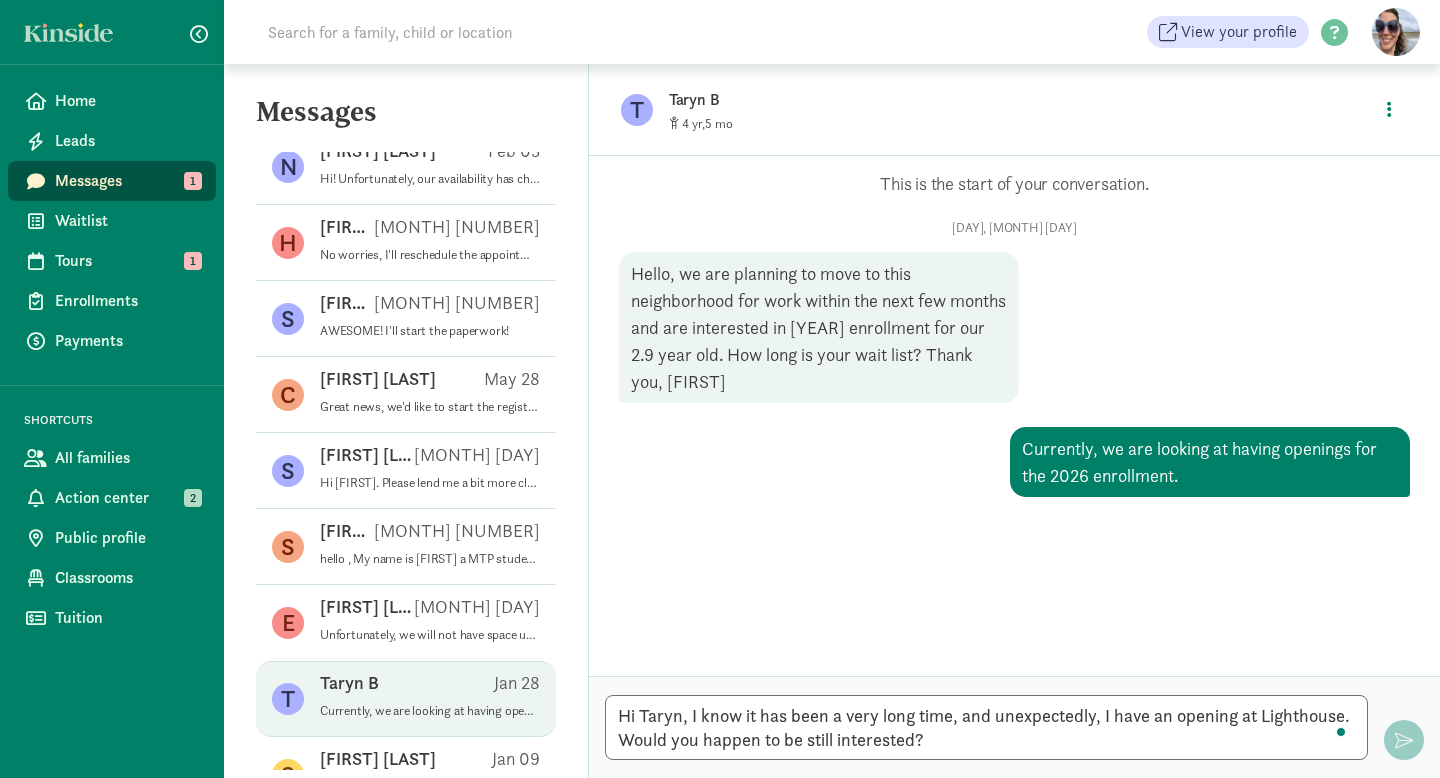 type 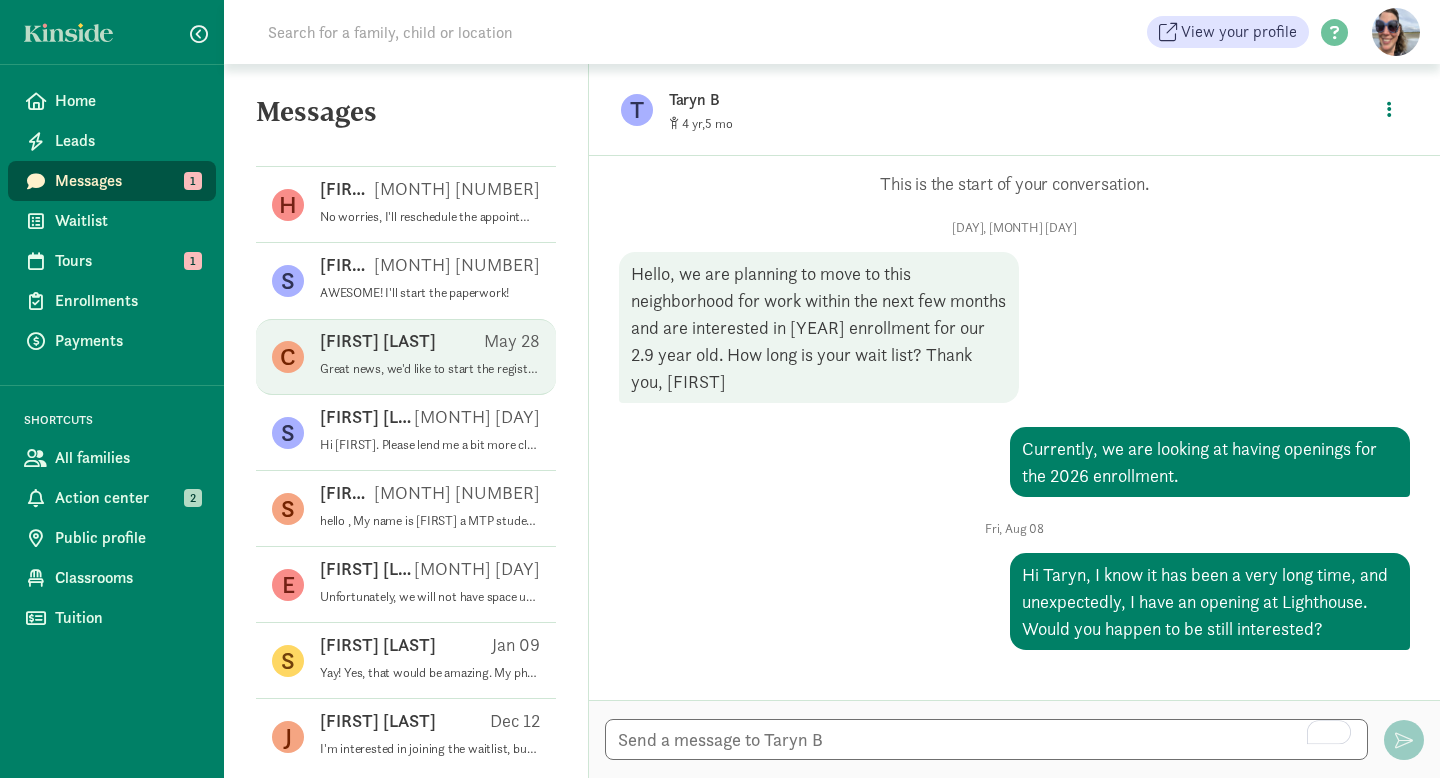 scroll, scrollTop: 3258, scrollLeft: 0, axis: vertical 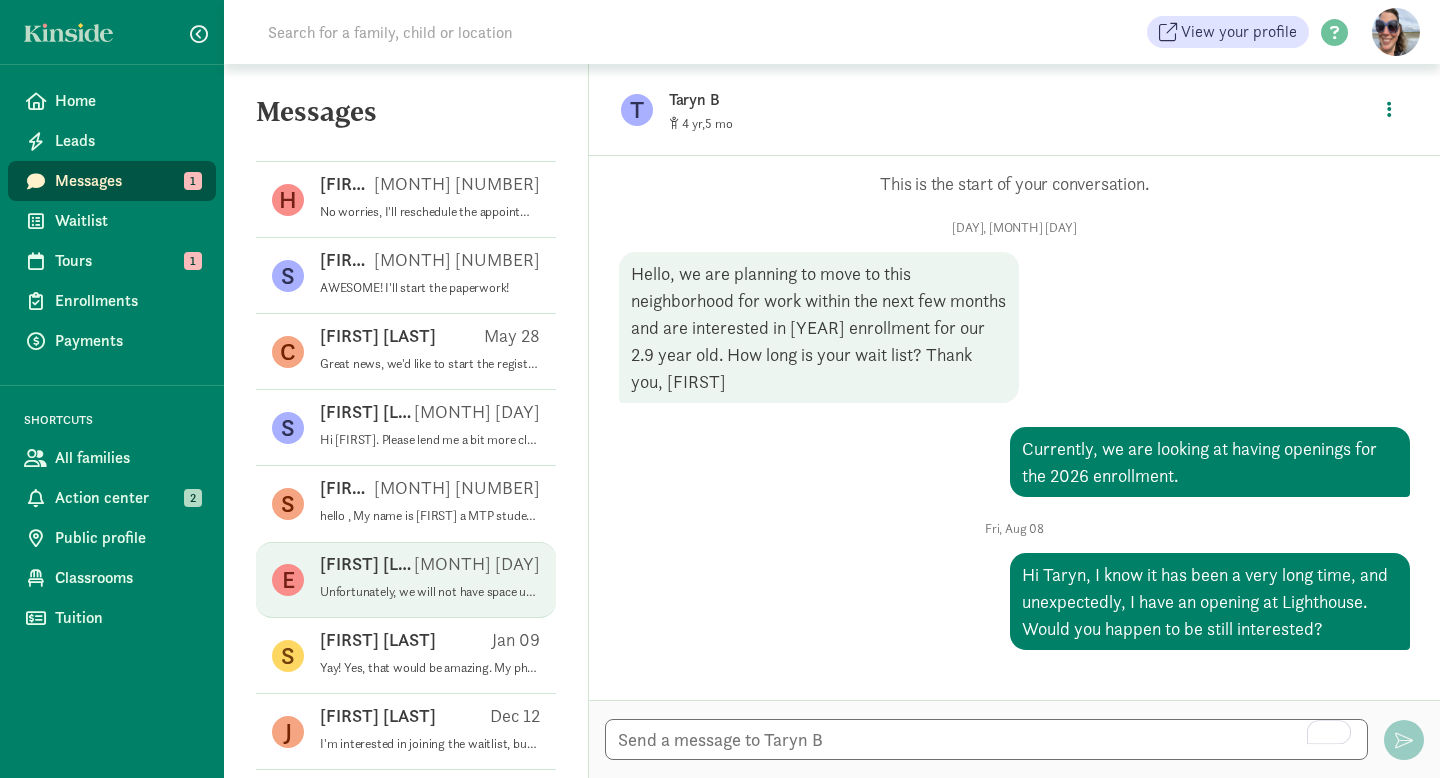 click on "Unfortunately, we will not have space until potentially 2026." at bounding box center (430, 592) 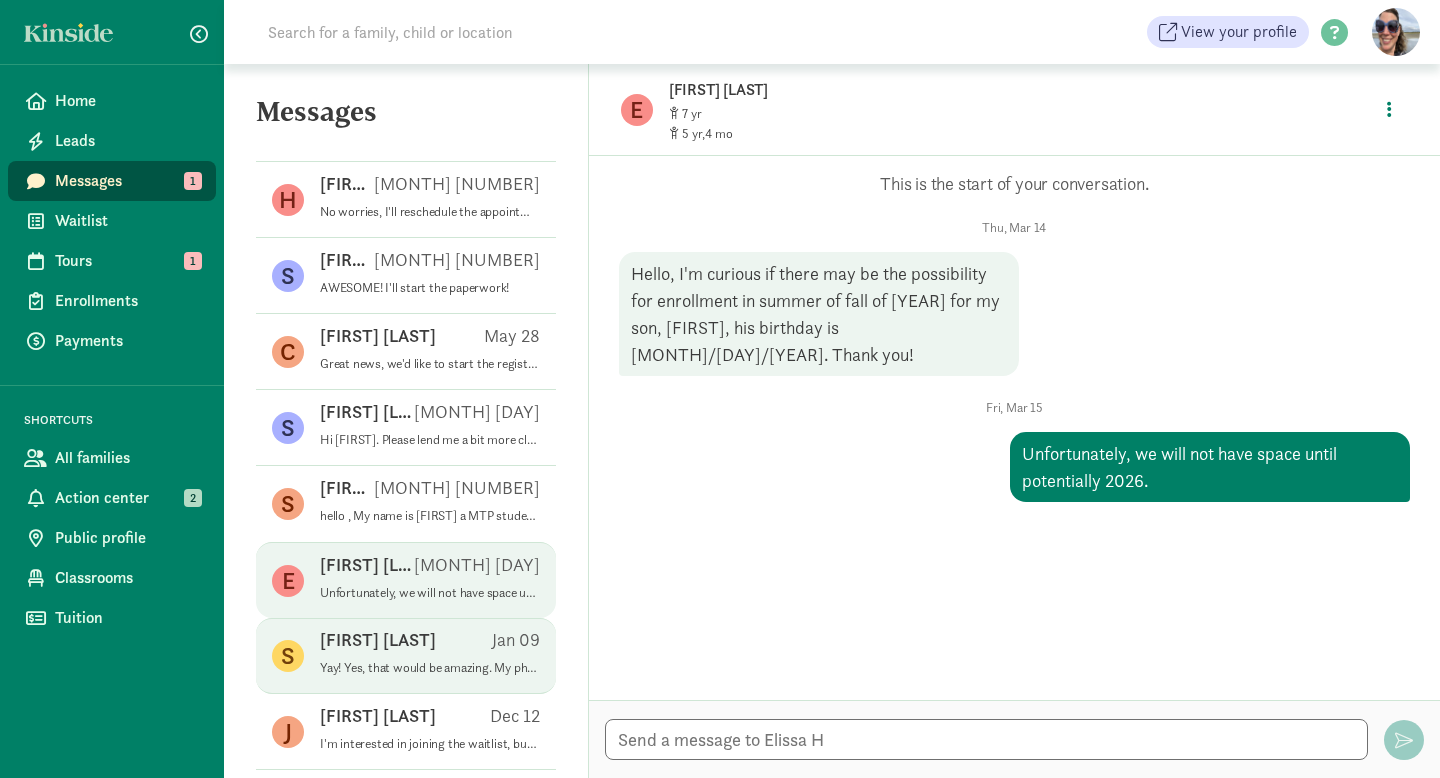click on "Yay! Yes, that would be amazing. My phone number is 630-926-6863." at bounding box center (430, 668) 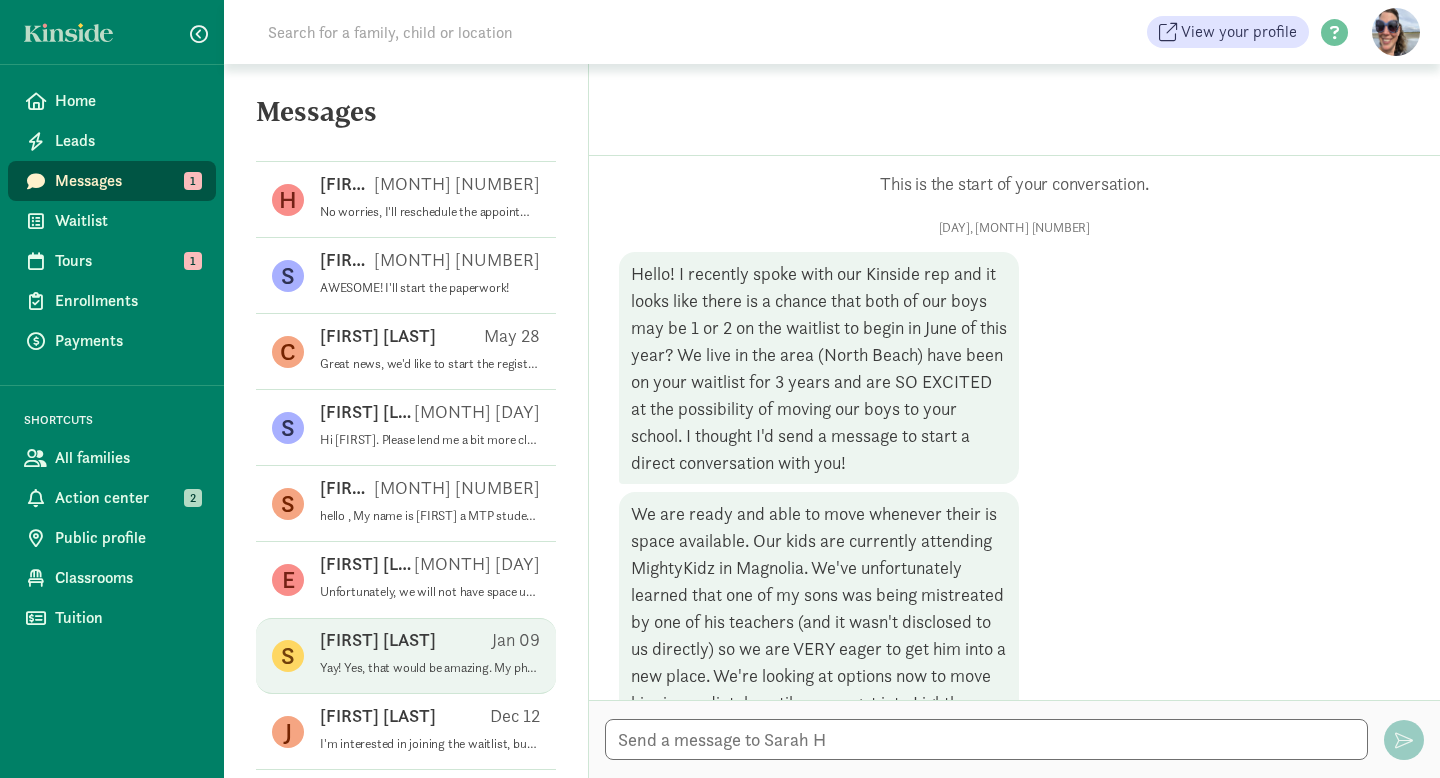 scroll, scrollTop: 535, scrollLeft: 0, axis: vertical 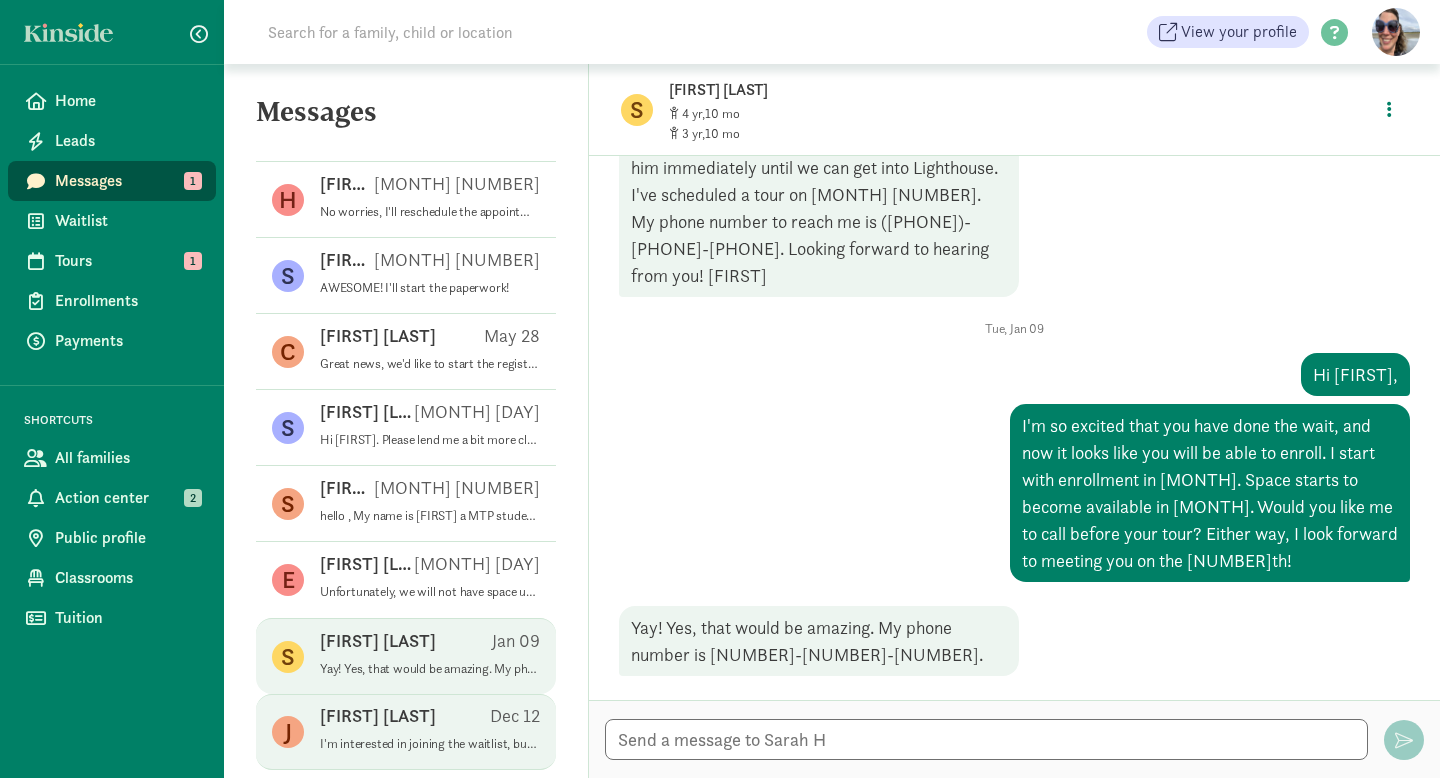 click on "Julie V    Dec 12" at bounding box center [430, 720] 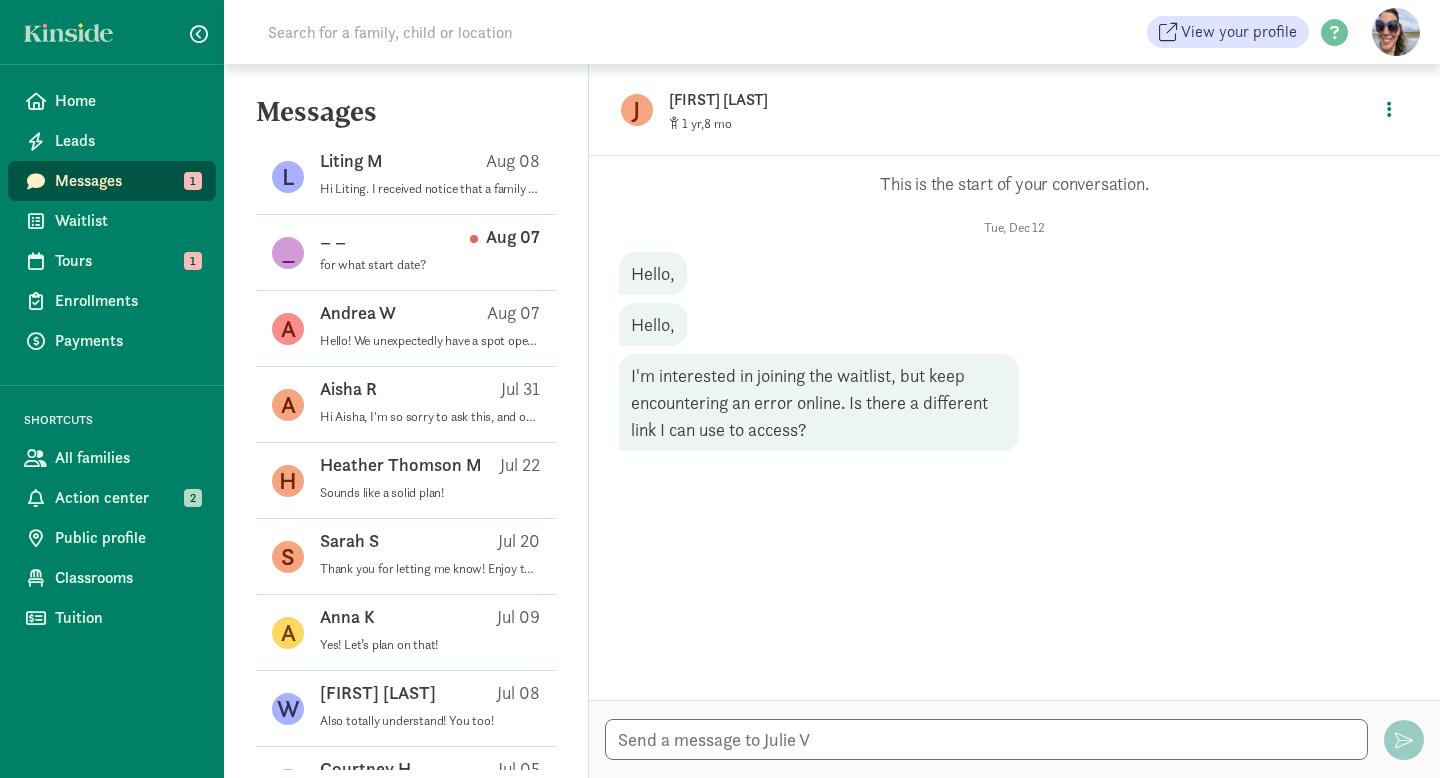 scroll, scrollTop: 0, scrollLeft: 0, axis: both 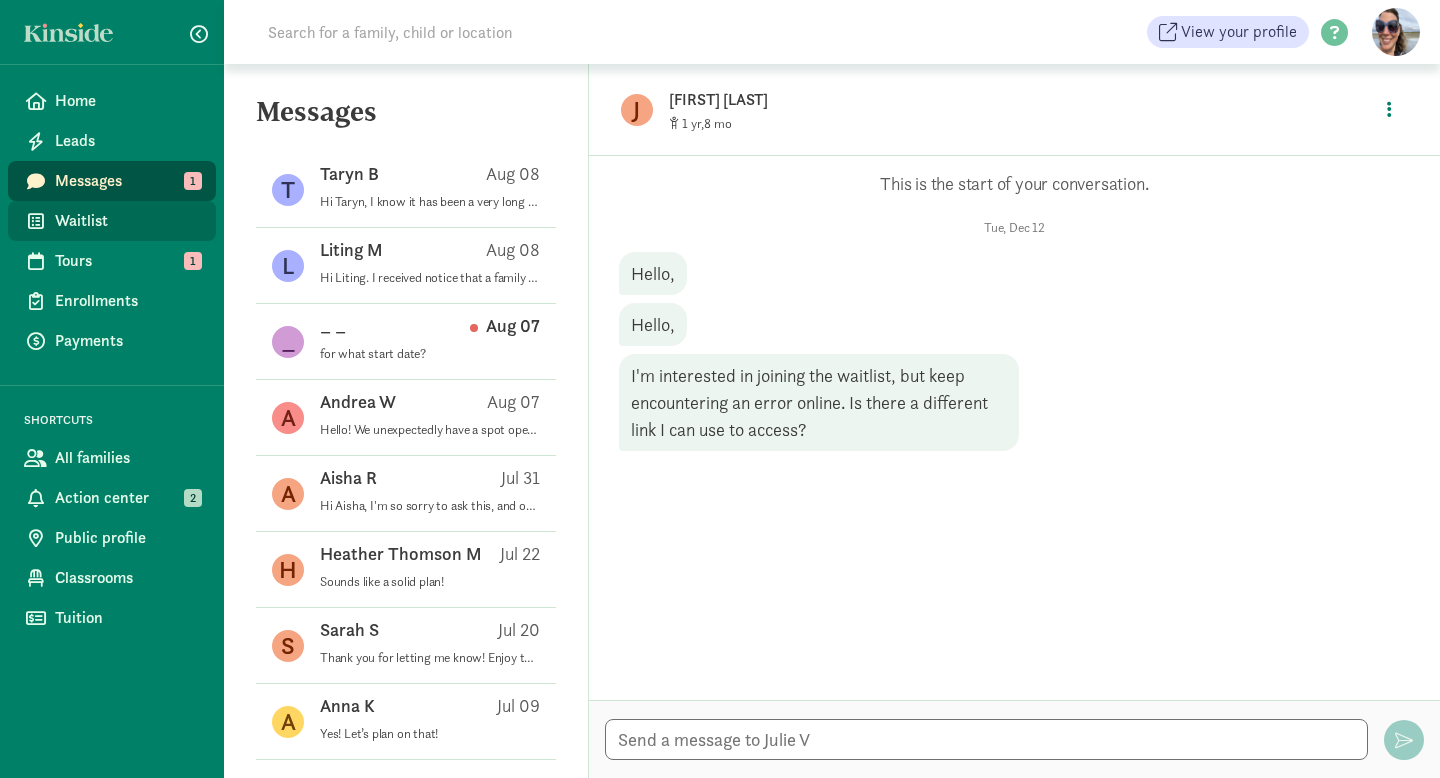 click on "Waitlist" at bounding box center [127, 221] 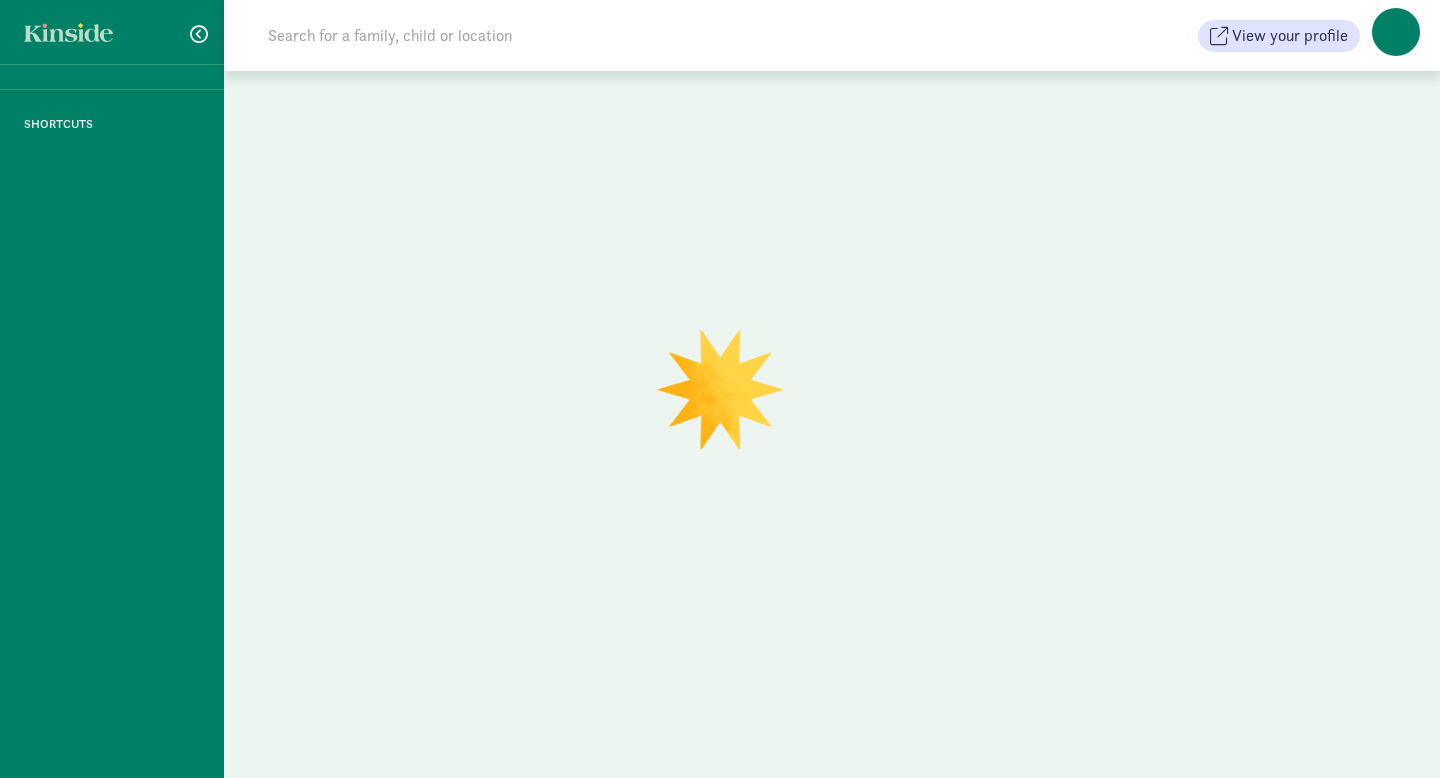 scroll, scrollTop: 0, scrollLeft: 0, axis: both 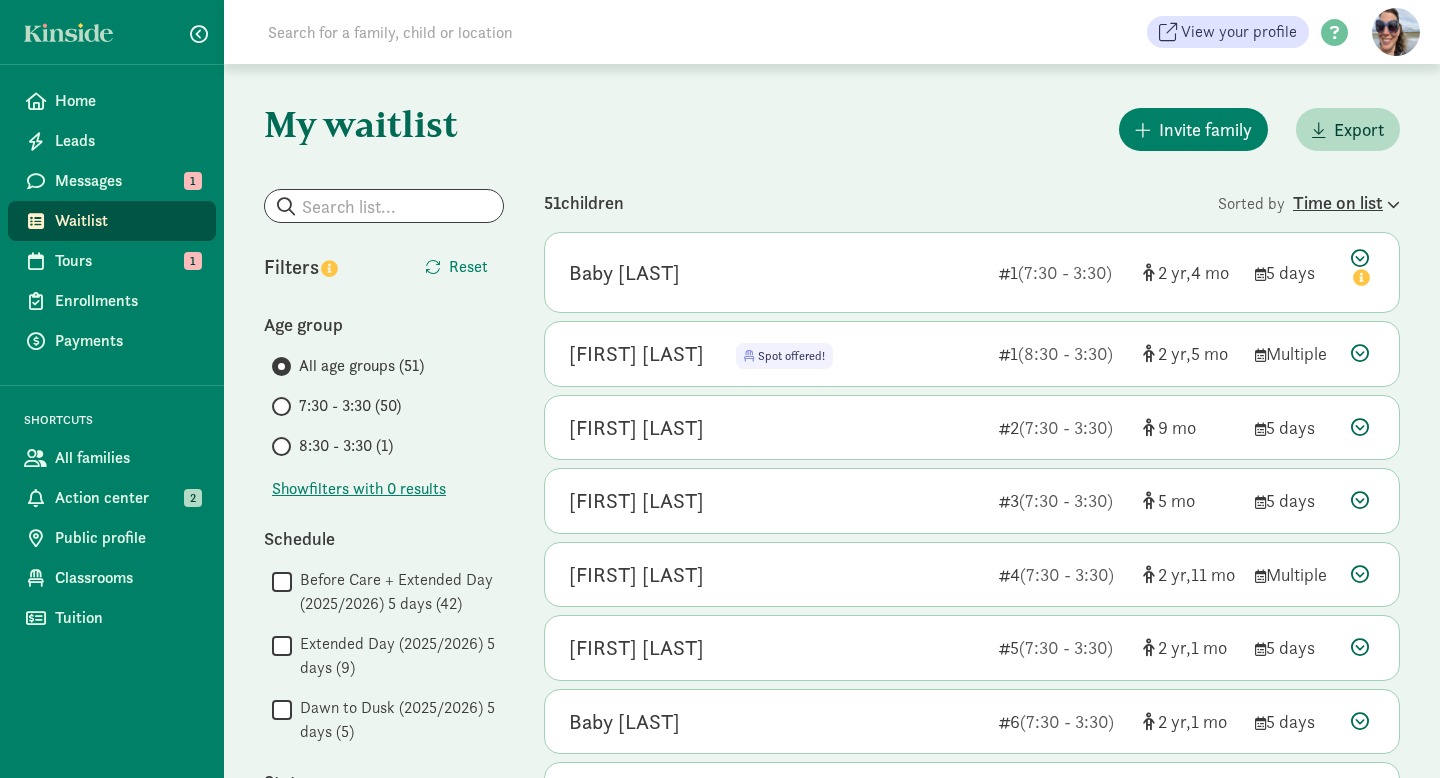 click on "Time on list" at bounding box center (1346, 202) 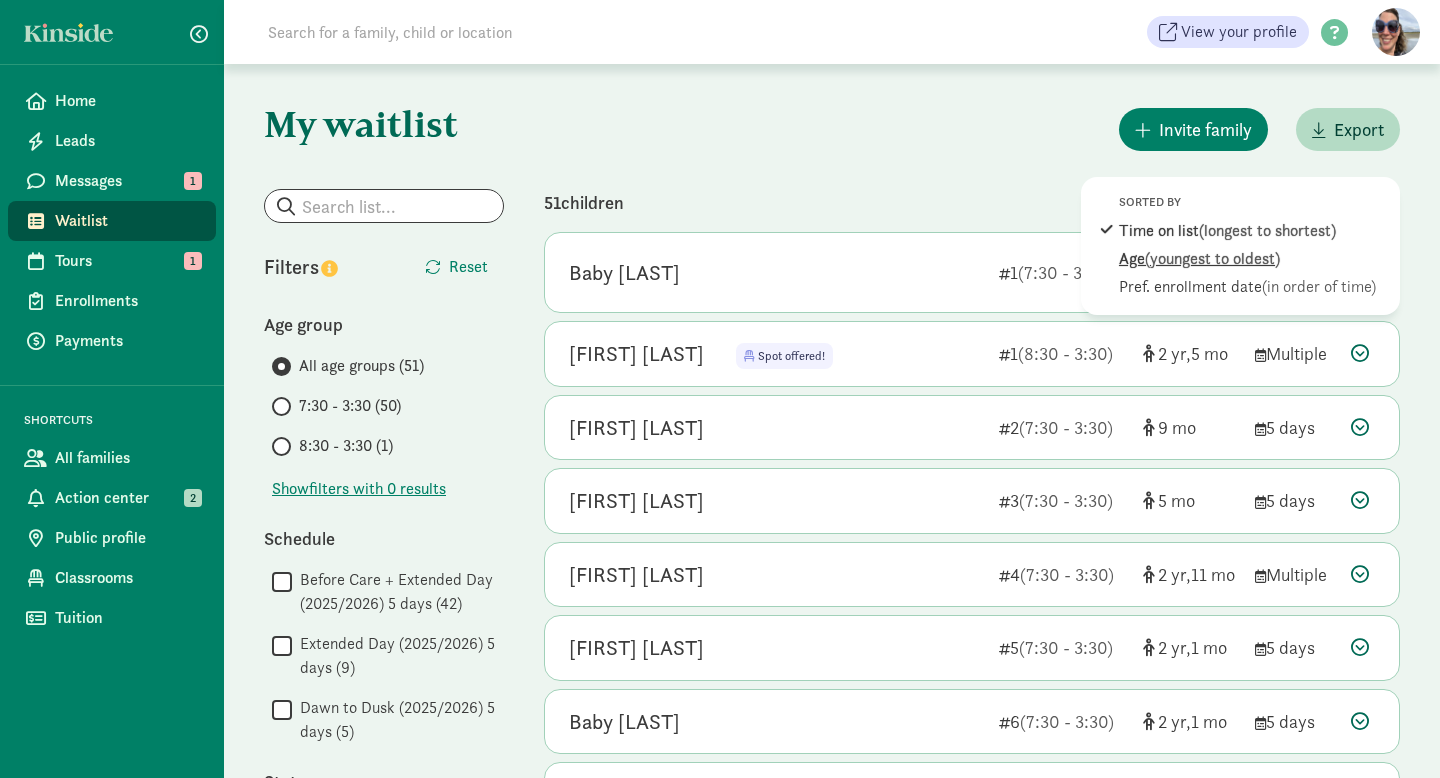 click on "(youngest to oldest)" at bounding box center (1212, 258) 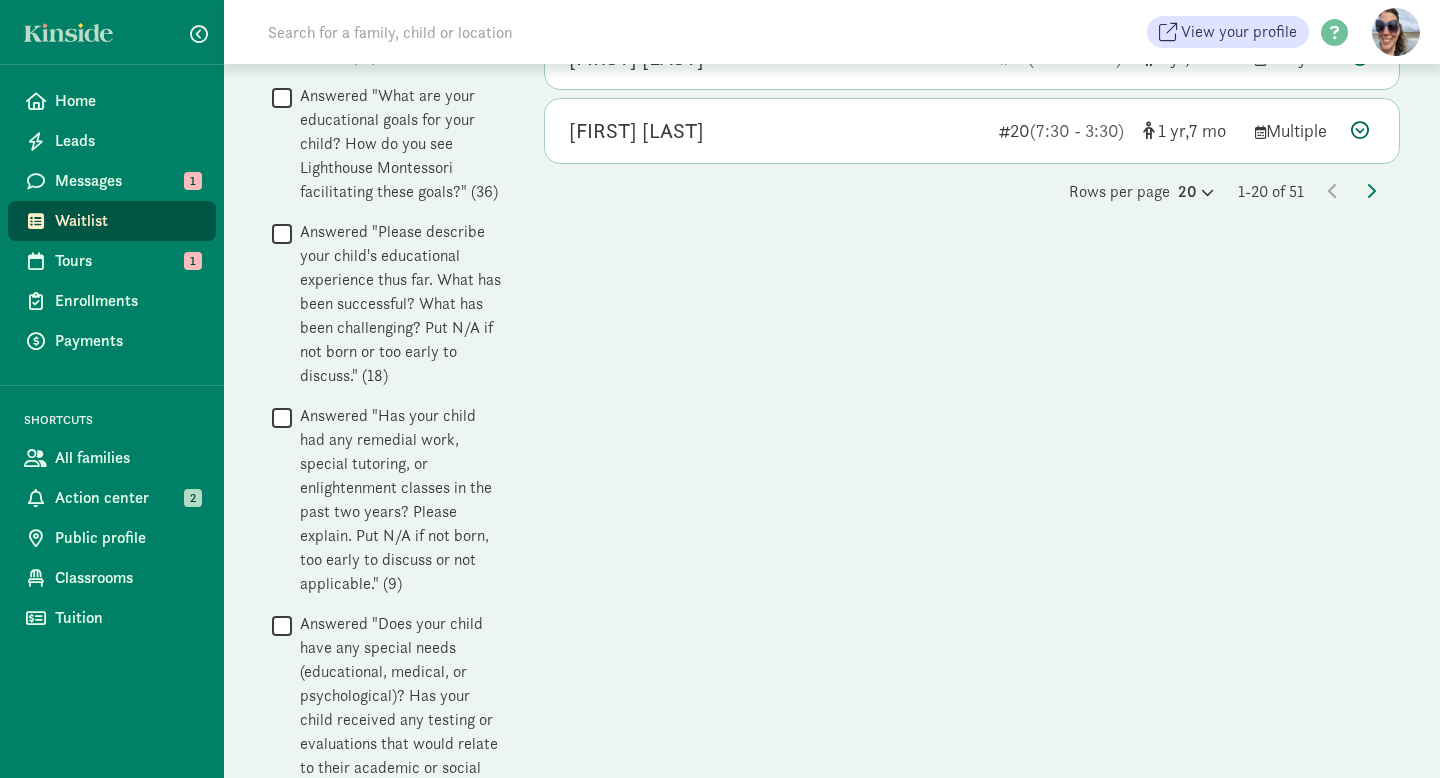 scroll, scrollTop: 1549, scrollLeft: 0, axis: vertical 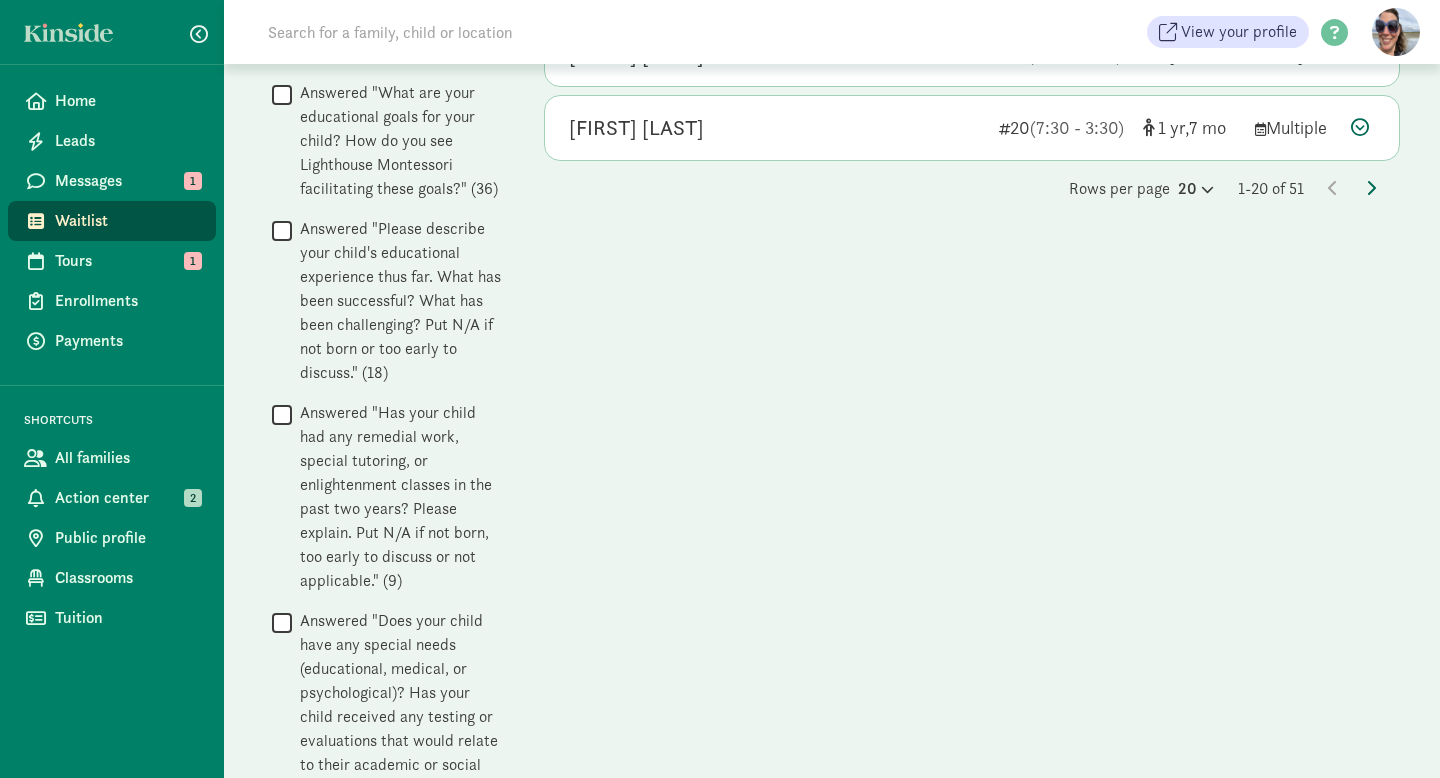 click at bounding box center [1371, 188] 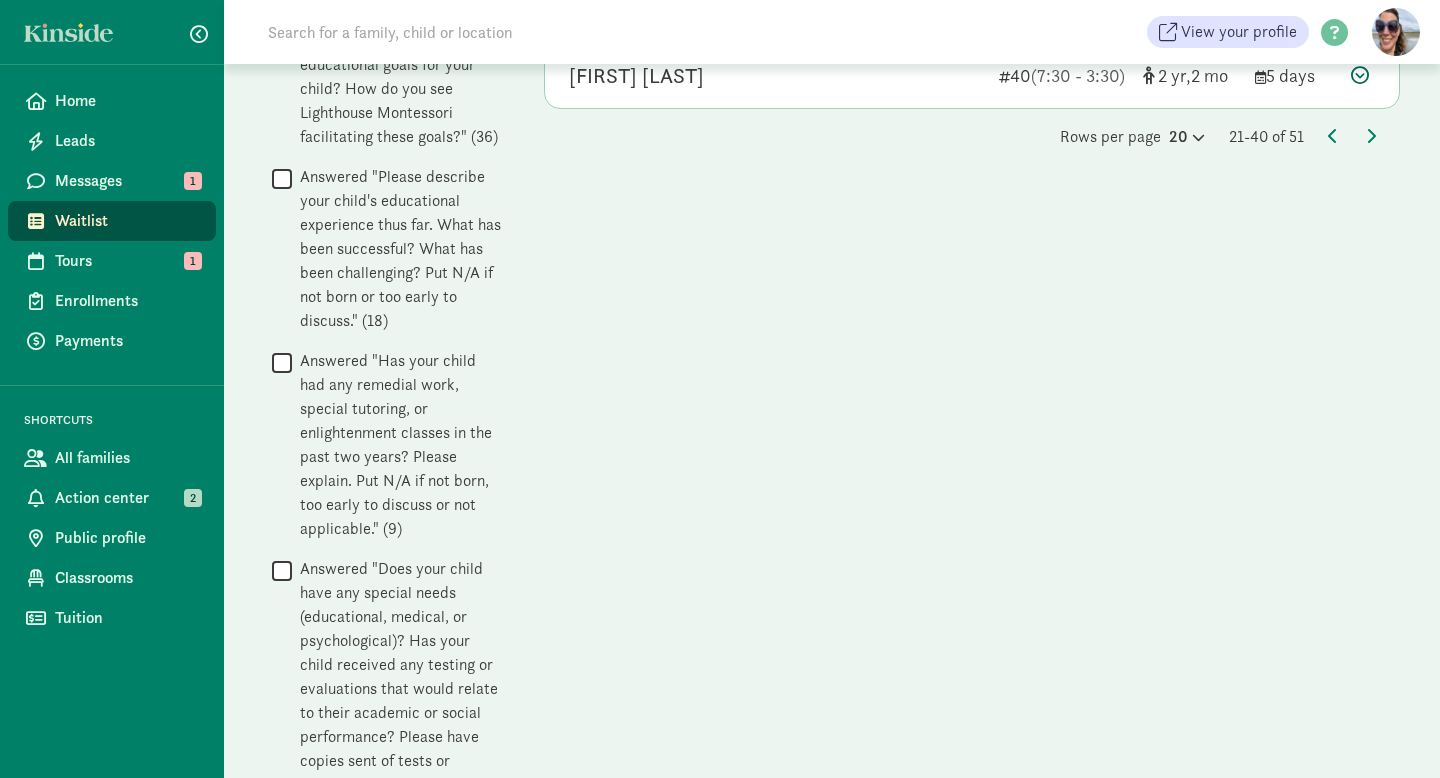 scroll, scrollTop: 1579, scrollLeft: 0, axis: vertical 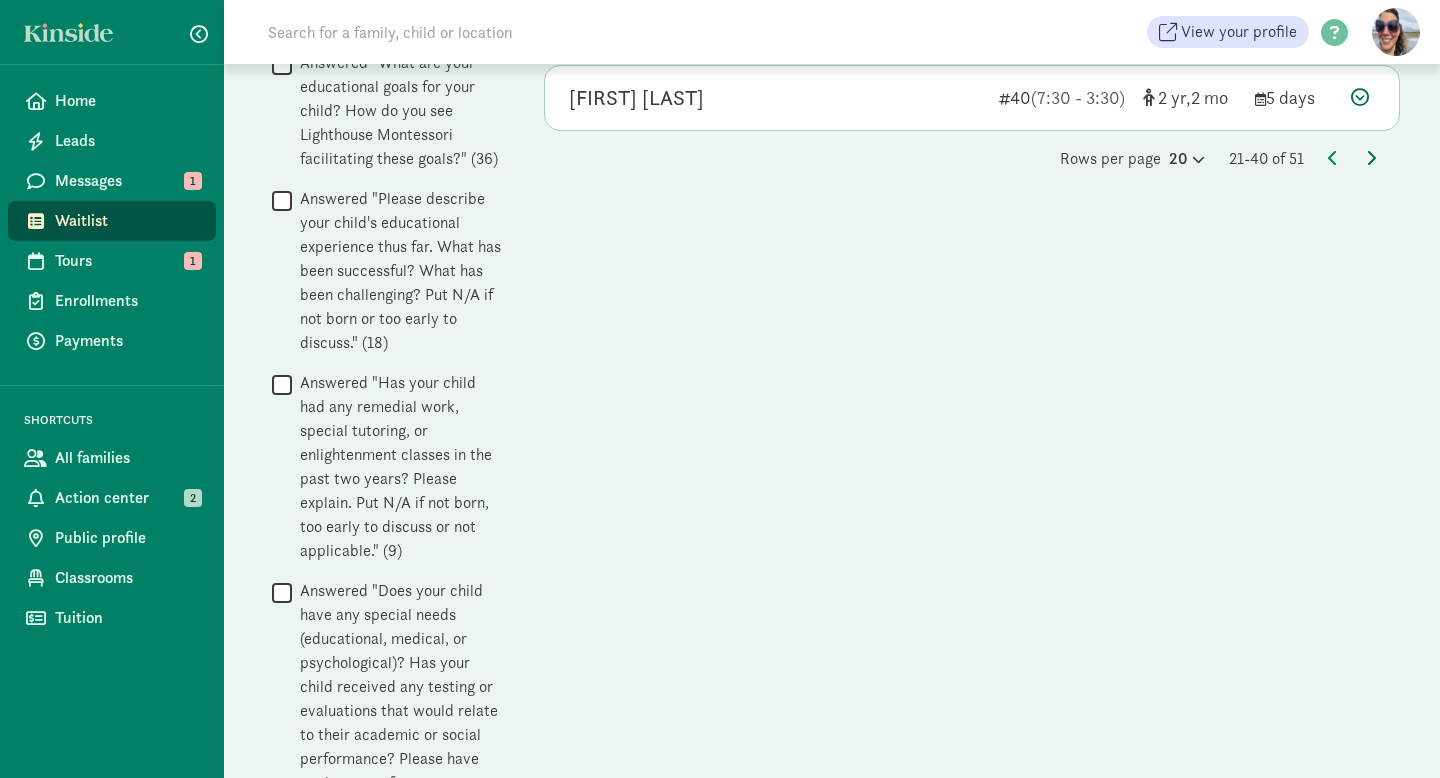 click at bounding box center (1371, 158) 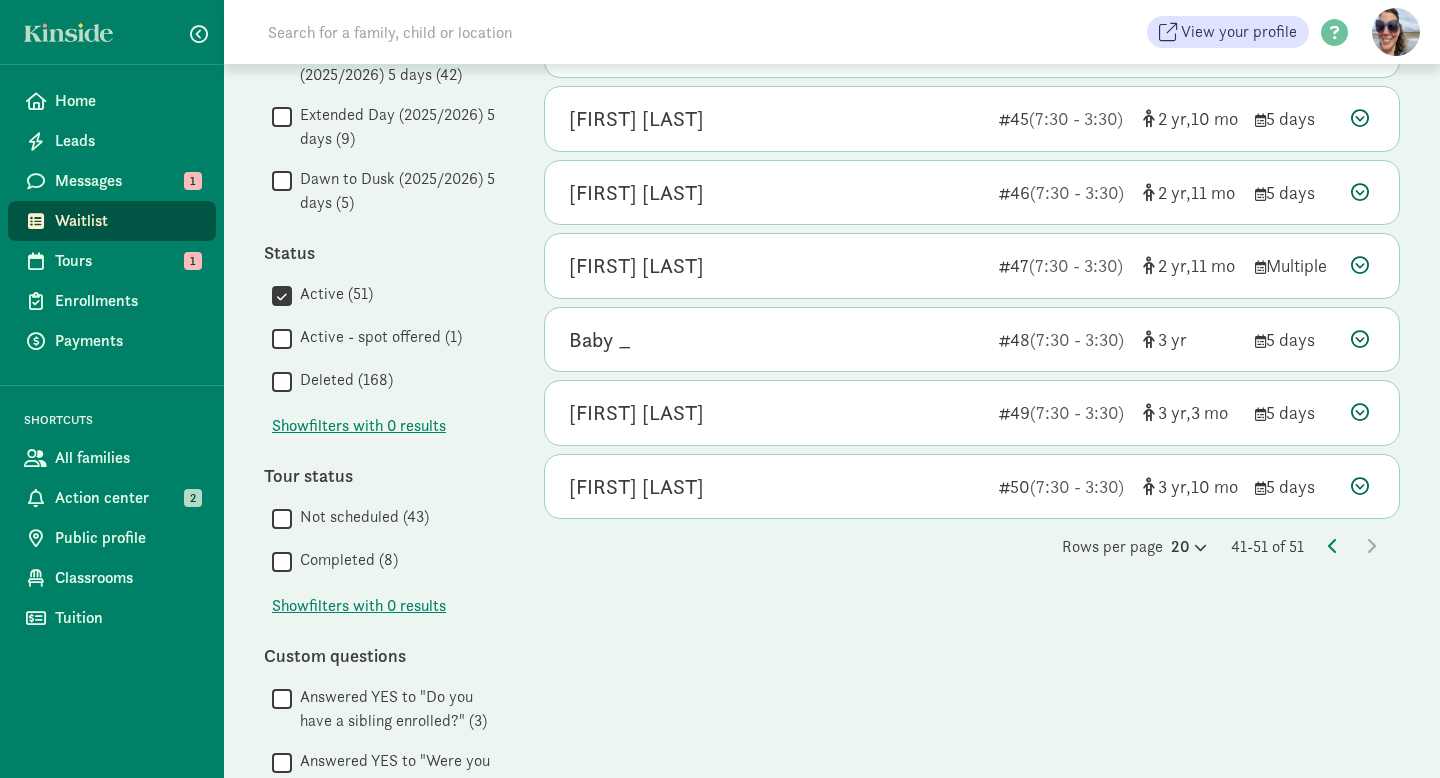 scroll, scrollTop: 503, scrollLeft: 0, axis: vertical 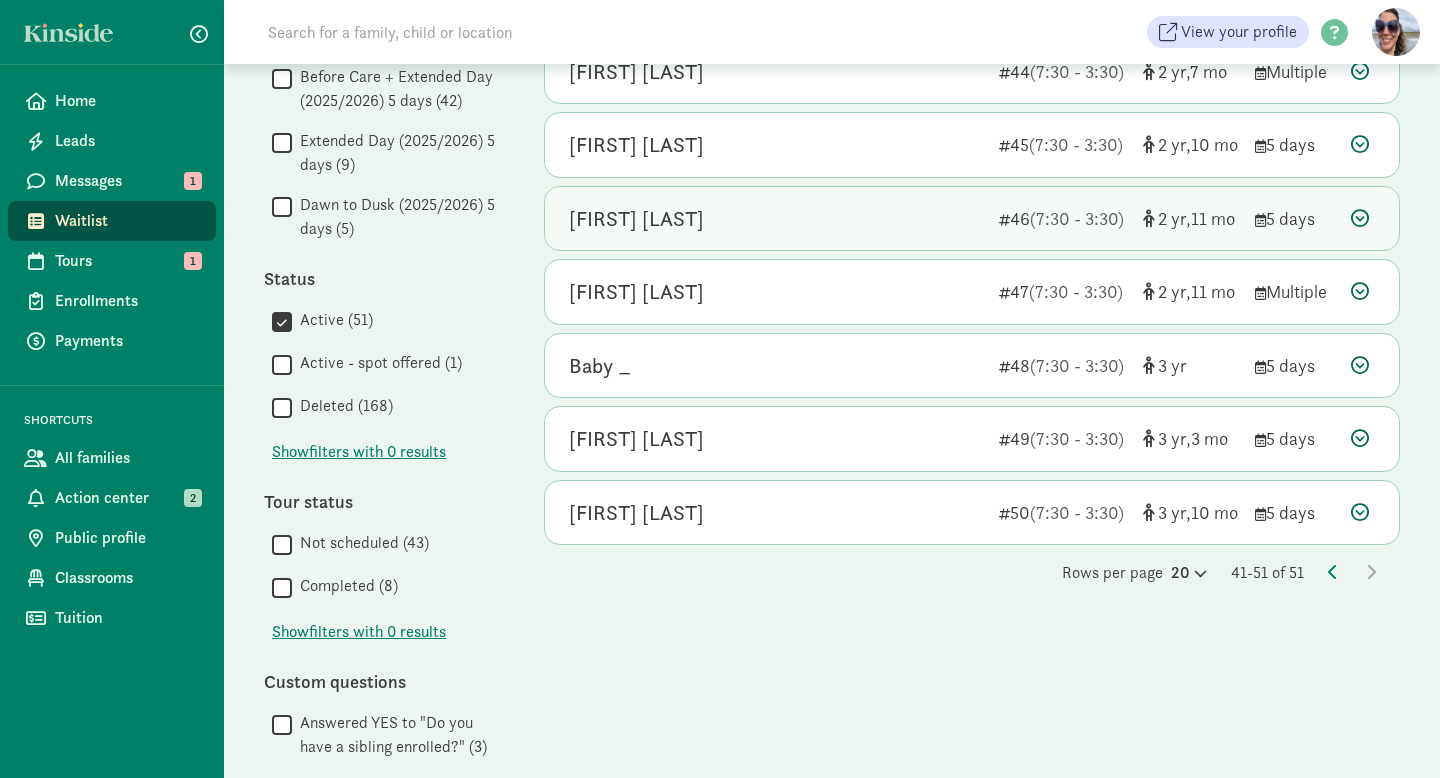 click on "5 days" 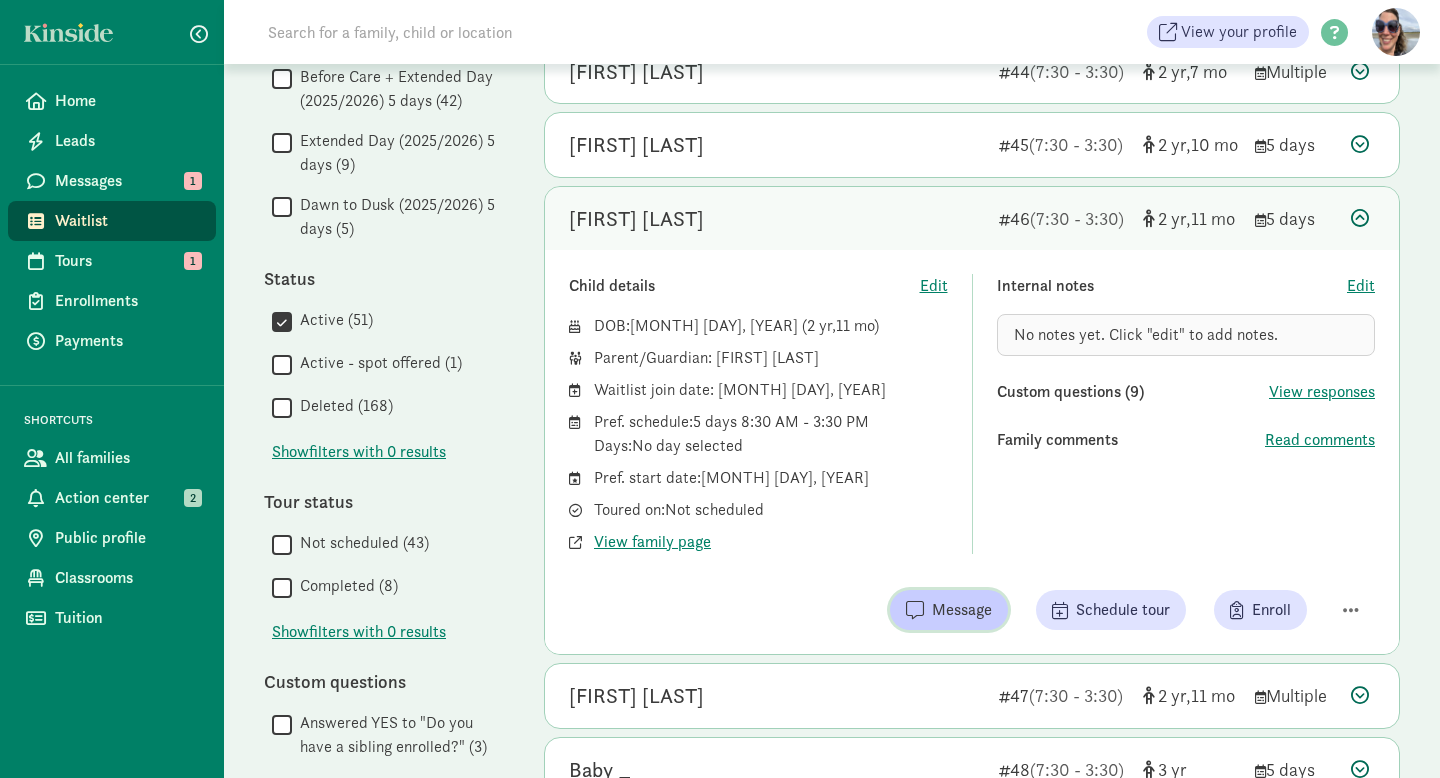 click on "Message" at bounding box center [962, 610] 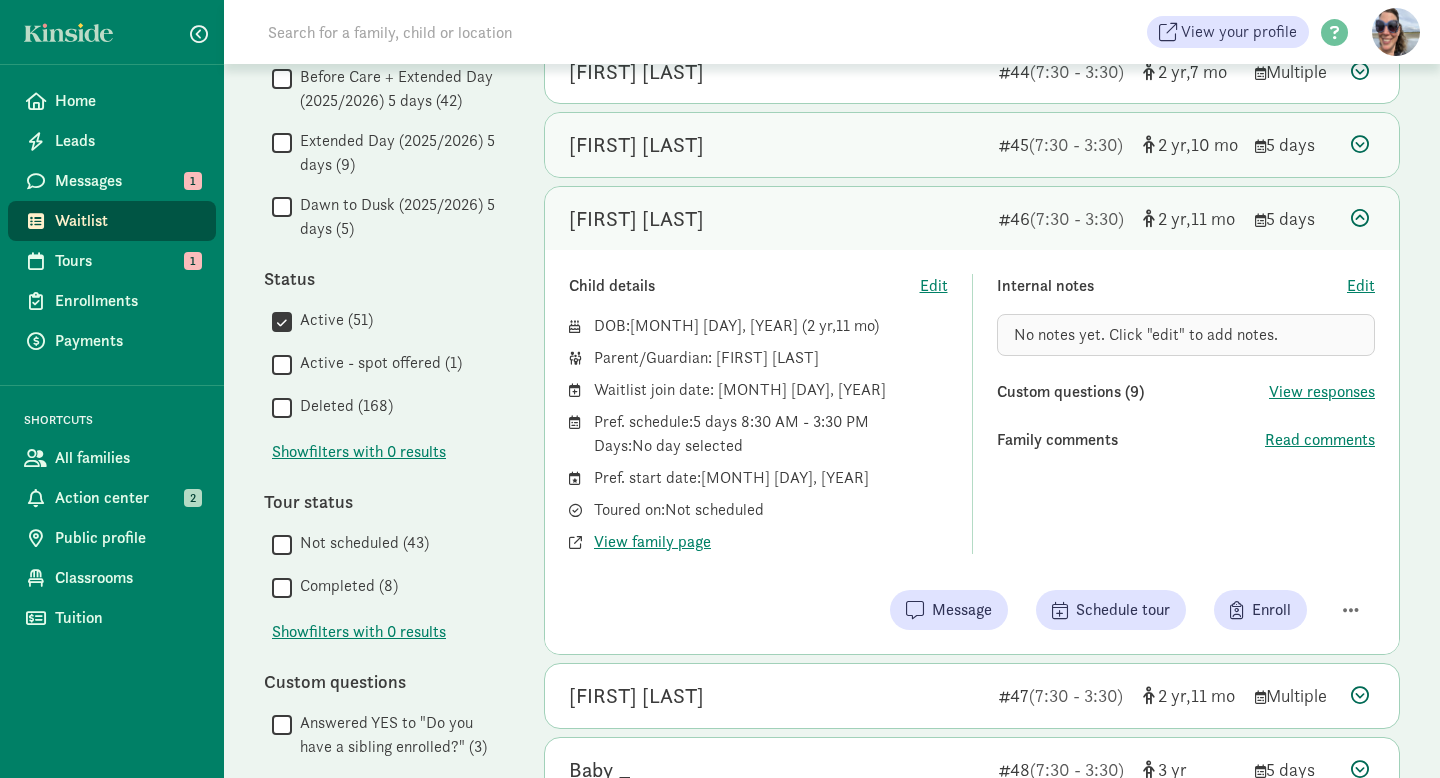 click on "Milo Ramsey" at bounding box center (776, 145) 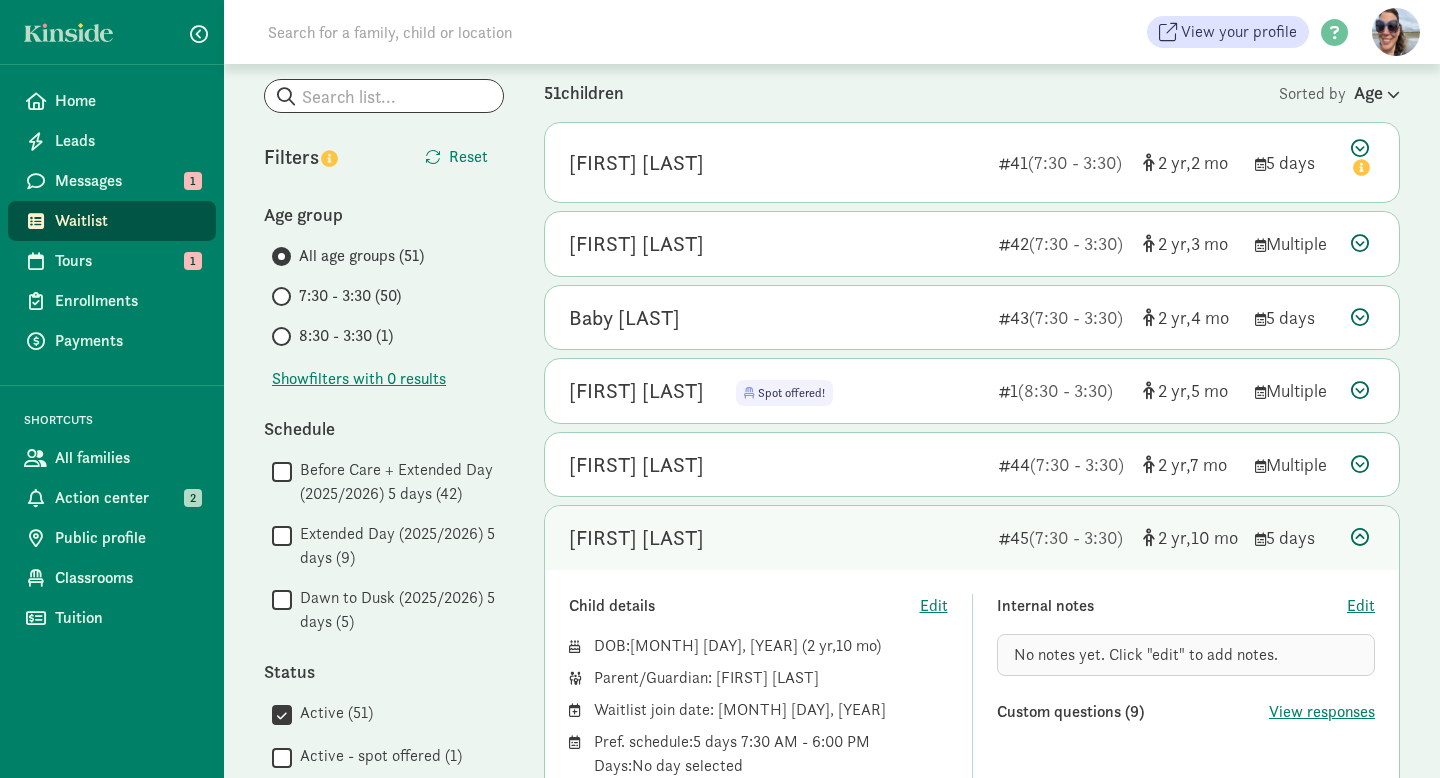 scroll, scrollTop: 112, scrollLeft: 0, axis: vertical 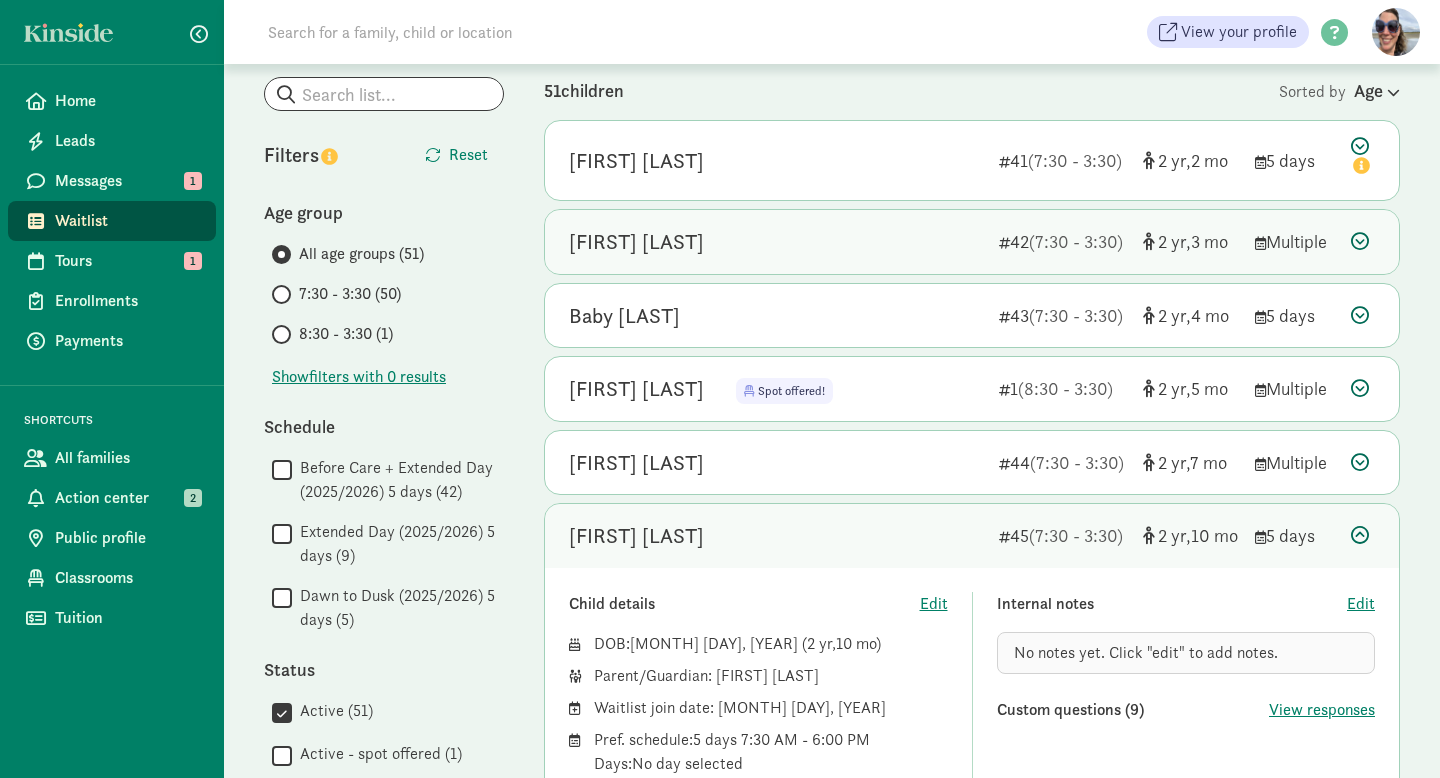 click on "Juniper Baschak        42  (7:30 - 3:30)     2 3    Multiple" at bounding box center (972, 242) 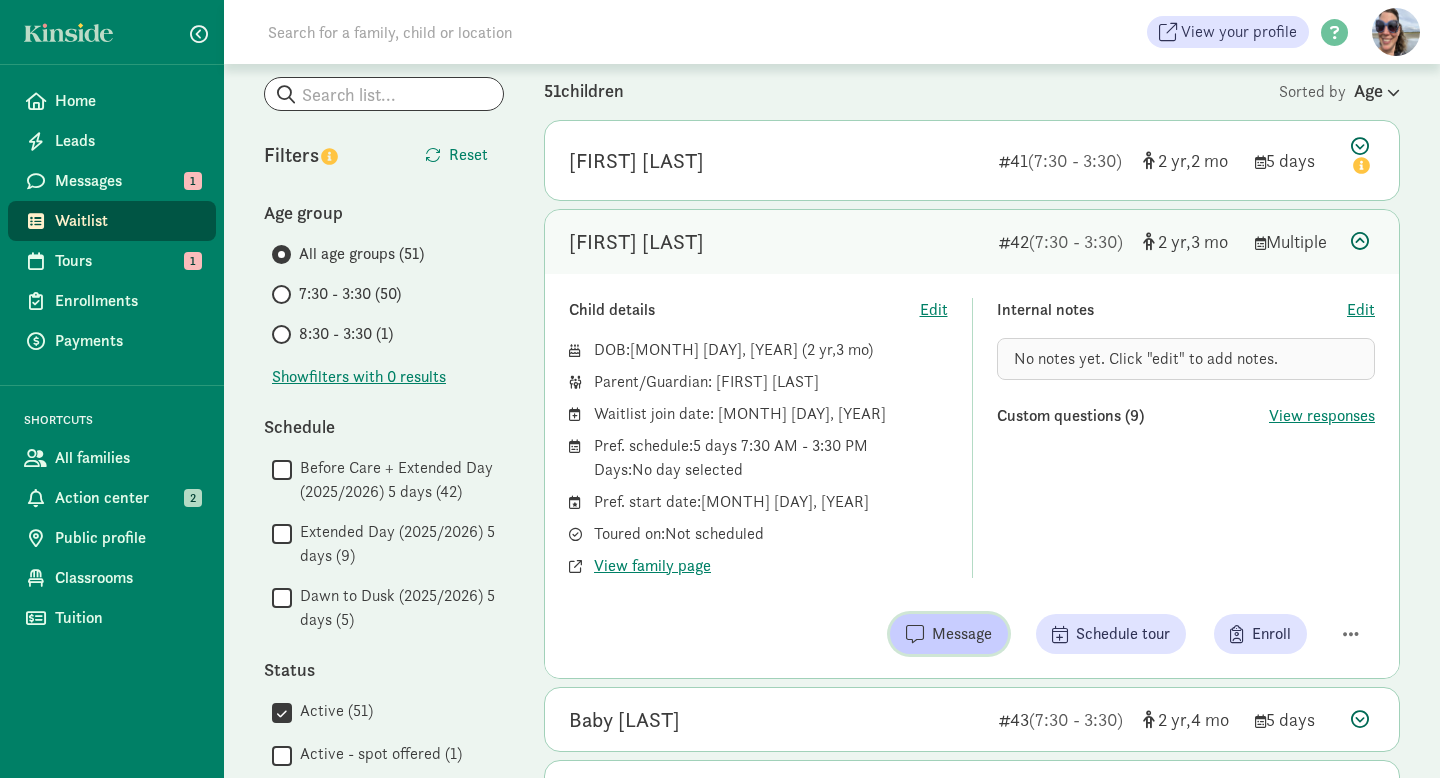 click on "Message" at bounding box center (962, 634) 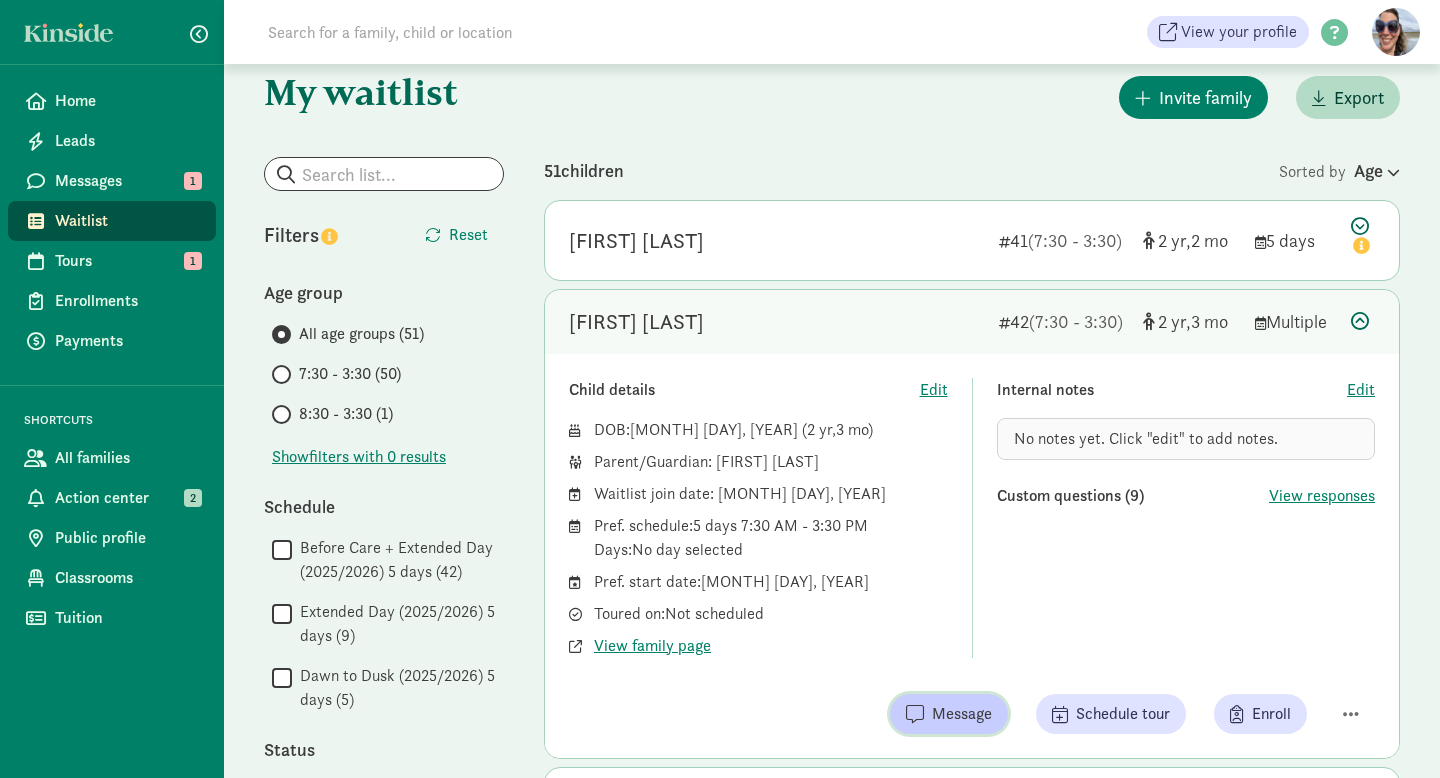 scroll, scrollTop: 31, scrollLeft: 0, axis: vertical 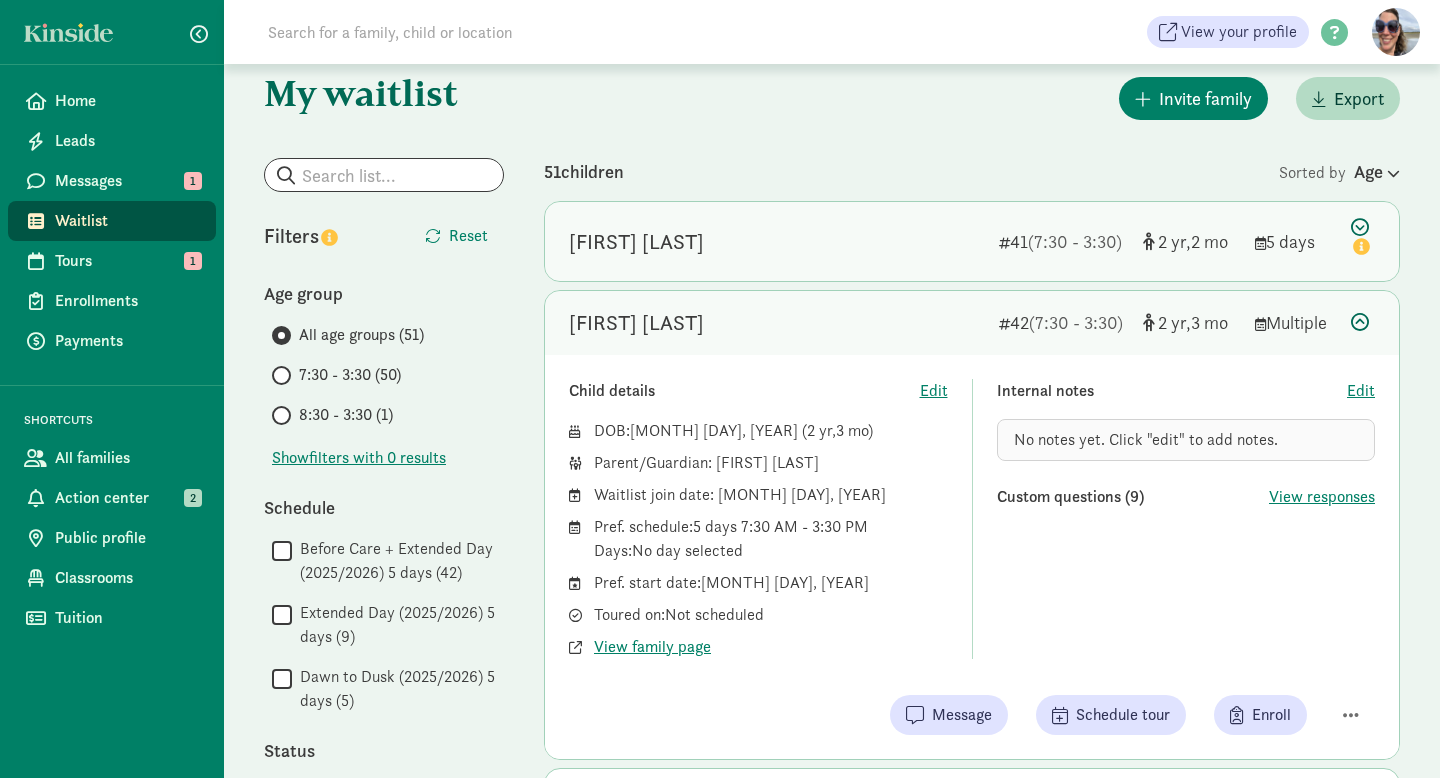 click on "Owen Rakestraw" at bounding box center [776, 242] 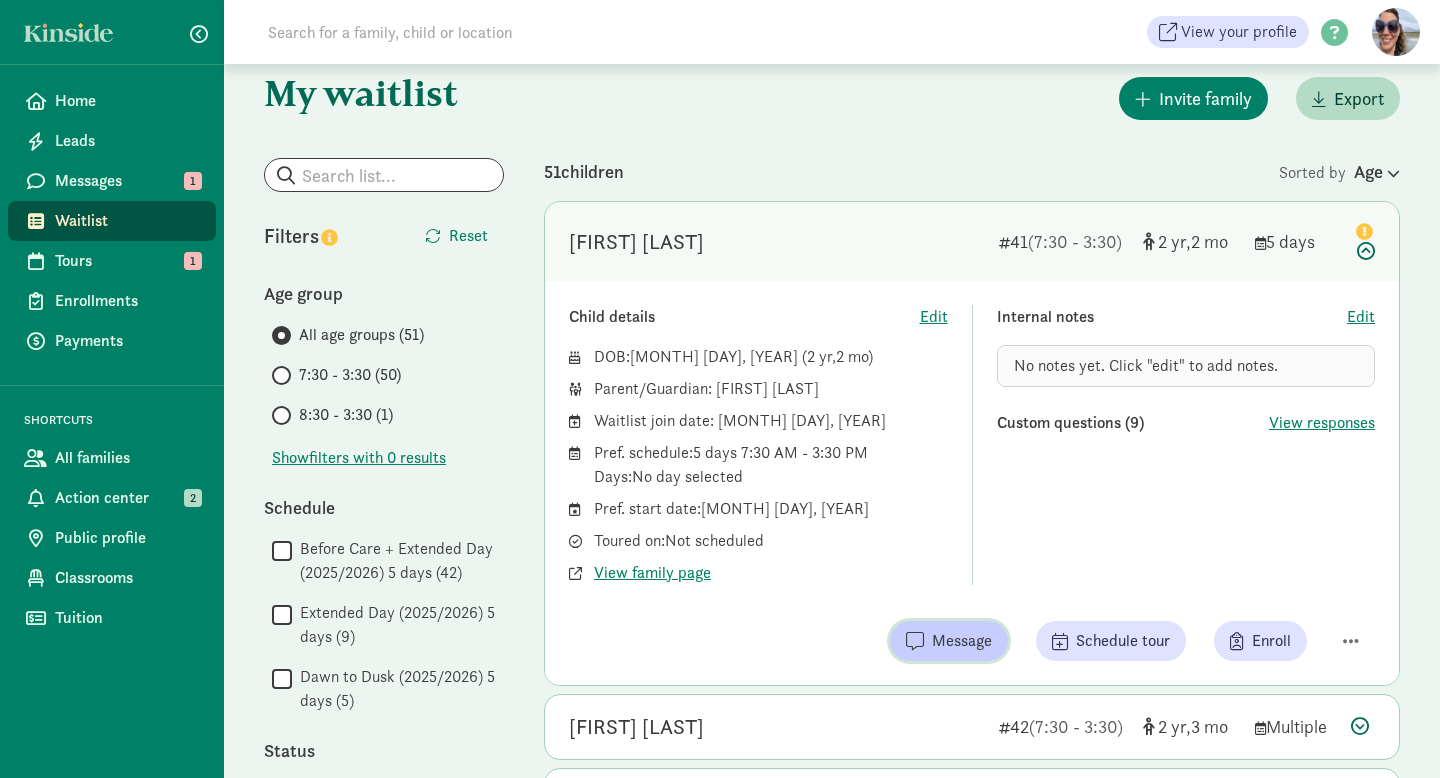 click on "Message" at bounding box center (962, 641) 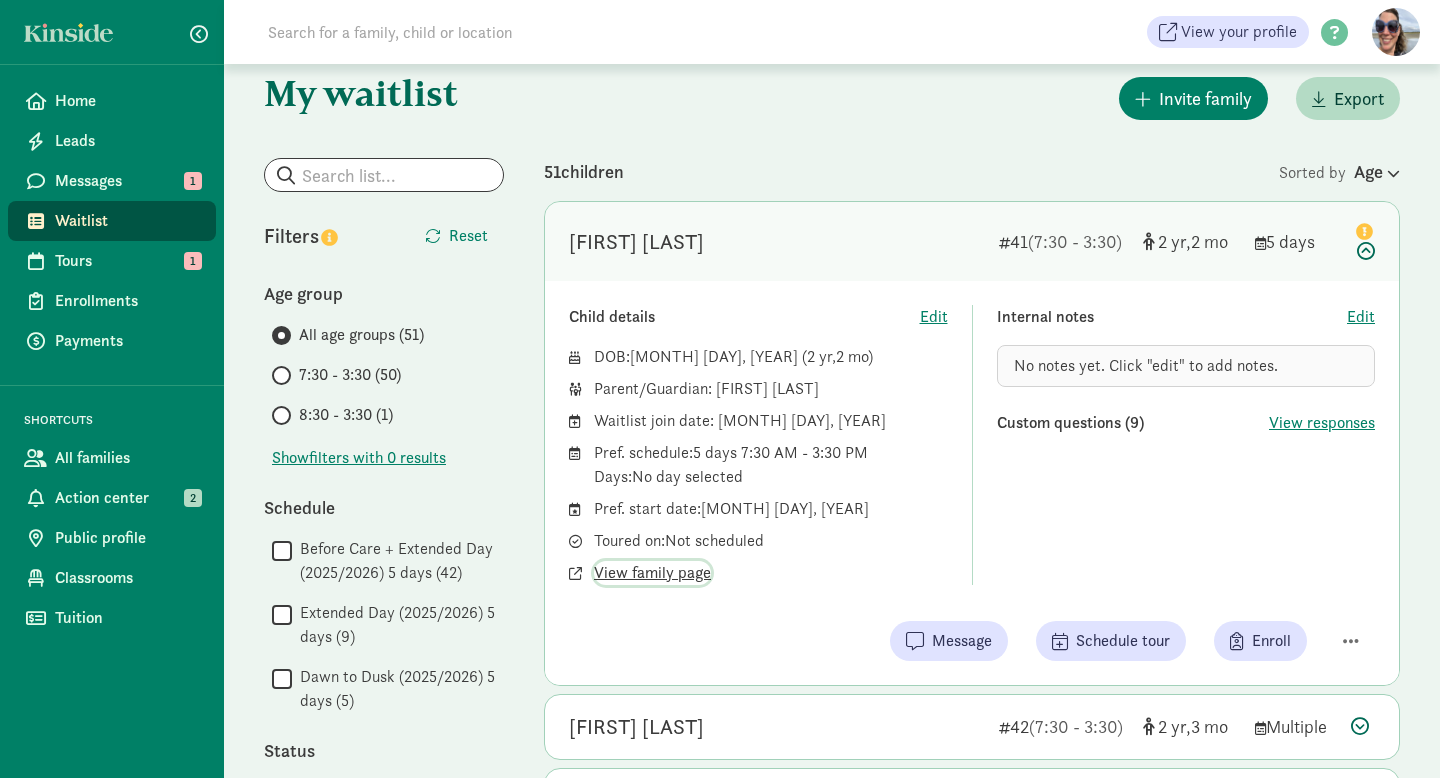 click on "View family page" at bounding box center (652, 573) 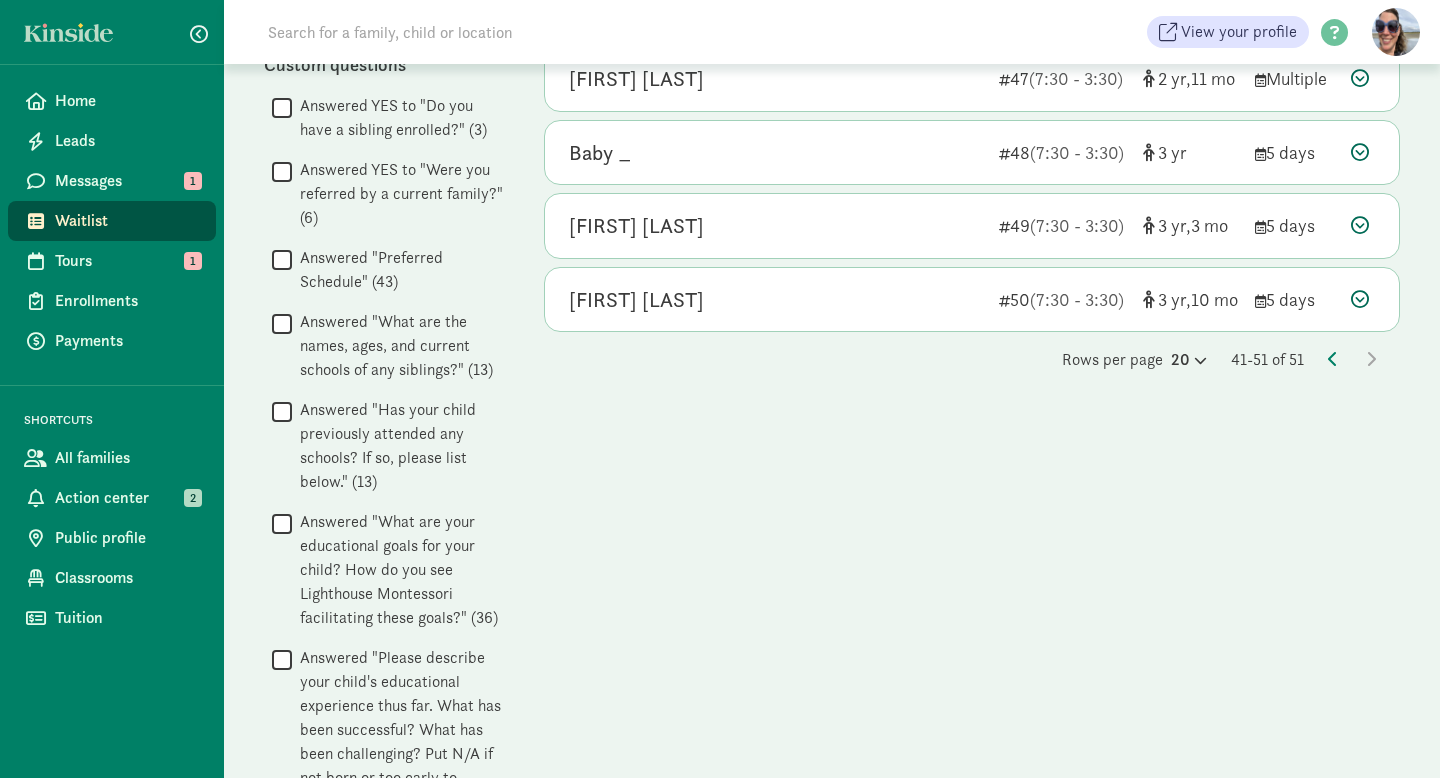 scroll, scrollTop: 1100, scrollLeft: 0, axis: vertical 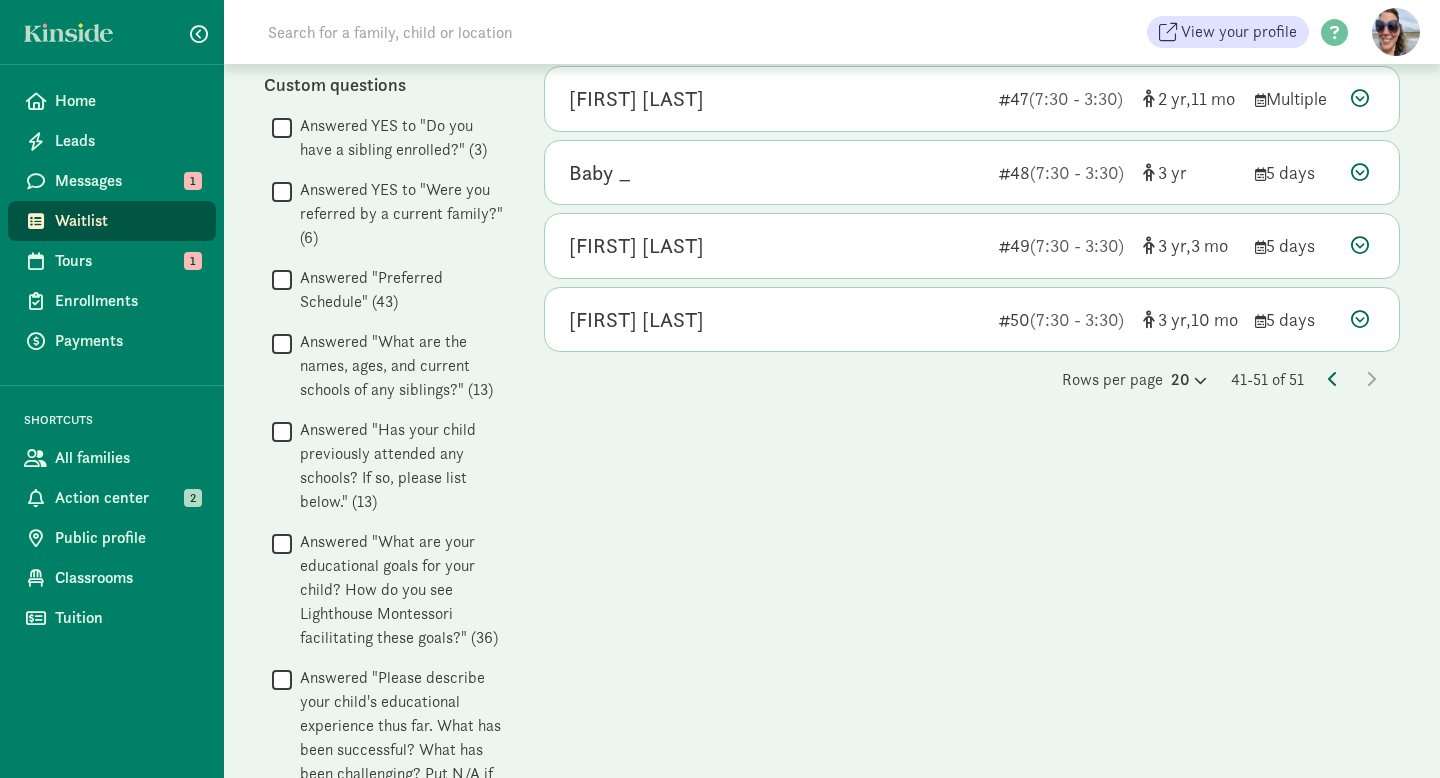click at bounding box center (1333, 379) 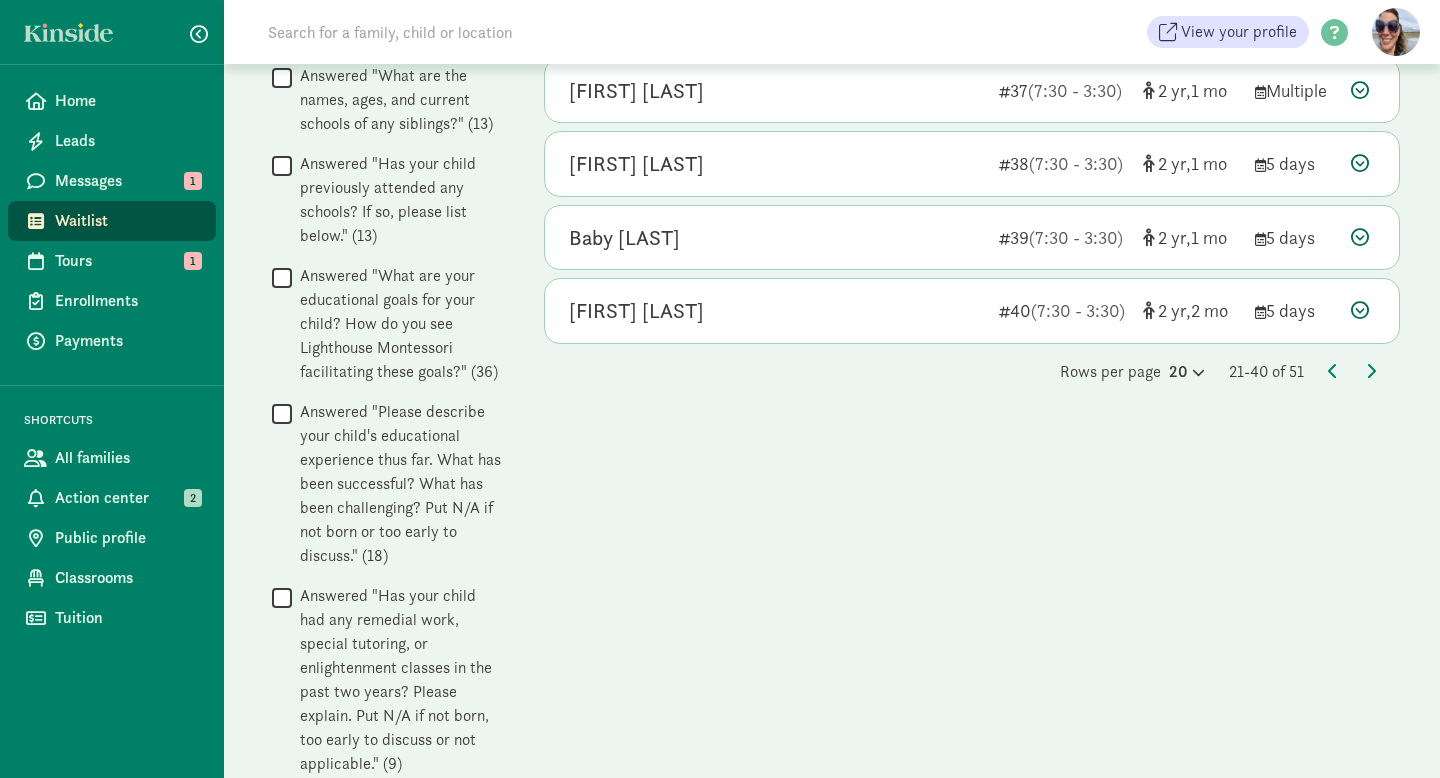 scroll, scrollTop: 1373, scrollLeft: 0, axis: vertical 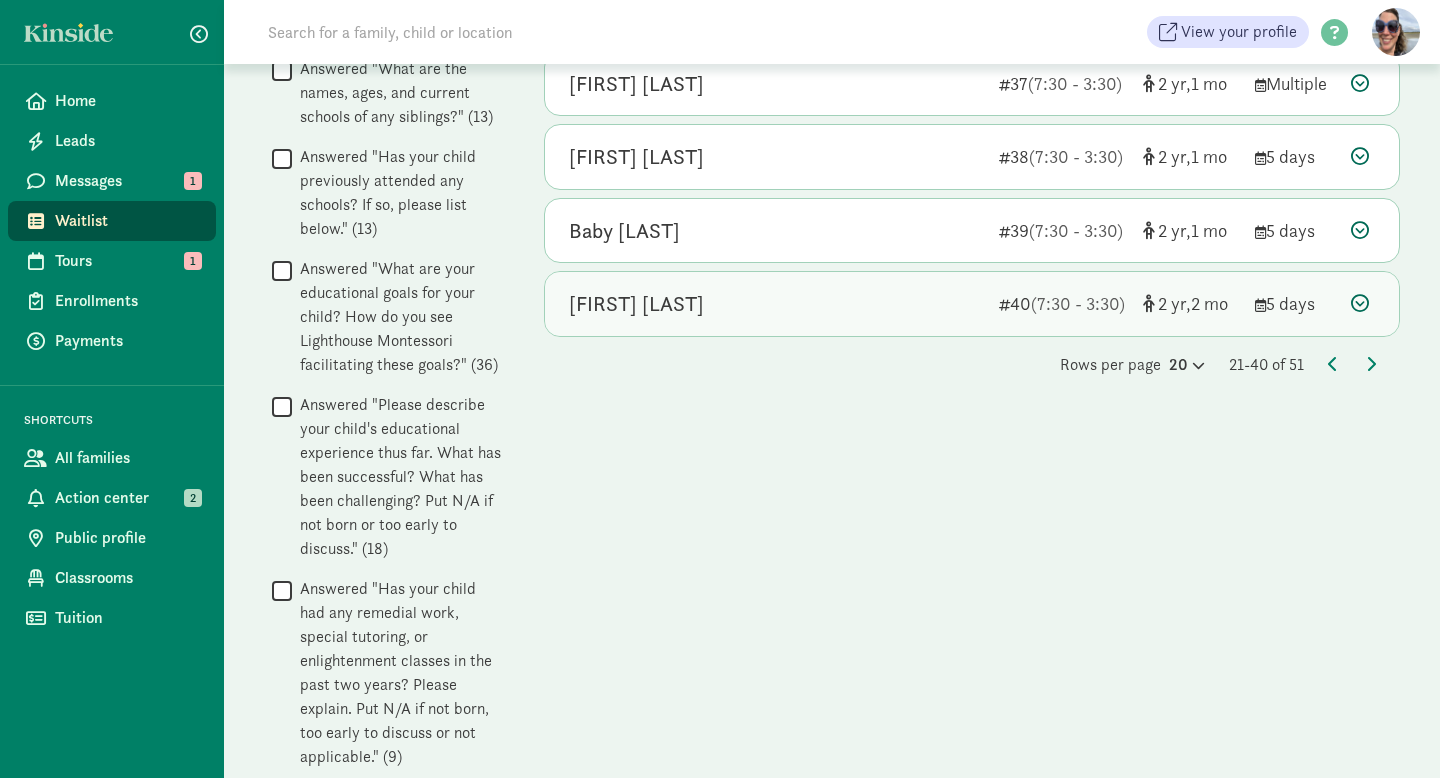 click on "Cash Henningsen        40  (7:30 - 3:30)     2 2    5 days" at bounding box center (972, 304) 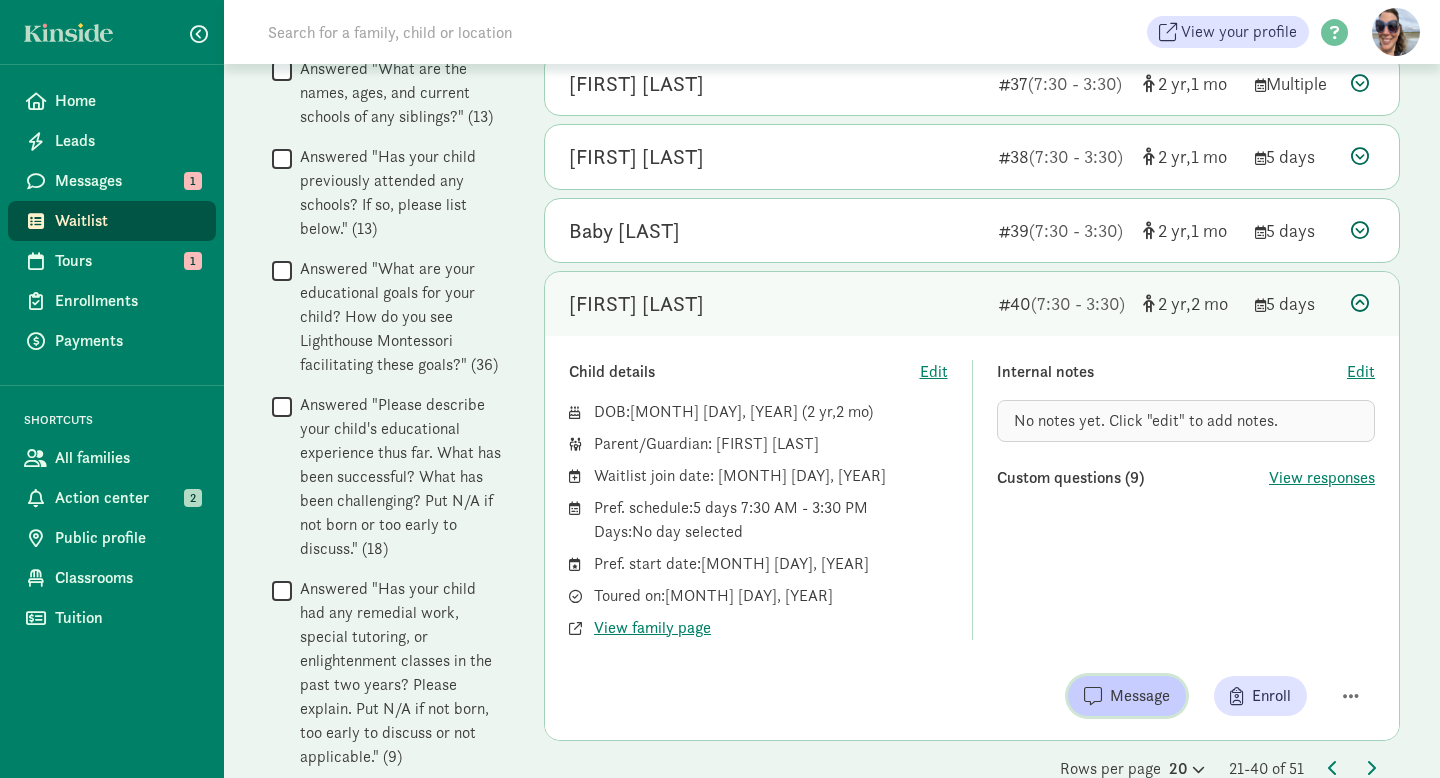 click on "Message" at bounding box center (1140, 696) 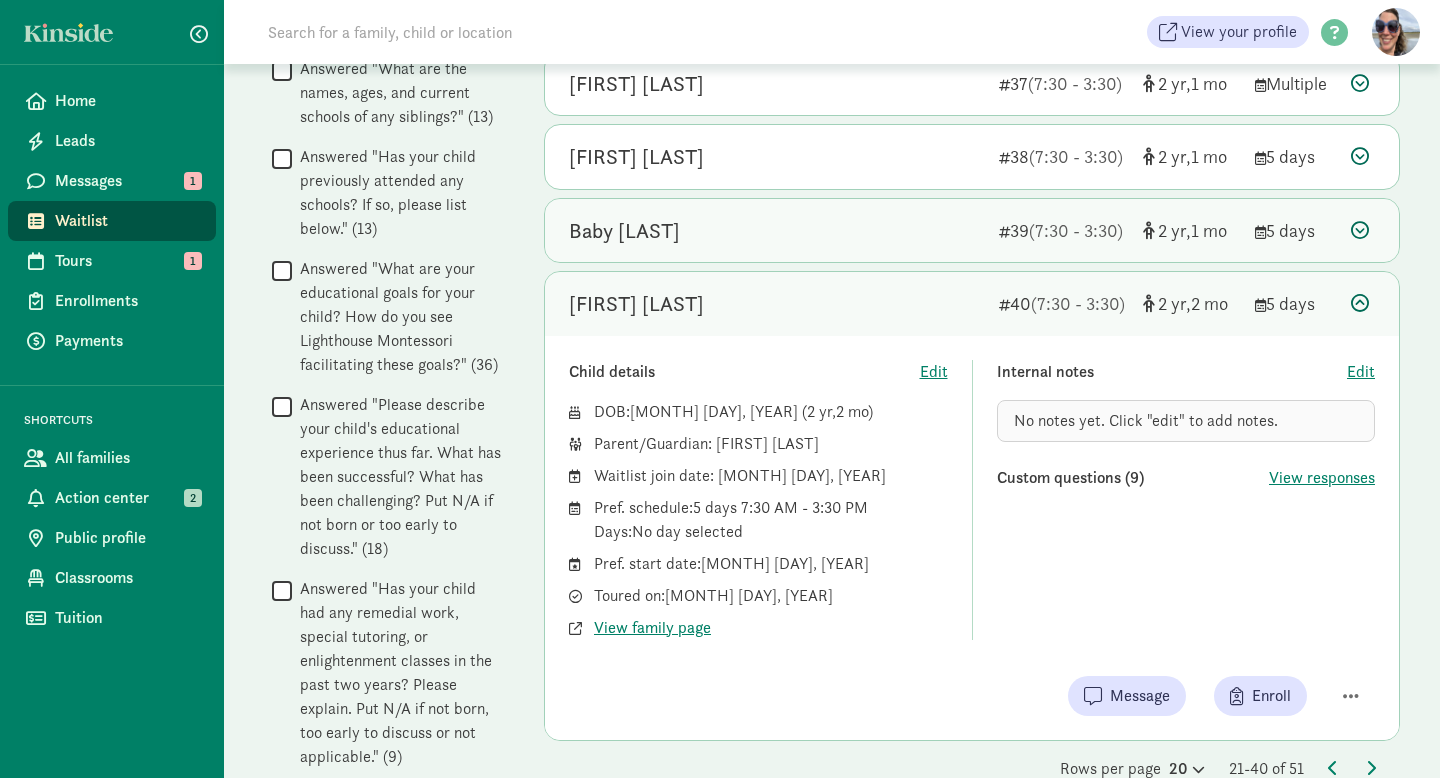 click on "Baby Woods" at bounding box center [776, 231] 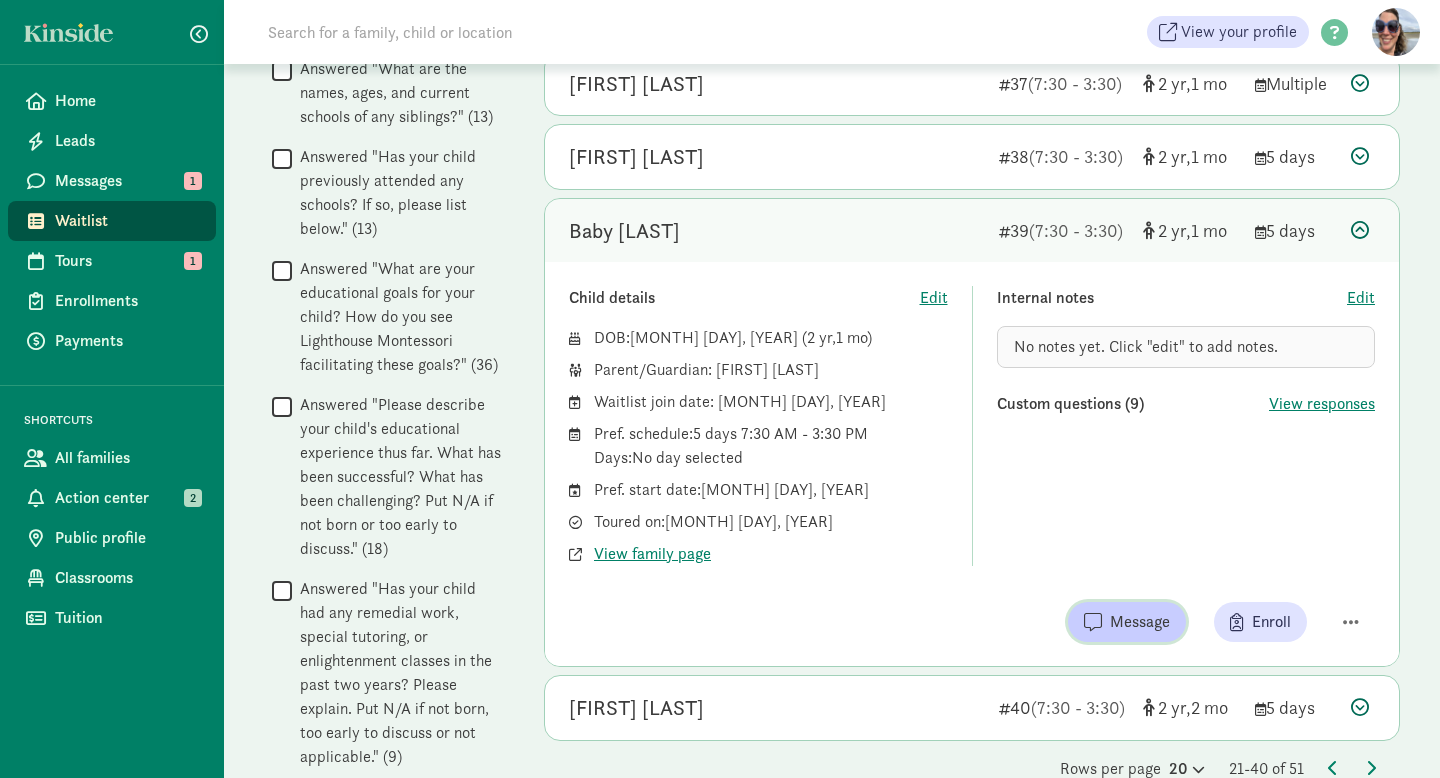 click on "Message" at bounding box center (1140, 622) 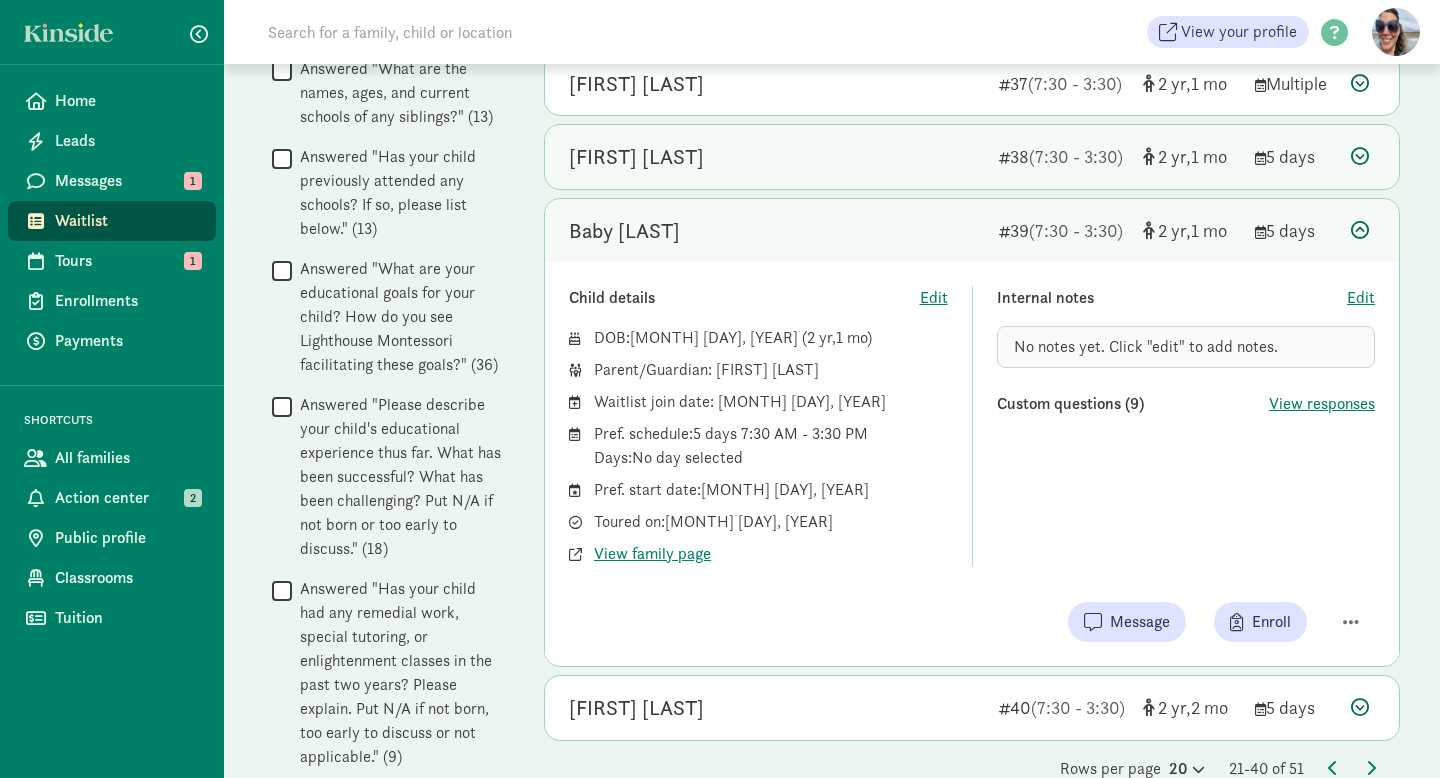 click on "Jameel Khan" at bounding box center [776, 157] 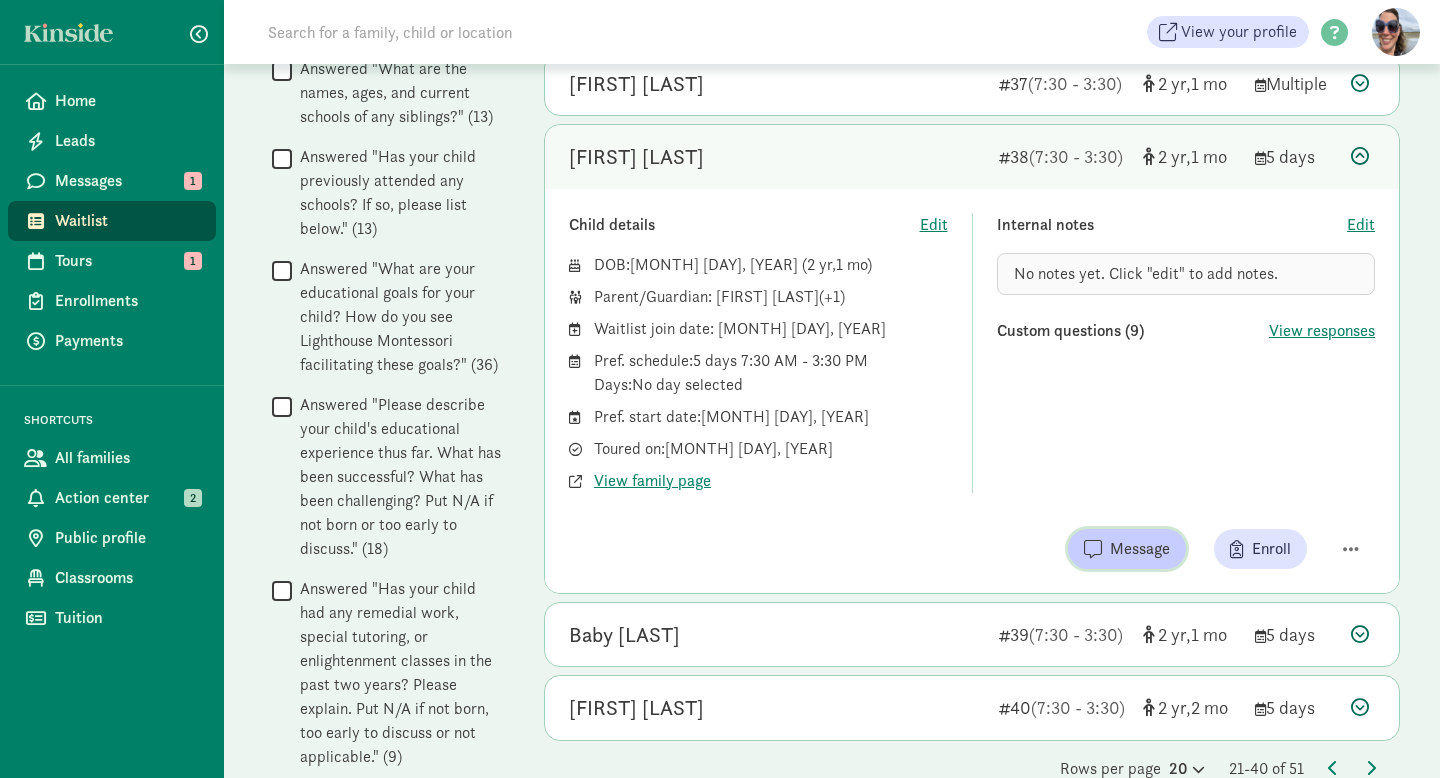 click on "Message" at bounding box center [1140, 549] 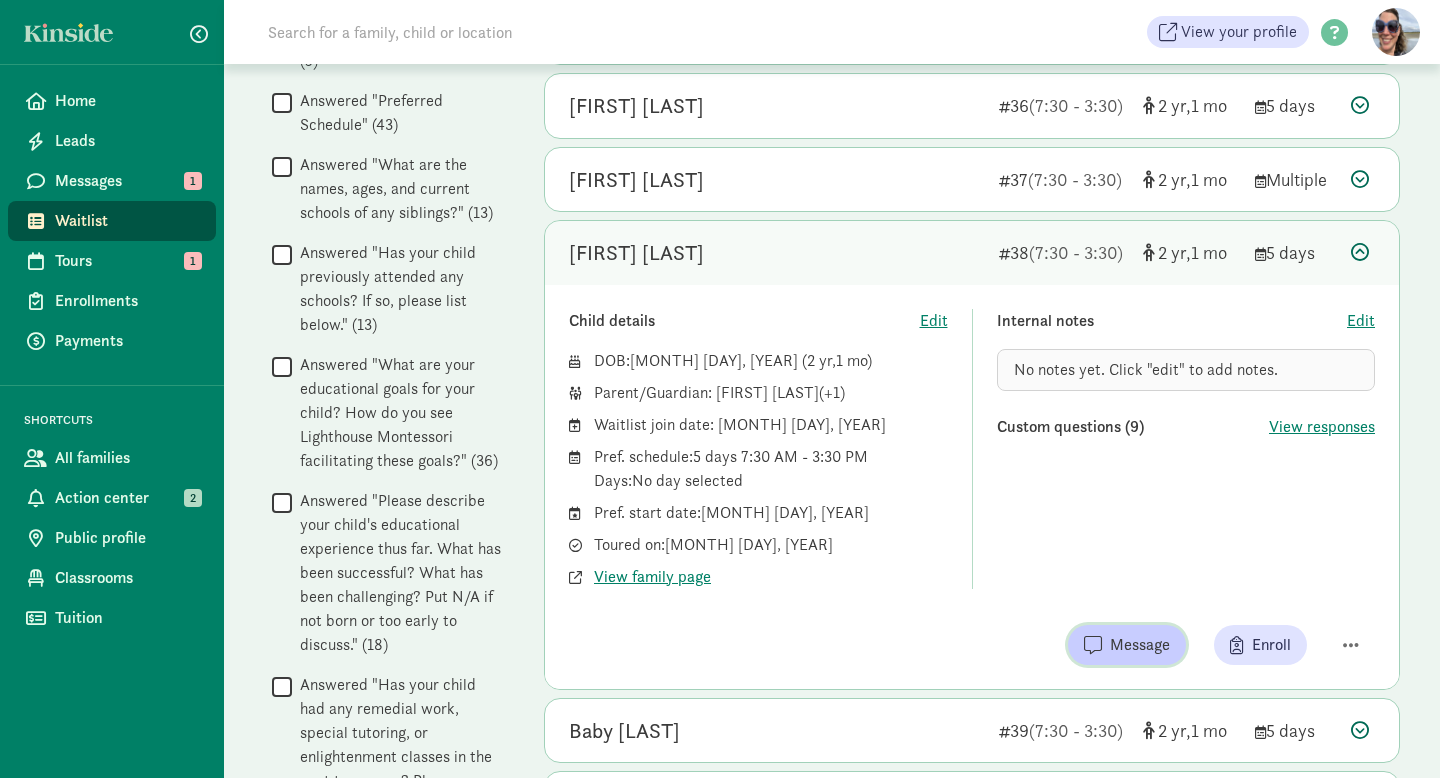 scroll, scrollTop: 1281, scrollLeft: 0, axis: vertical 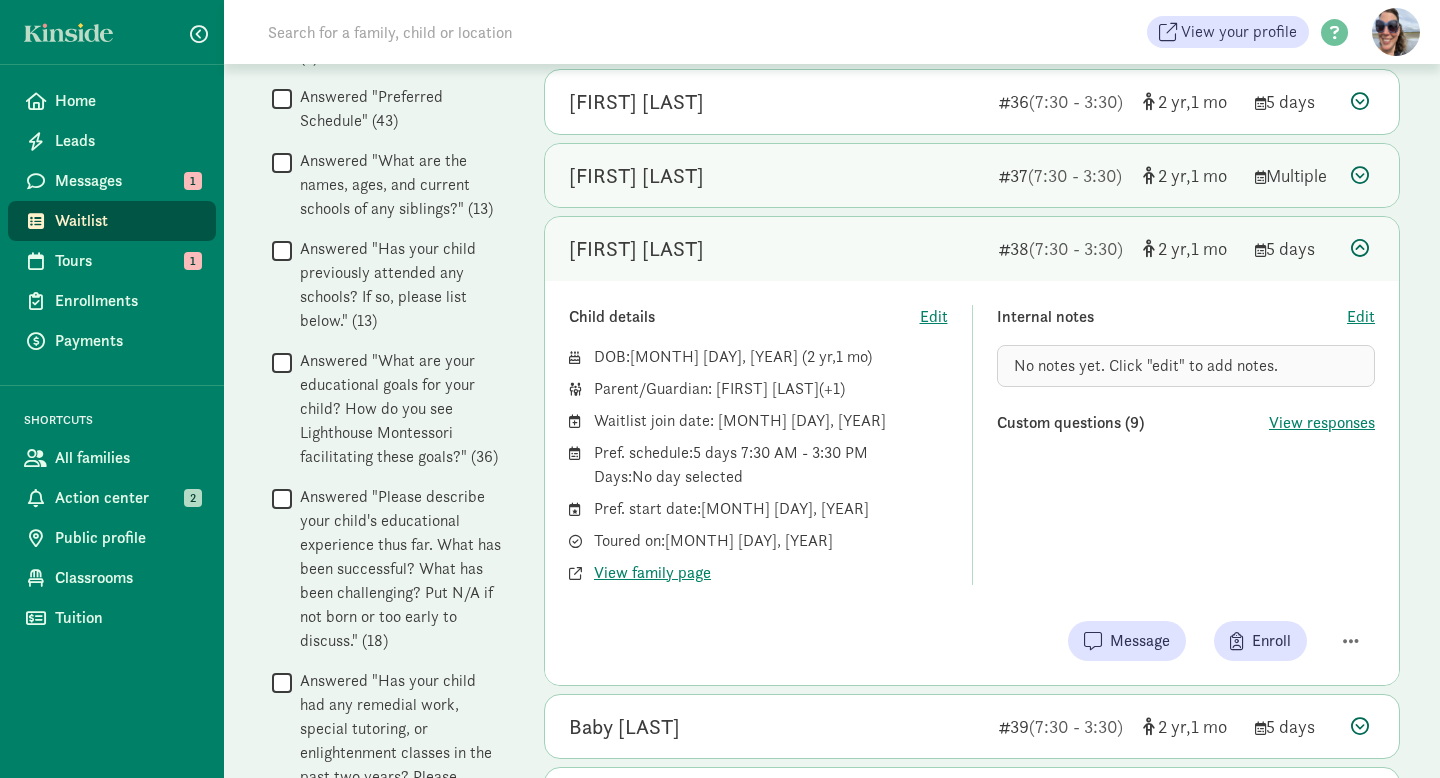 click on "Owen Kershner" at bounding box center [776, 176] 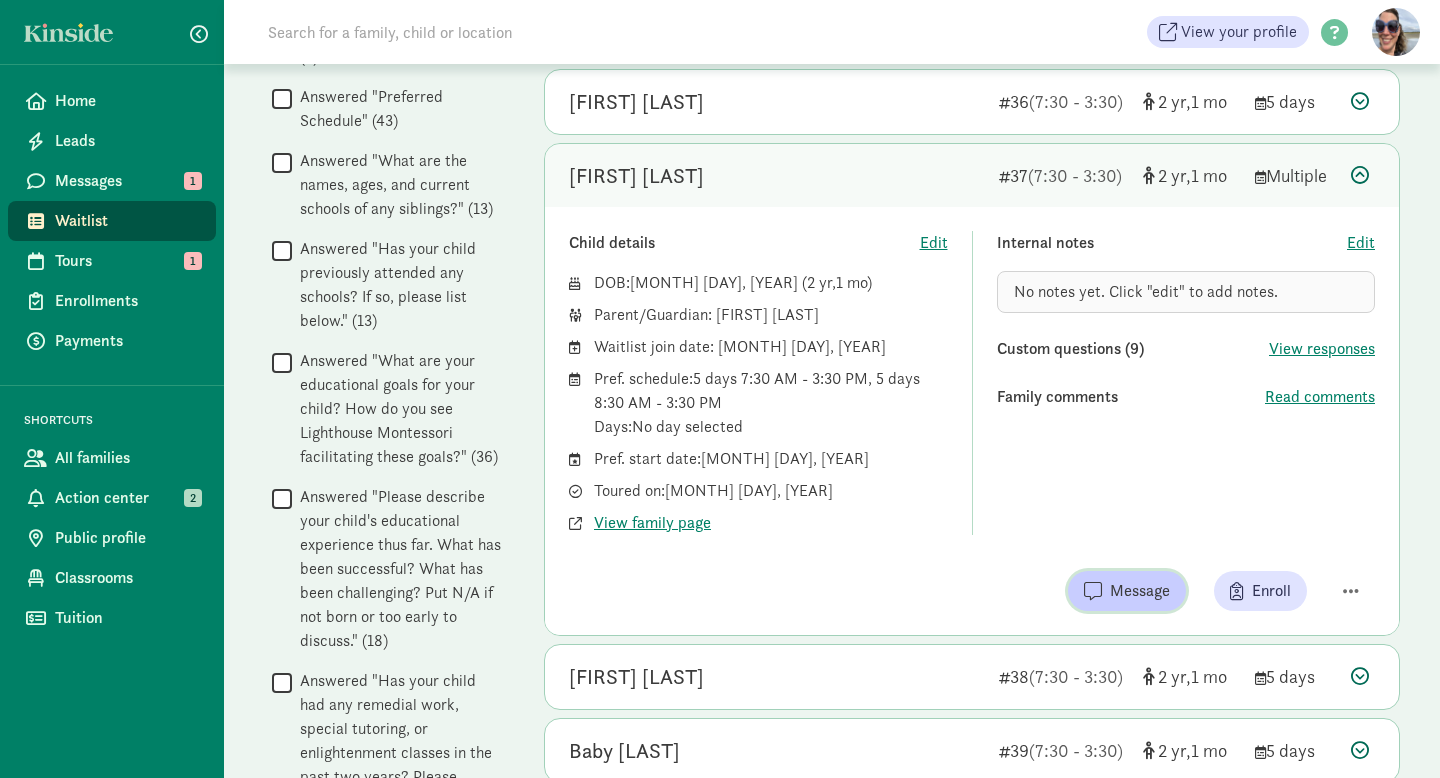 click on "Message" at bounding box center [1140, 591] 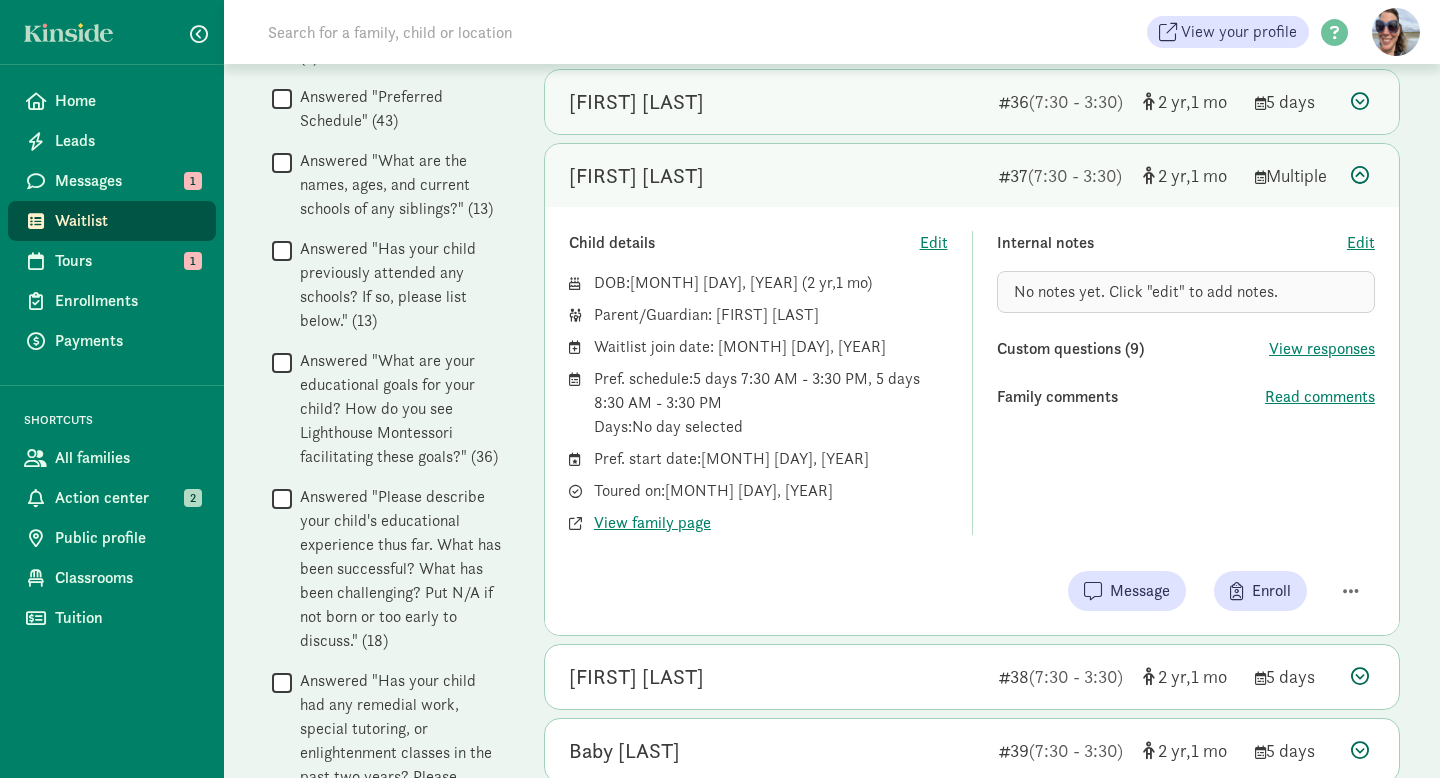 click on "Owen Mapp" at bounding box center (776, 102) 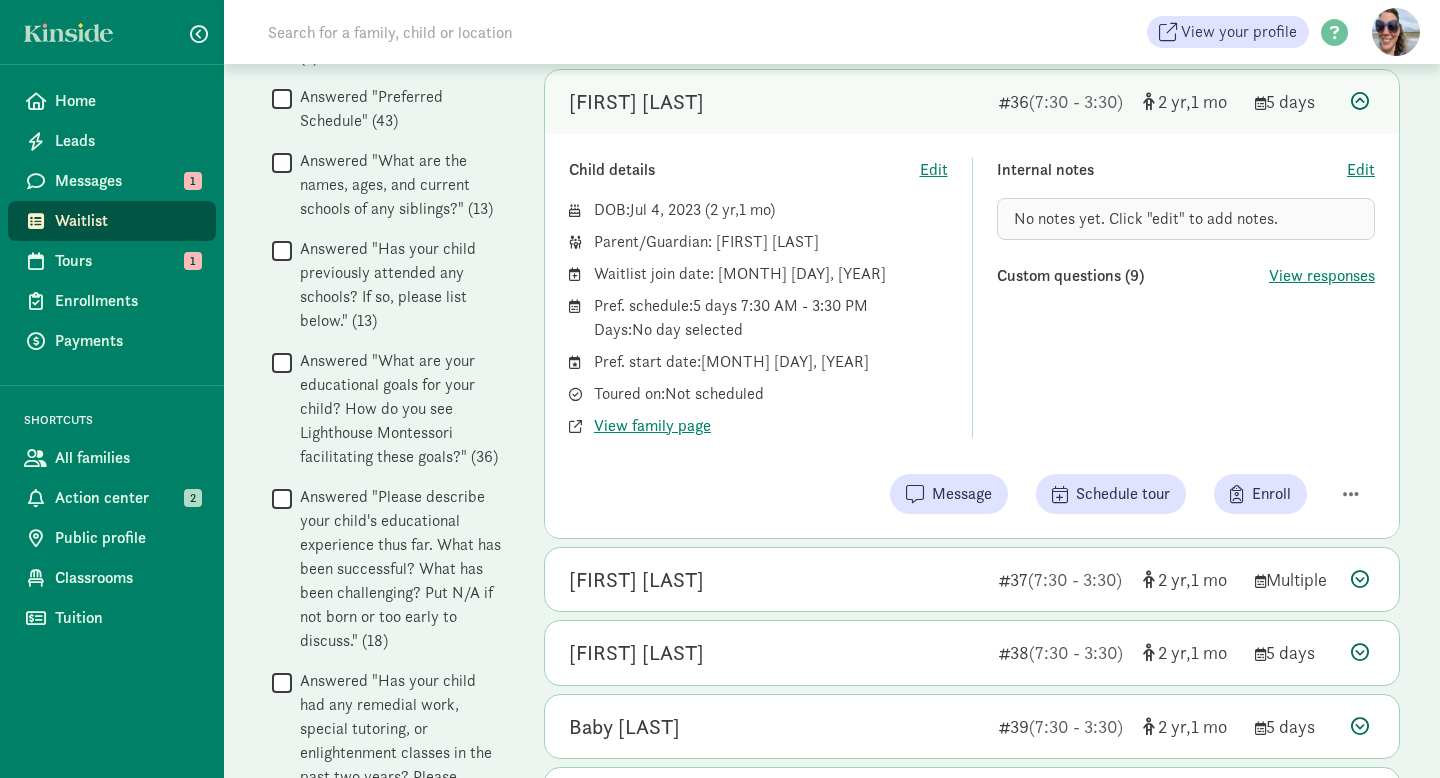 click on "Child details     Edit
DOB:
Jul 4, 2023
( 2 1 )
Parent/Guardian:
Meg Cressey
Waitlist join date: September 9, 2024
Pref. schedule:
5 days 7:30 AM - 3:30 PM
Days:
No day selected
Pref. start date:
August 9, 2026
Toured on:
Not scheduled       View family page     Internal notes     Edit
No notes yet. Click "edit" to add notes.
Custom questions (9)     View responses
Message
Schedule tour
Enroll" at bounding box center (972, 336) 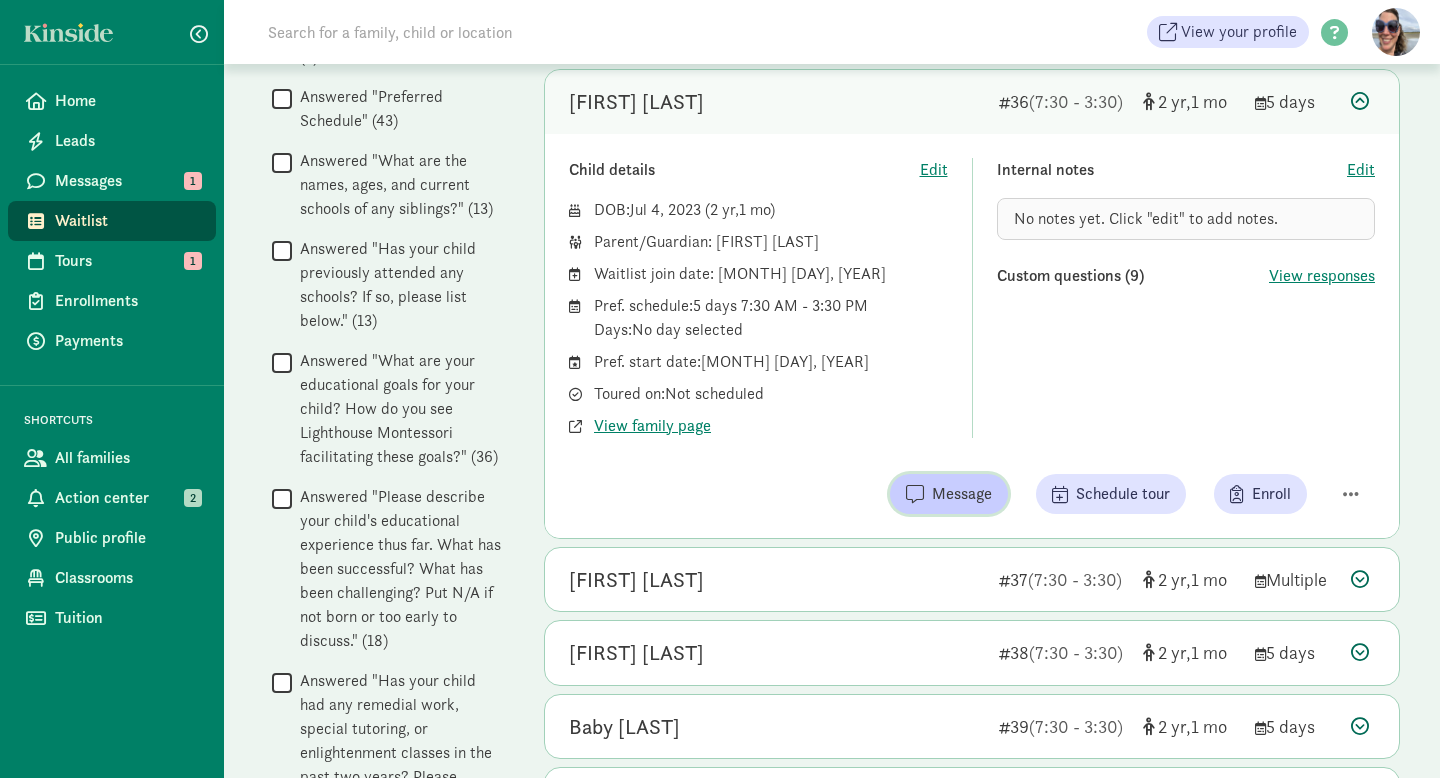 click on "Message" at bounding box center (962, 494) 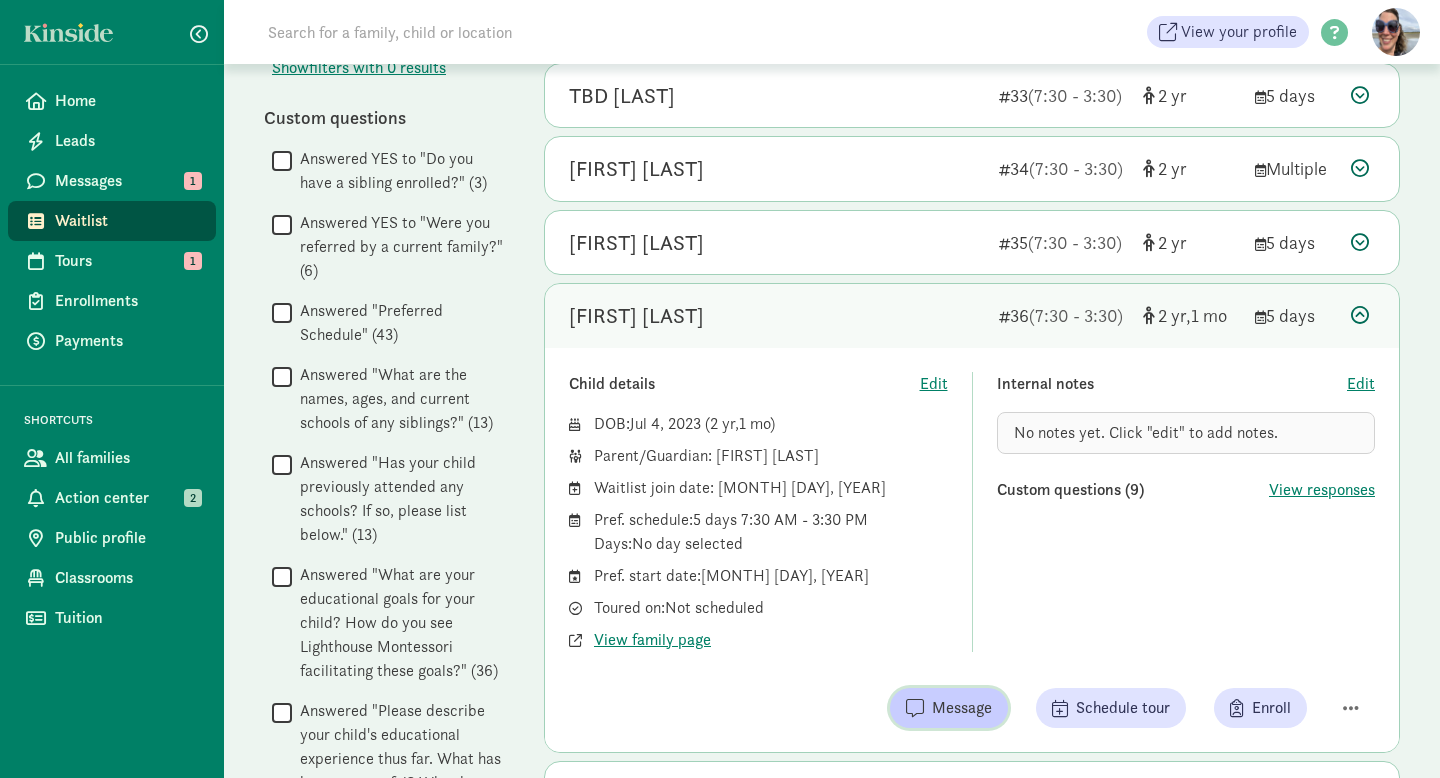 scroll, scrollTop: 1050, scrollLeft: 0, axis: vertical 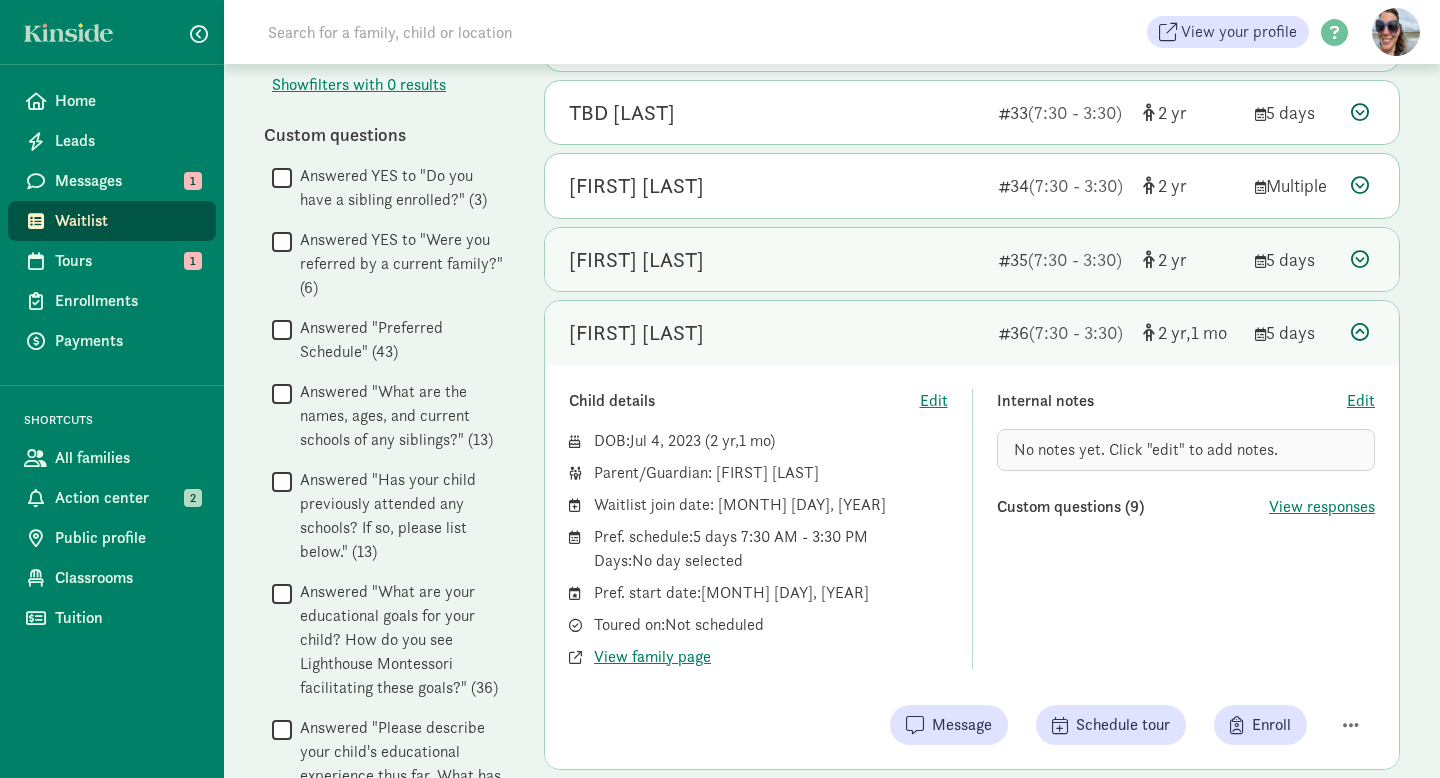 click on "Rohan Weisman" at bounding box center (776, 260) 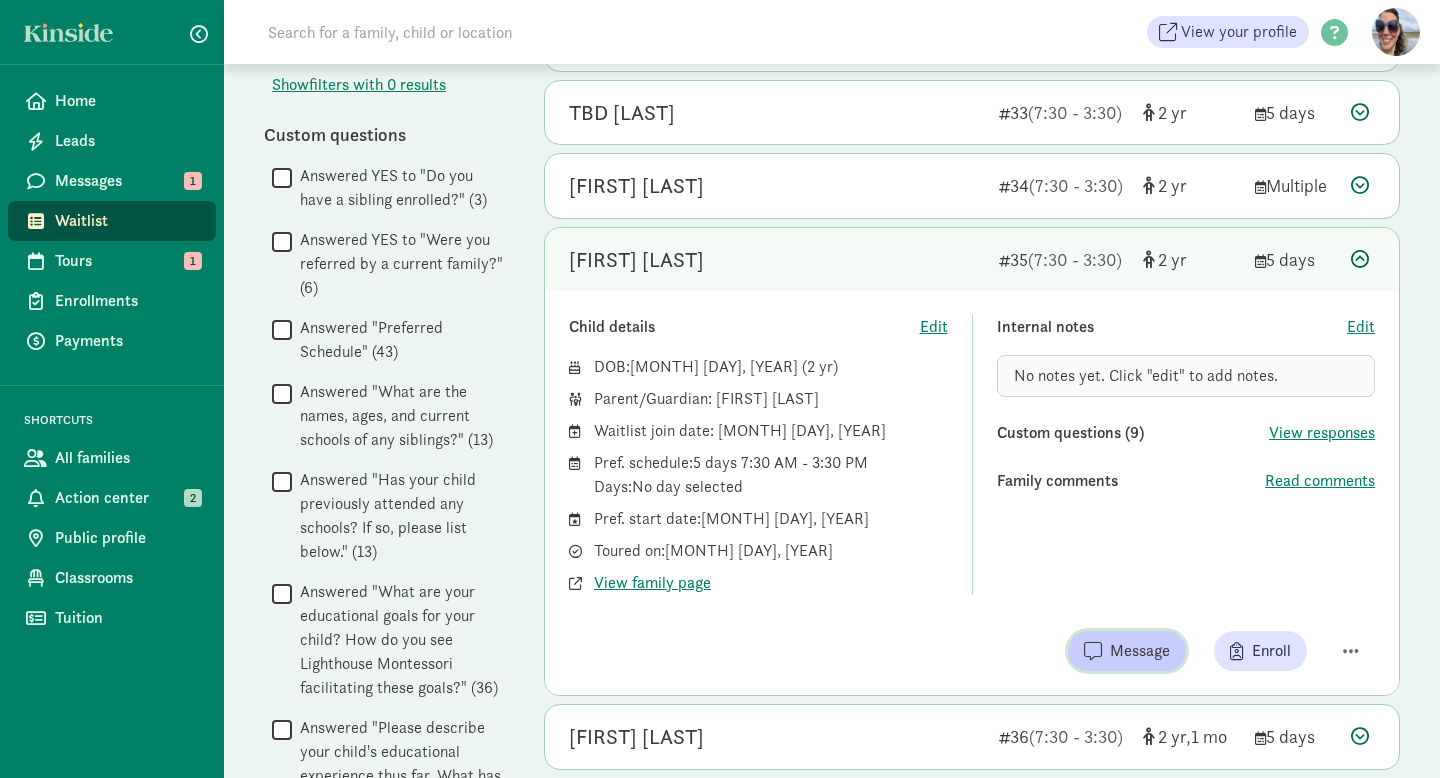 click on "Message" at bounding box center (1140, 651) 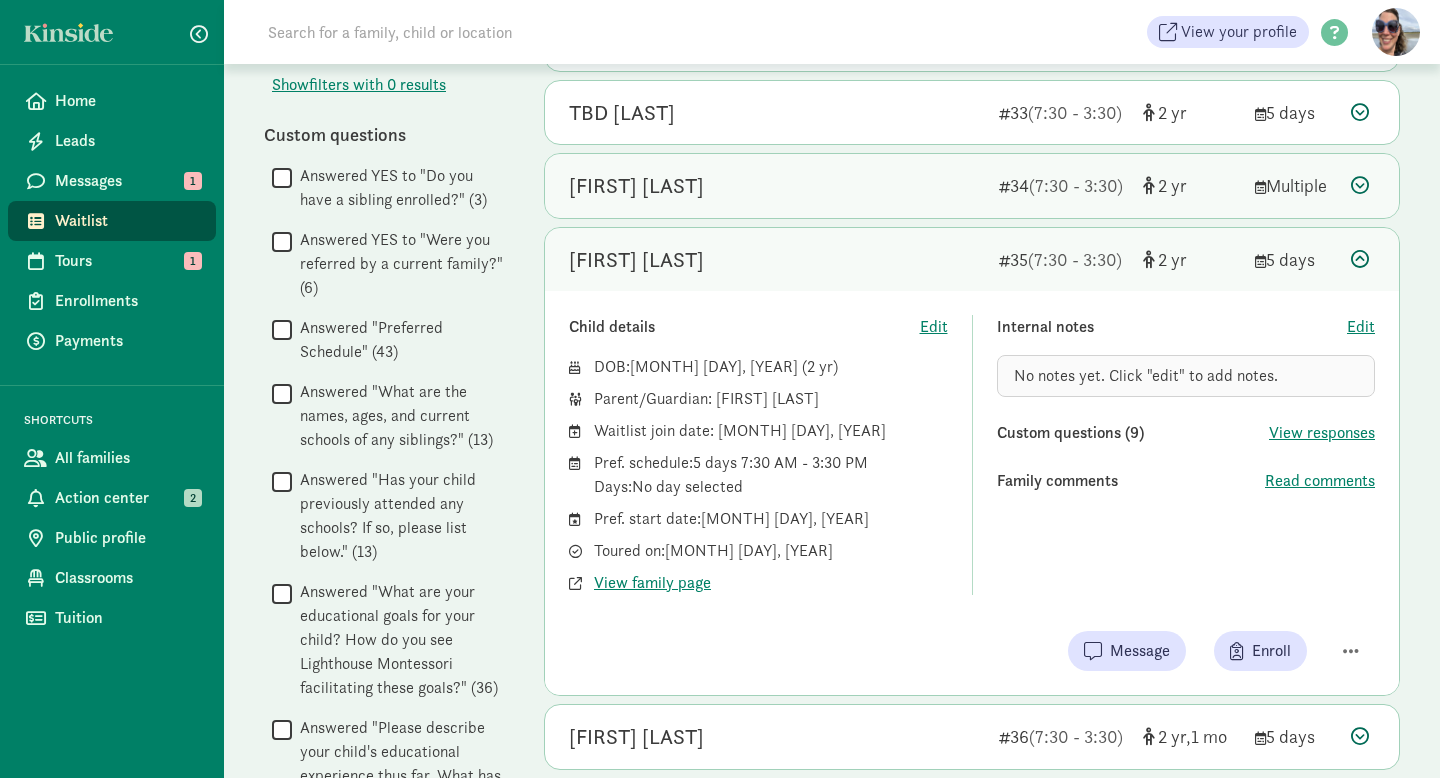 click on "Sloane Simmons" at bounding box center [776, 186] 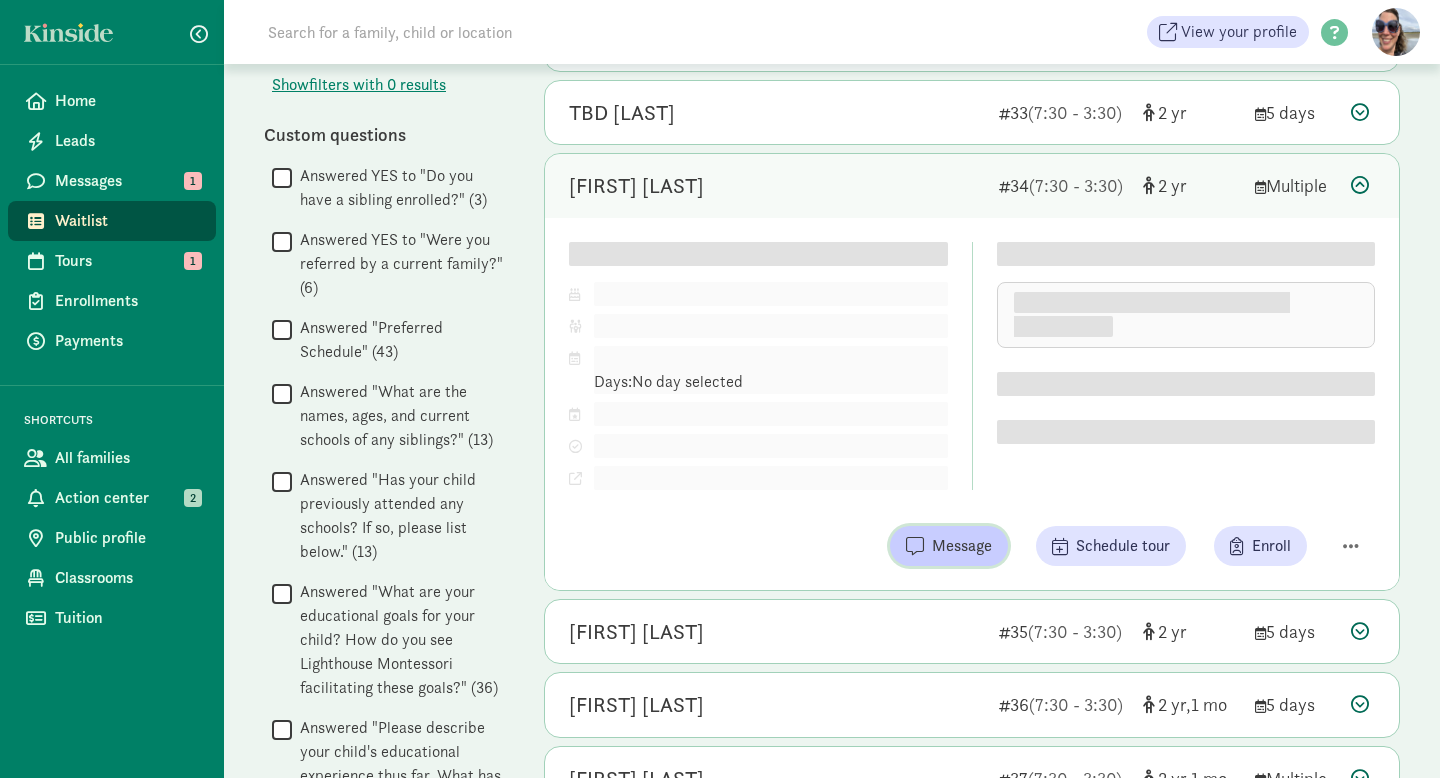 click on "Message" at bounding box center (962, 546) 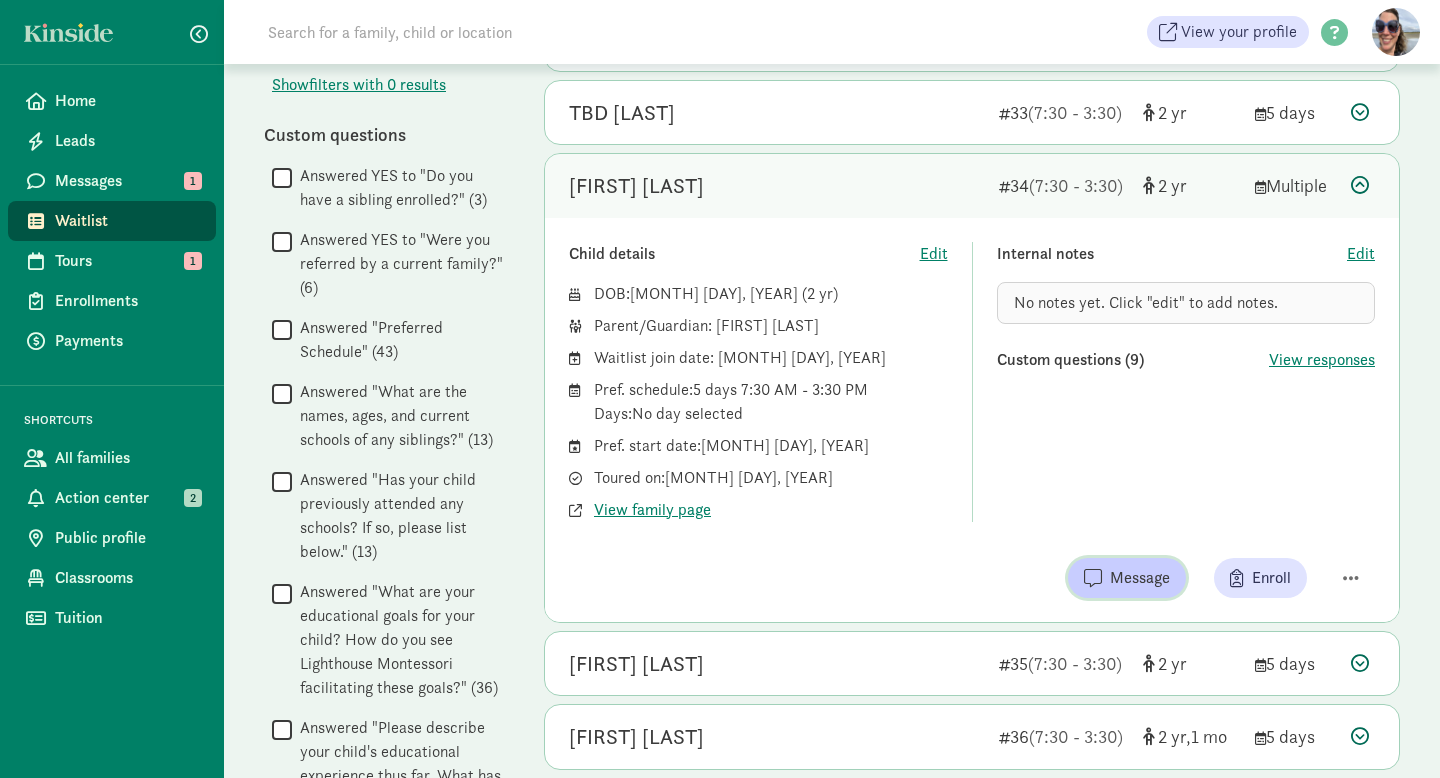 click on "Message" at bounding box center (1140, 578) 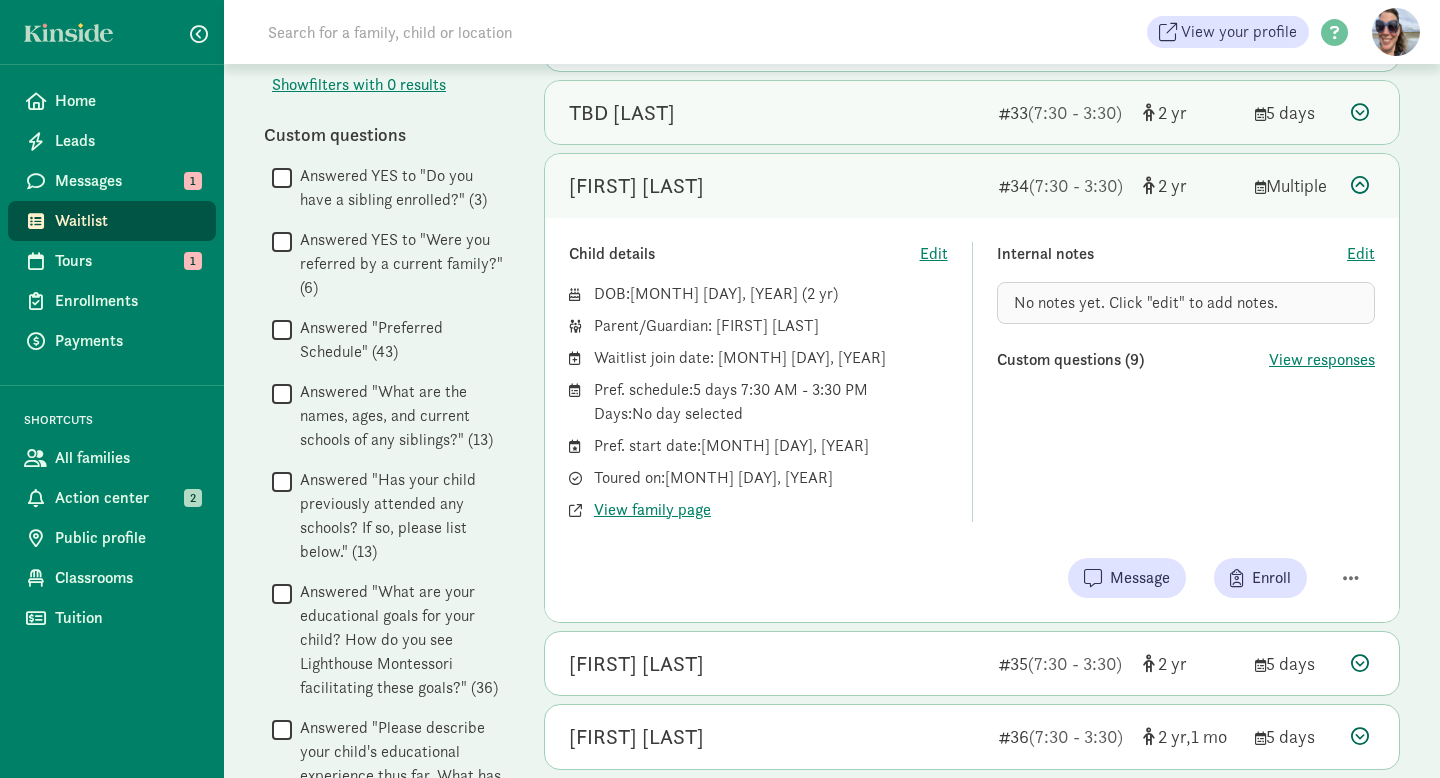 click on "TBD Mullenbach" at bounding box center [776, 113] 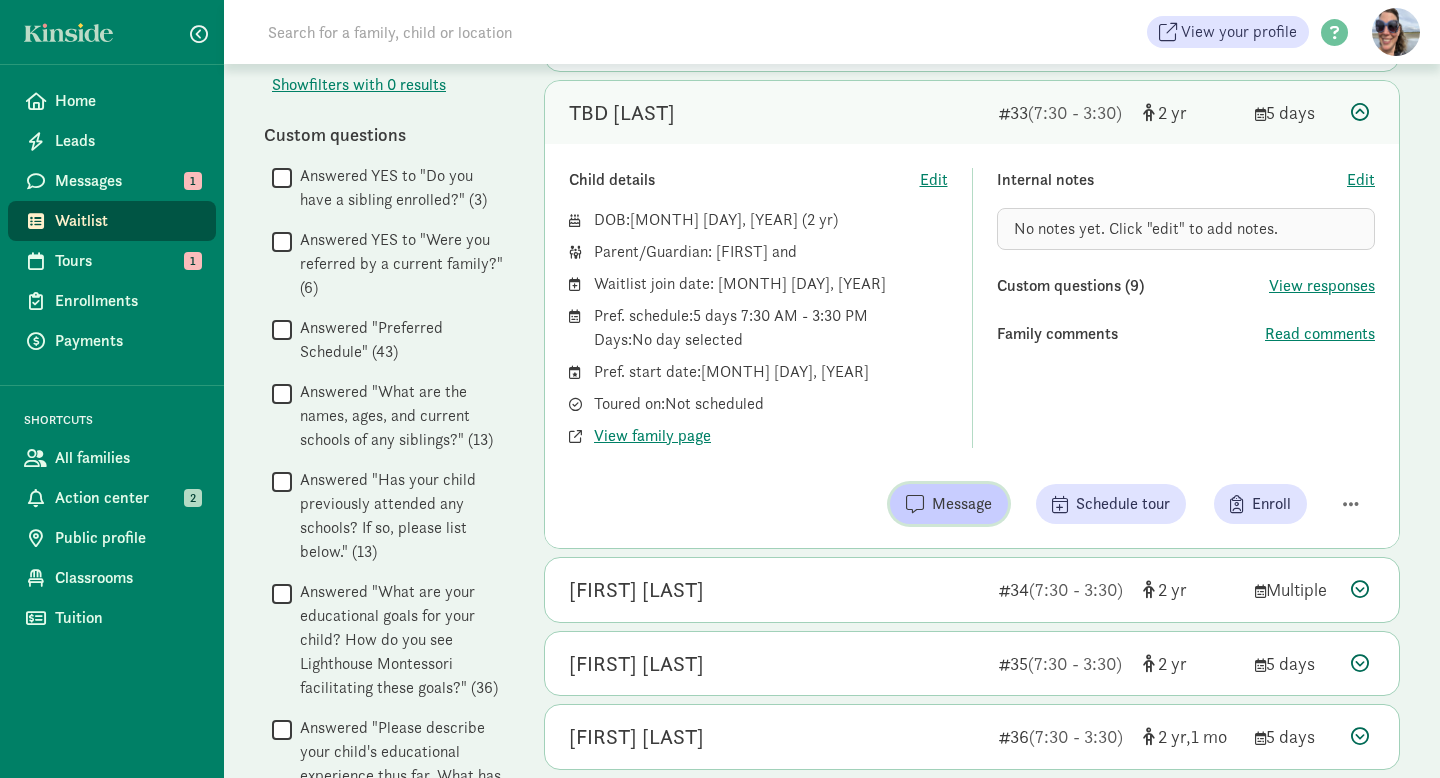 click on "Message" at bounding box center [962, 504] 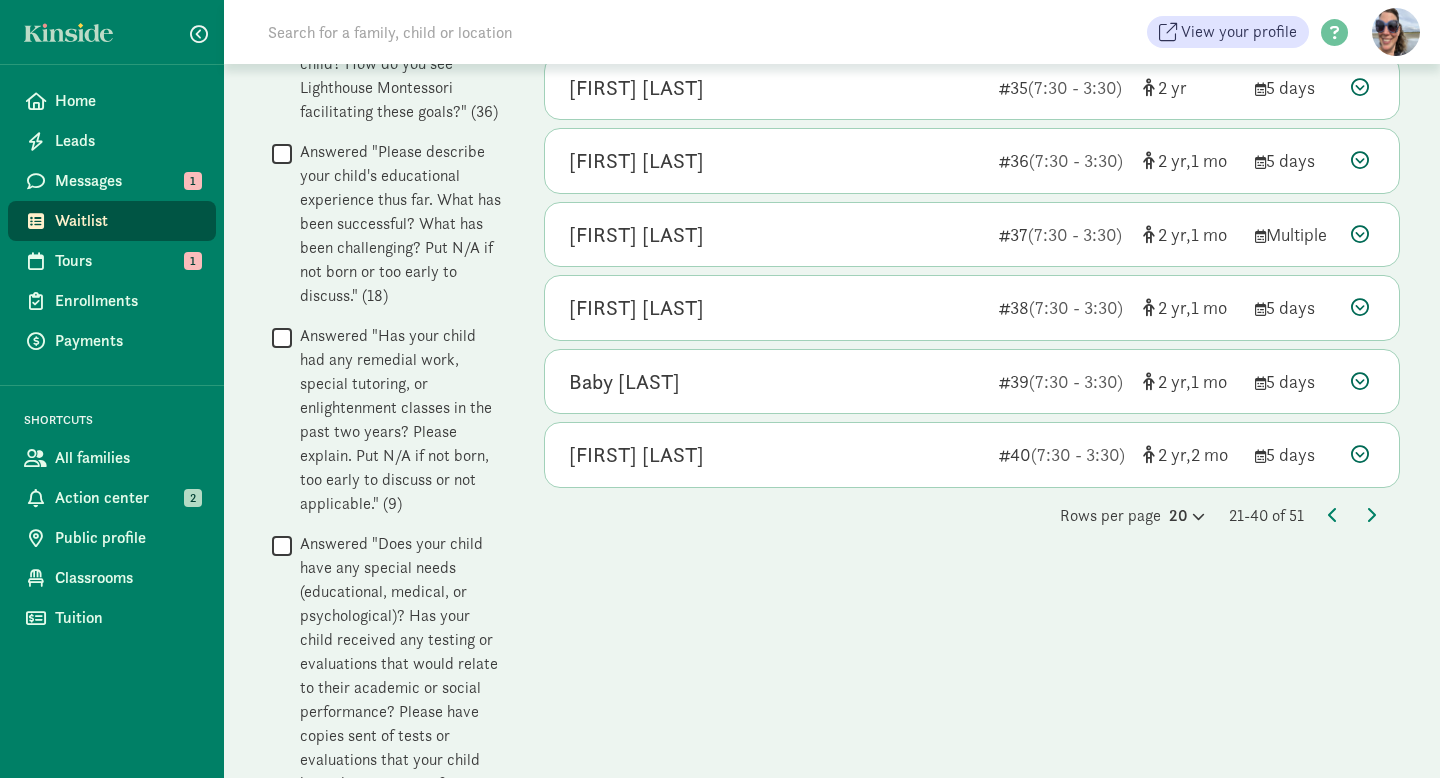 scroll, scrollTop: 1732, scrollLeft: 0, axis: vertical 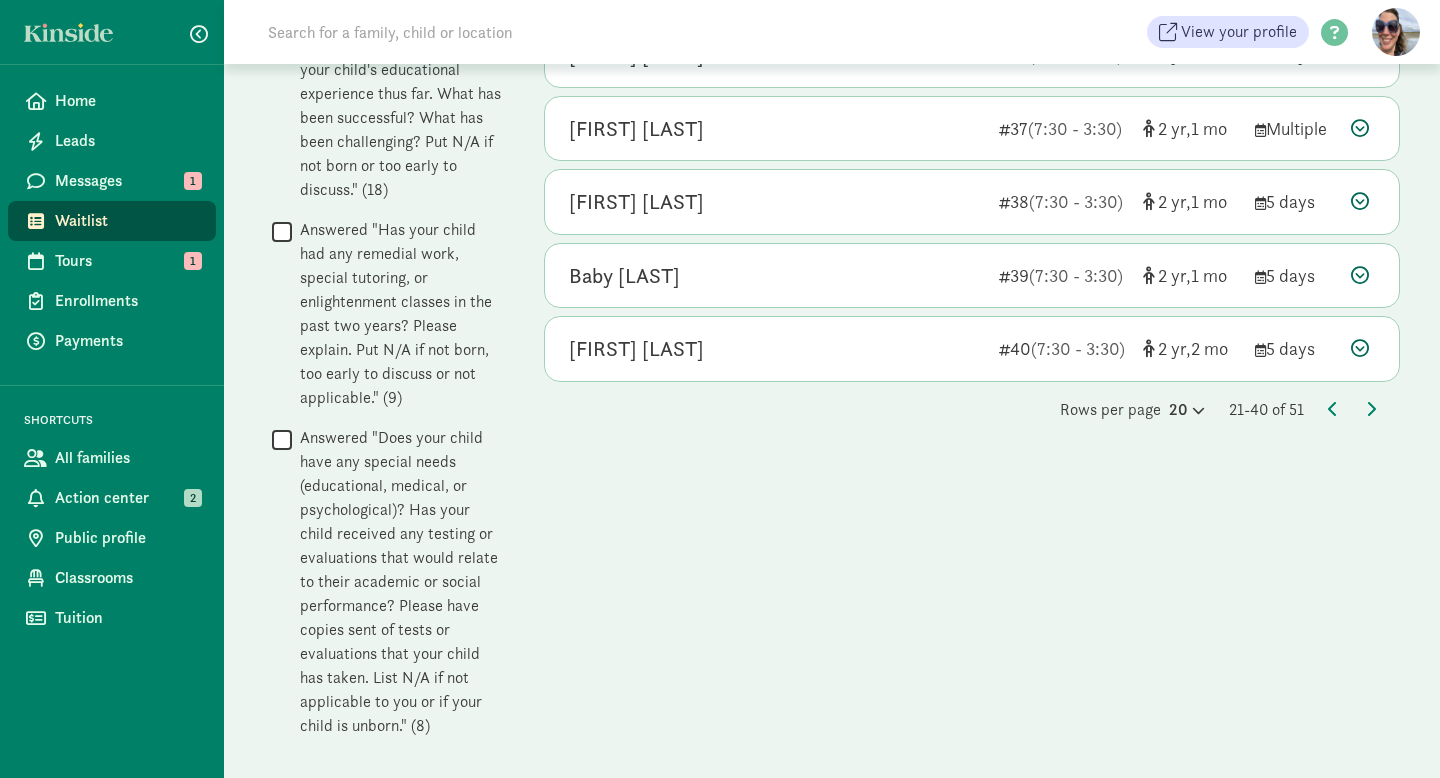 click on "Rows per page
20     21-40 of 51" 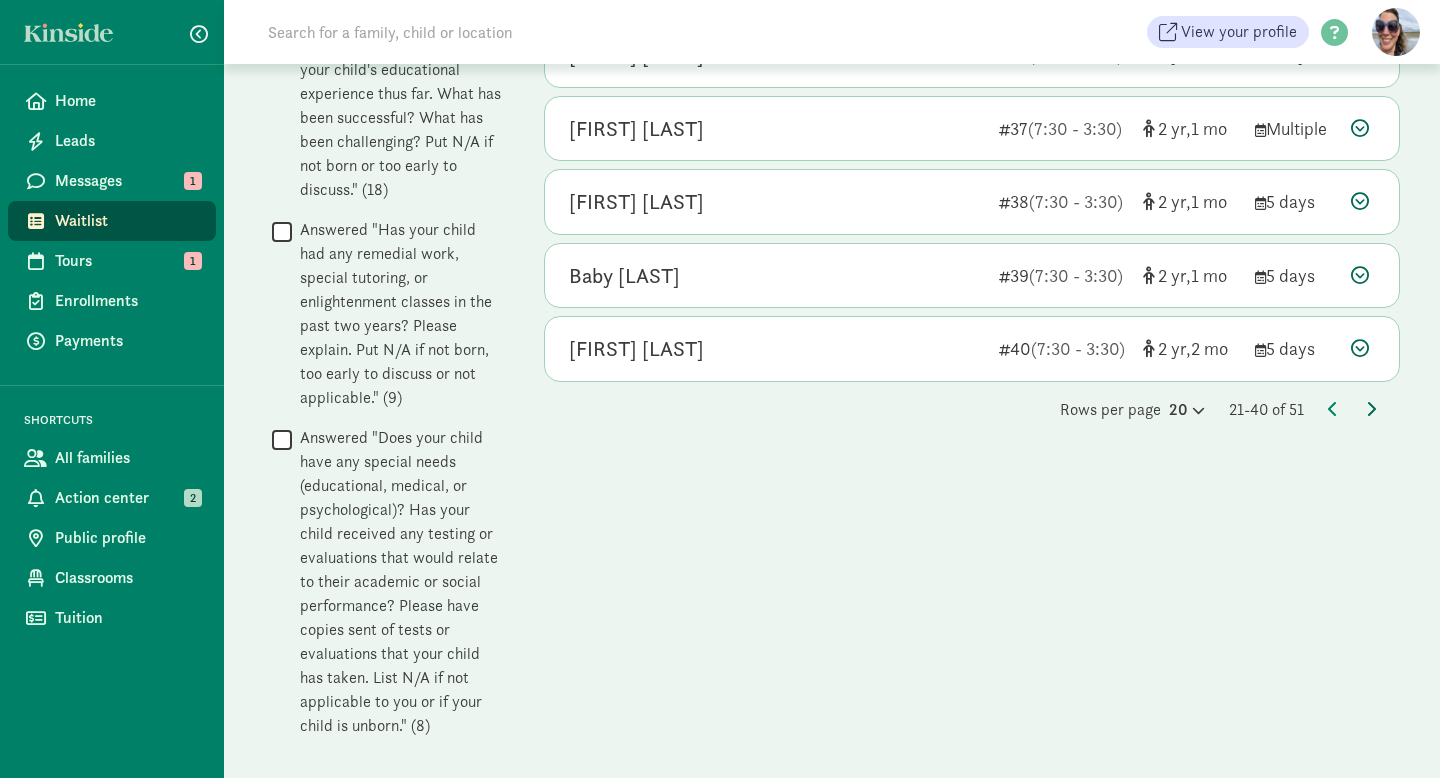 click at bounding box center [1371, 409] 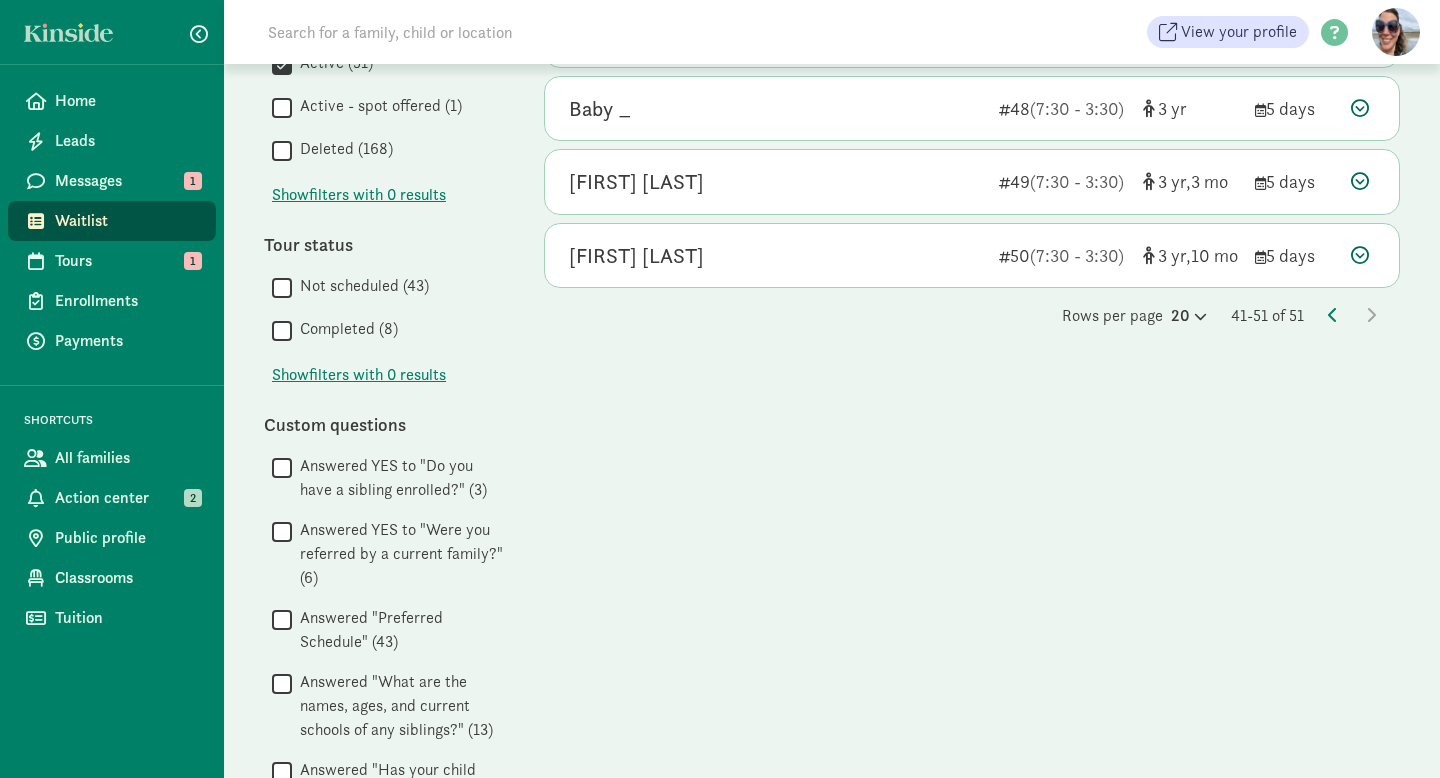 scroll, scrollTop: 753, scrollLeft: 0, axis: vertical 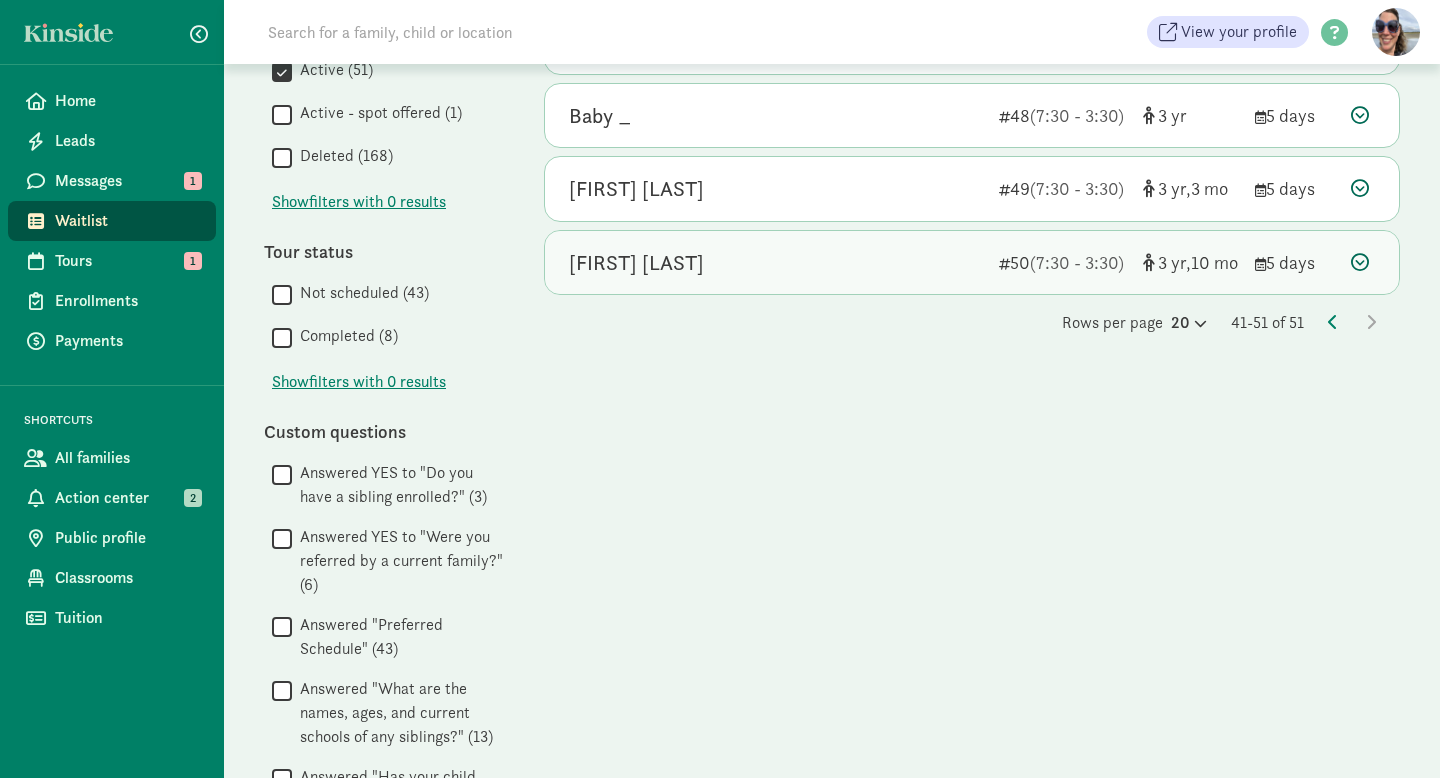 click on "Cameron Stavish" at bounding box center (776, 263) 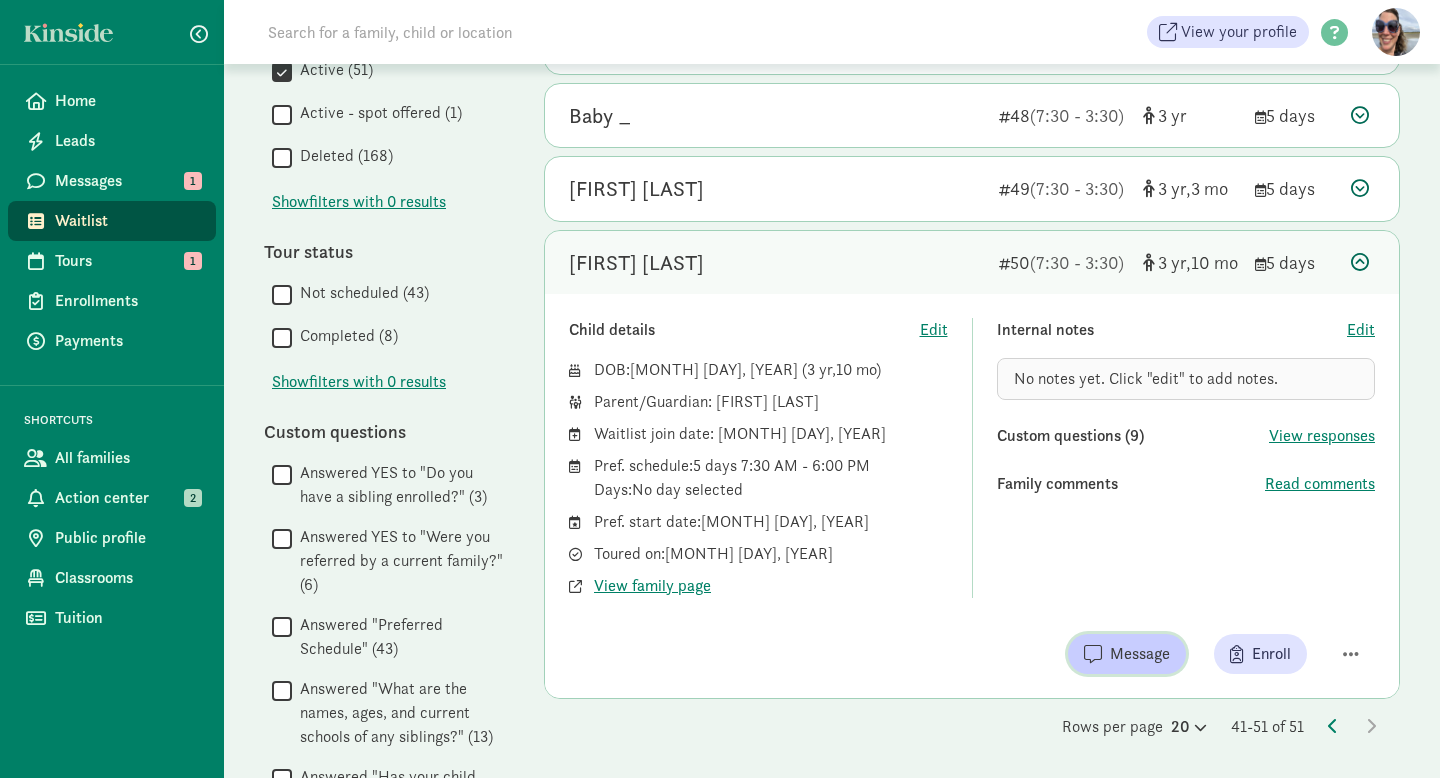 click on "Message" at bounding box center [1140, 654] 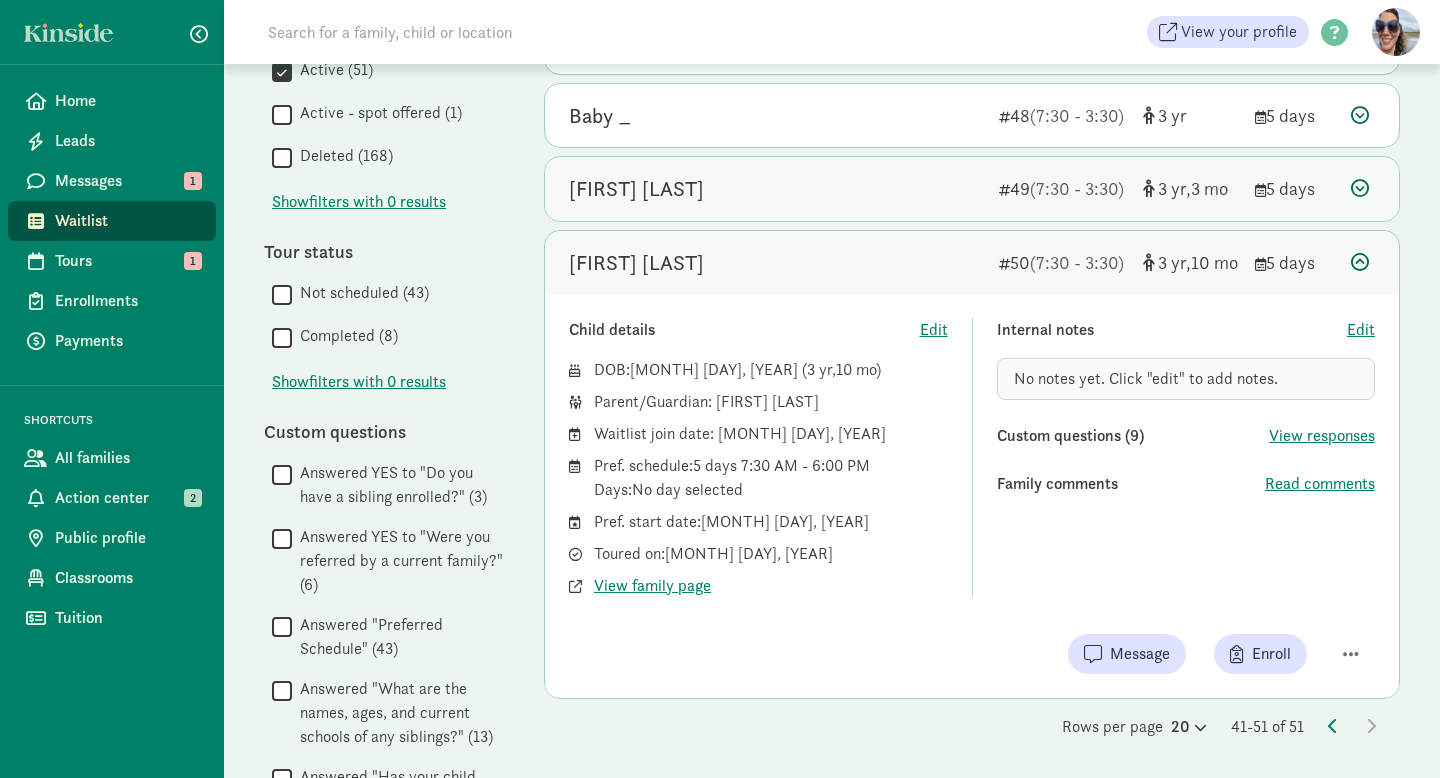 click on "Kira Coleman" at bounding box center (636, 189) 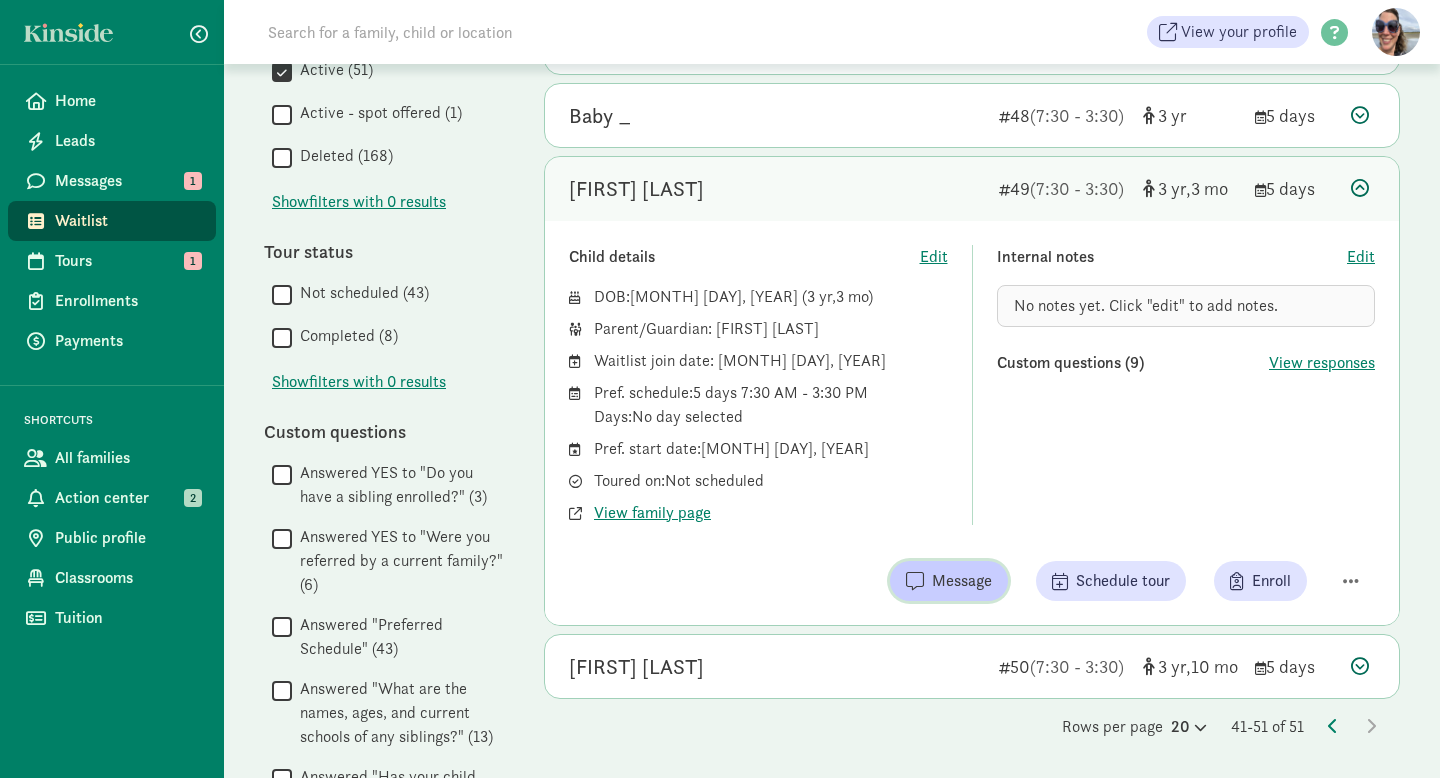 click on "Message" at bounding box center (962, 581) 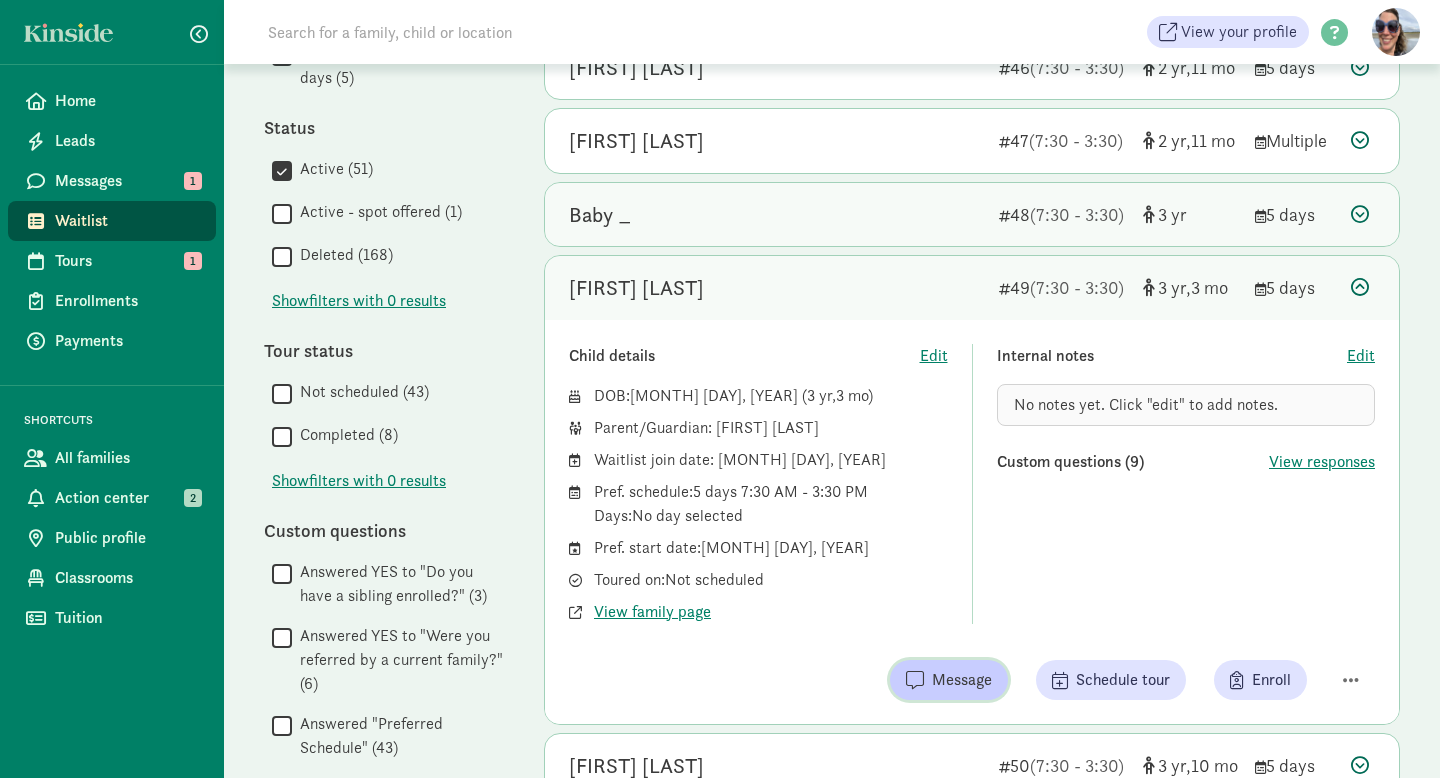 scroll, scrollTop: 655, scrollLeft: 0, axis: vertical 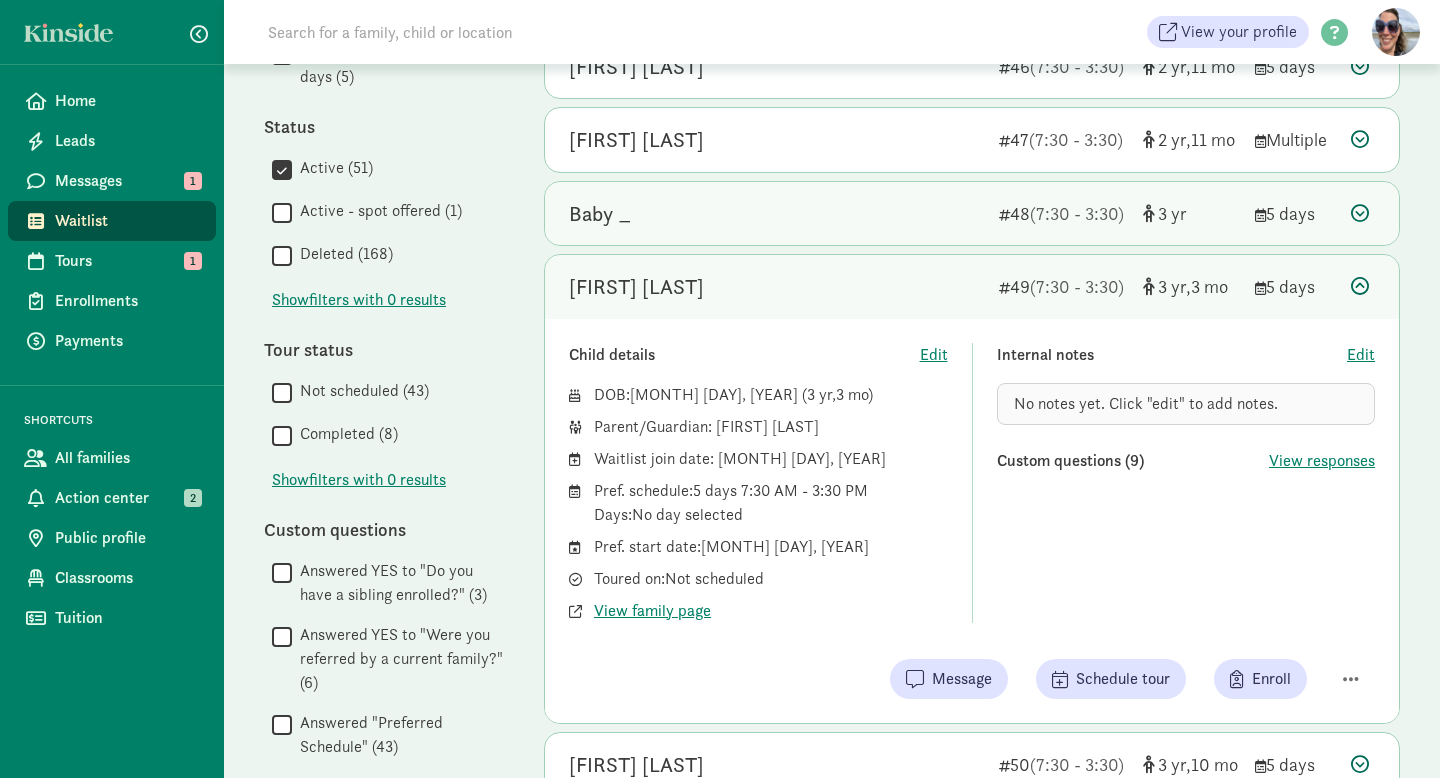click on "Baby _" at bounding box center [776, 214] 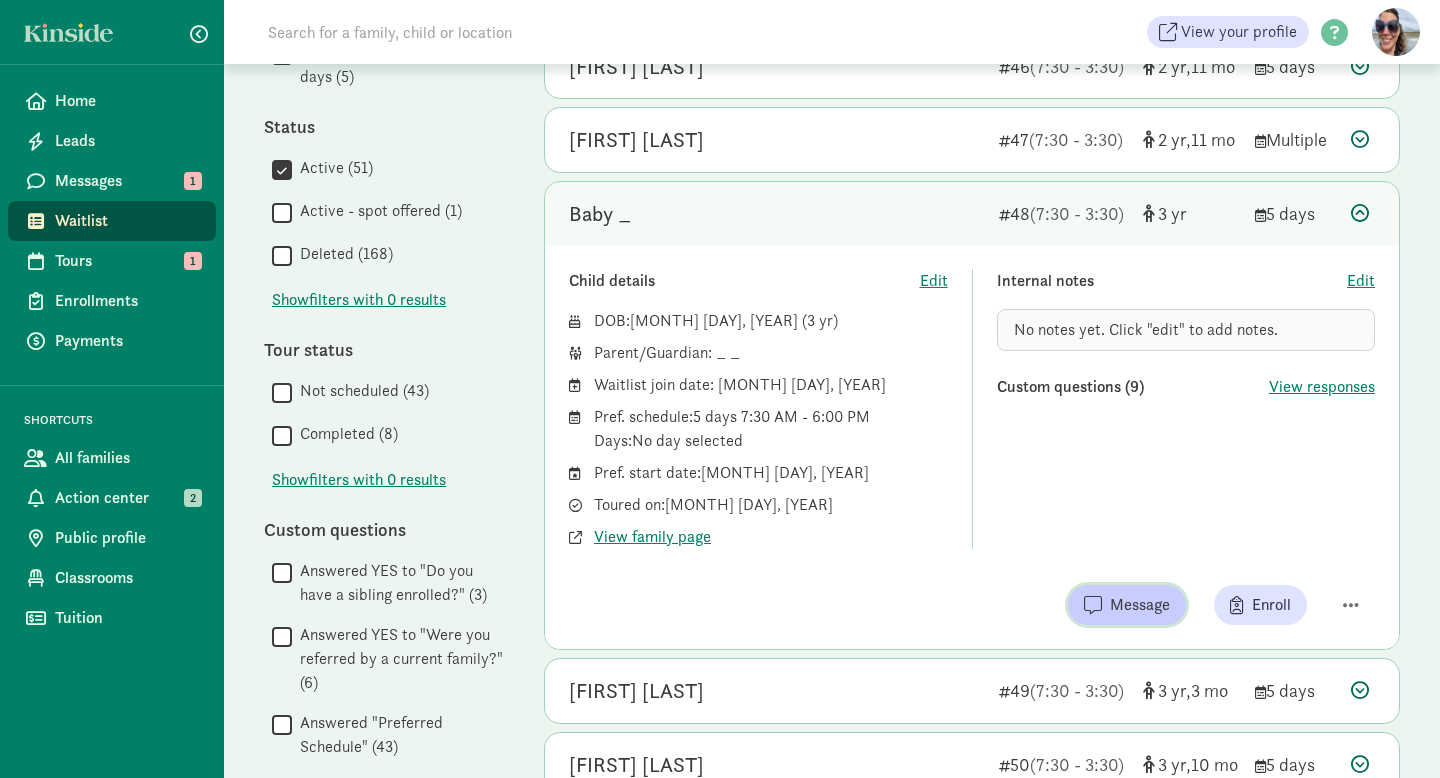 click on "Message" at bounding box center [1140, 605] 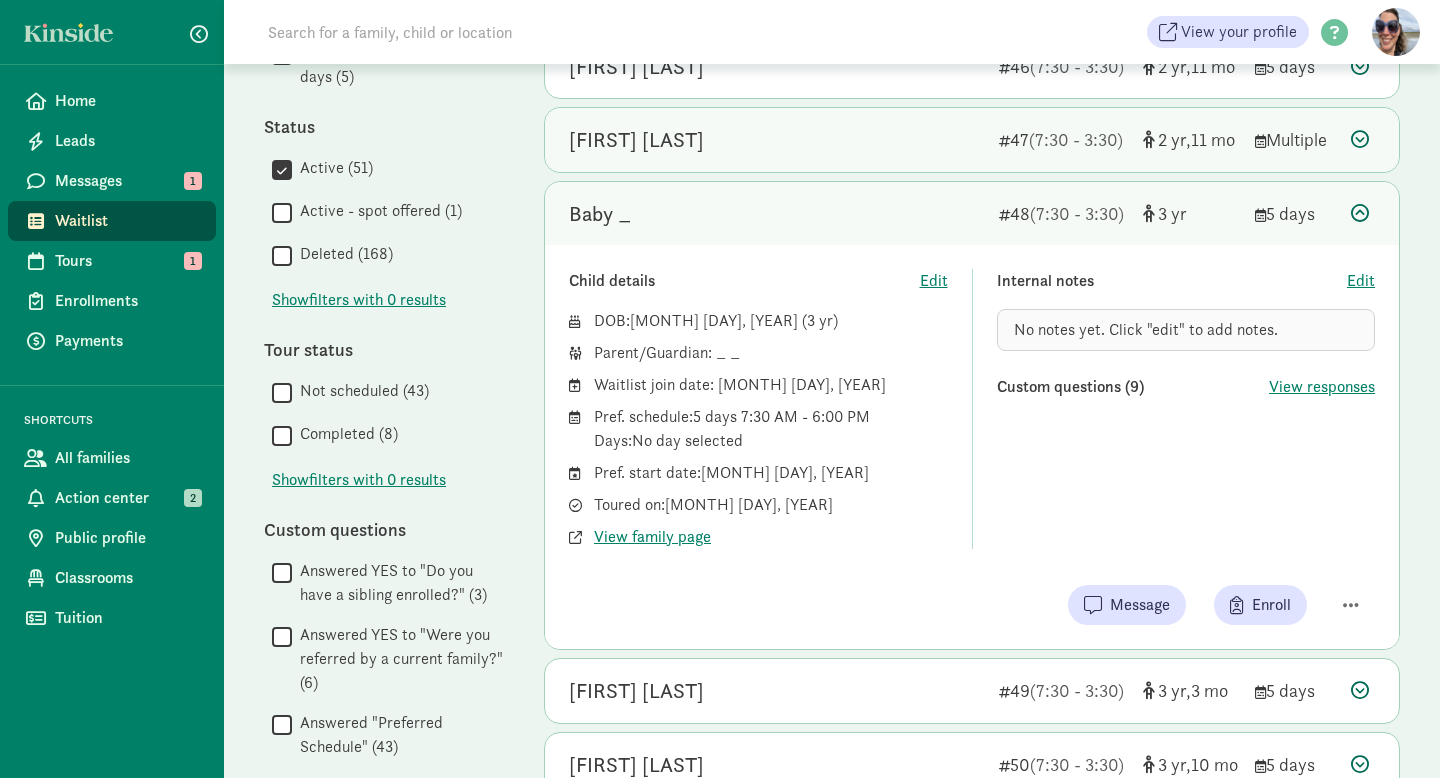 click on "Sylvia Bauer" at bounding box center (636, 140) 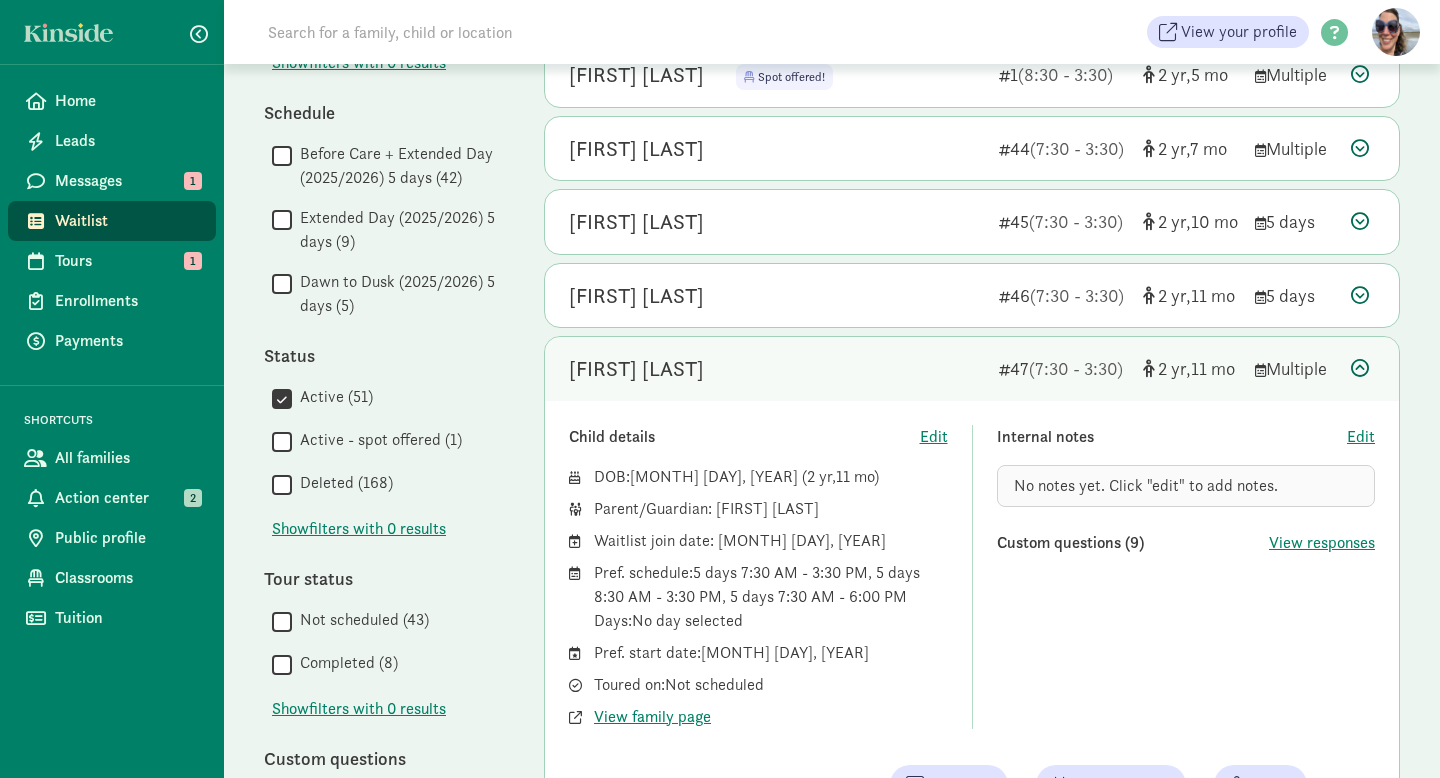 scroll, scrollTop: 430, scrollLeft: 0, axis: vertical 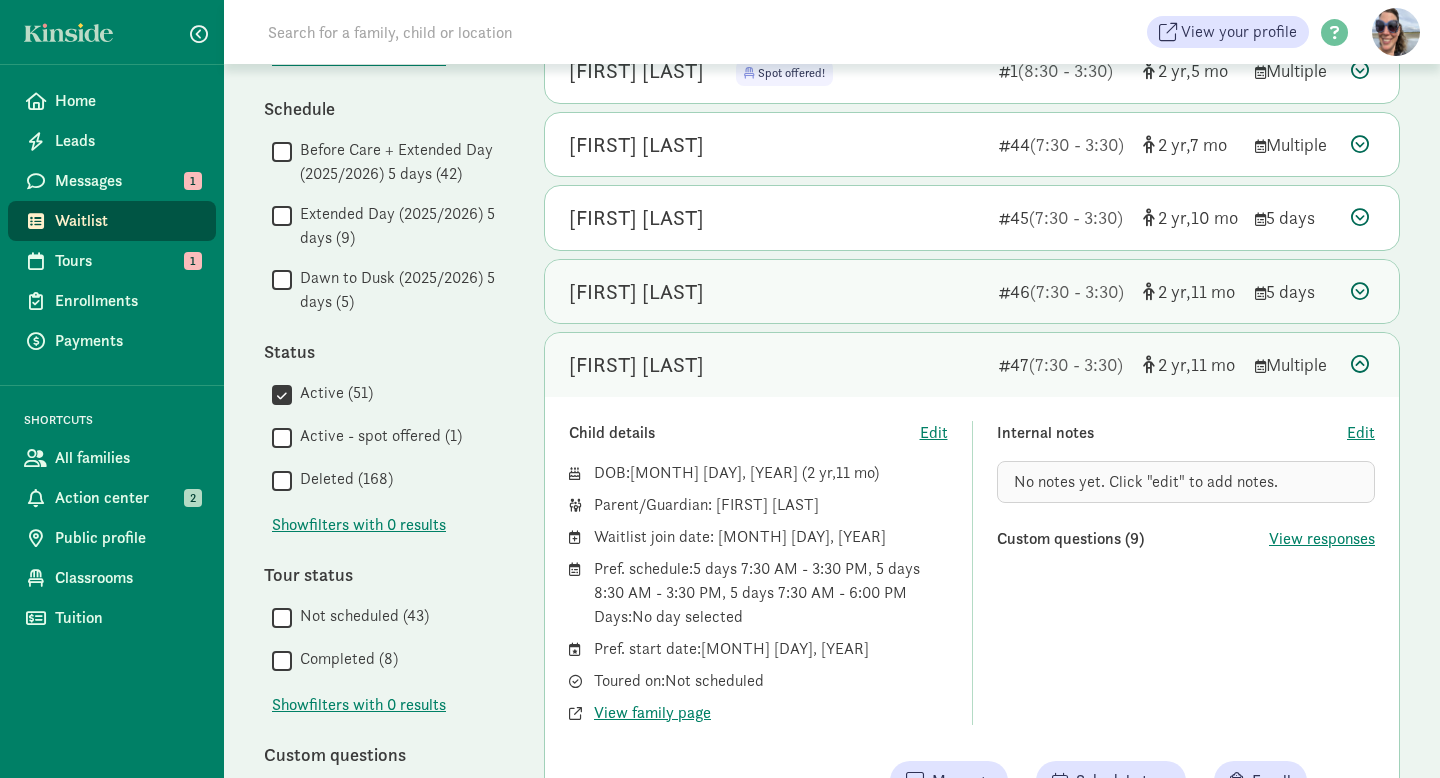 click on "Bo Woods" at bounding box center (776, 292) 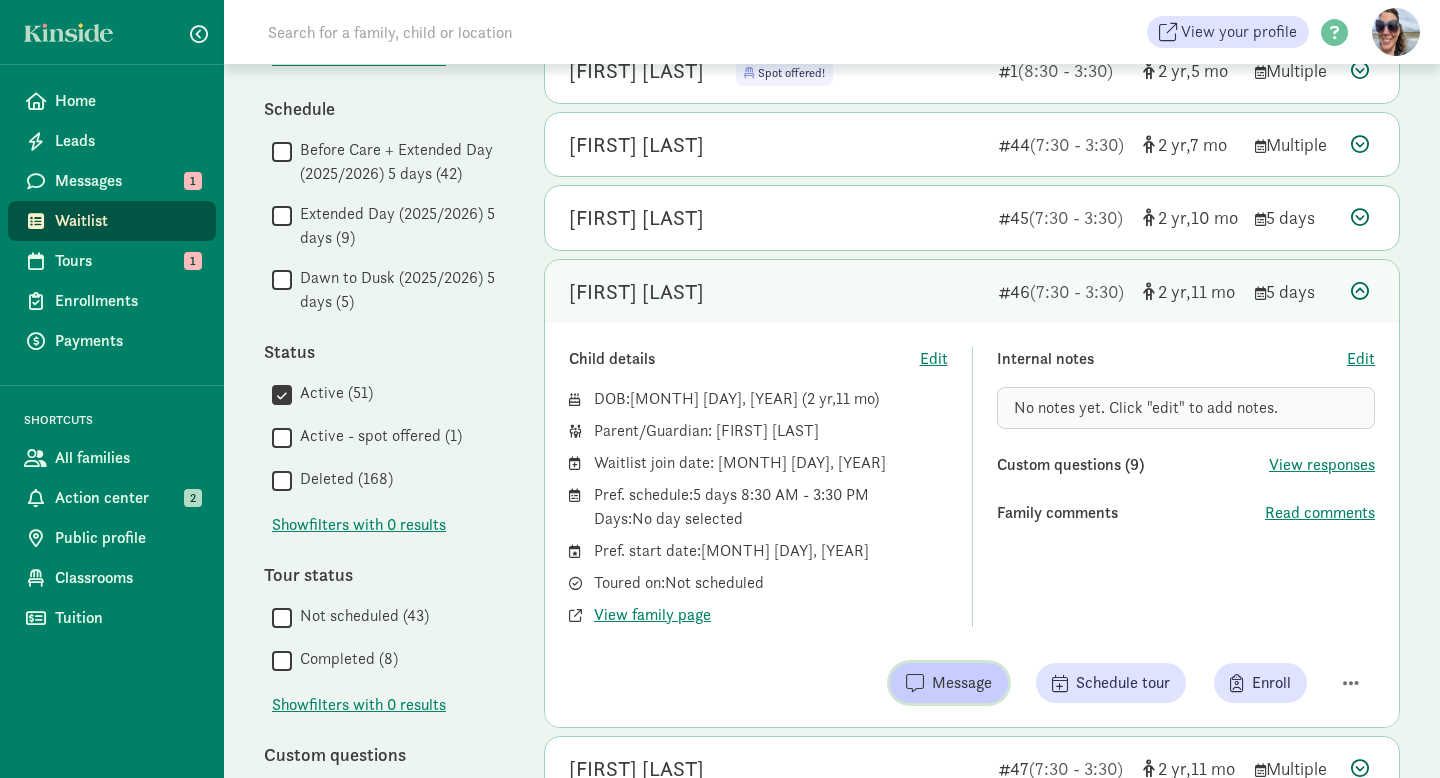 click on "Message" at bounding box center (962, 683) 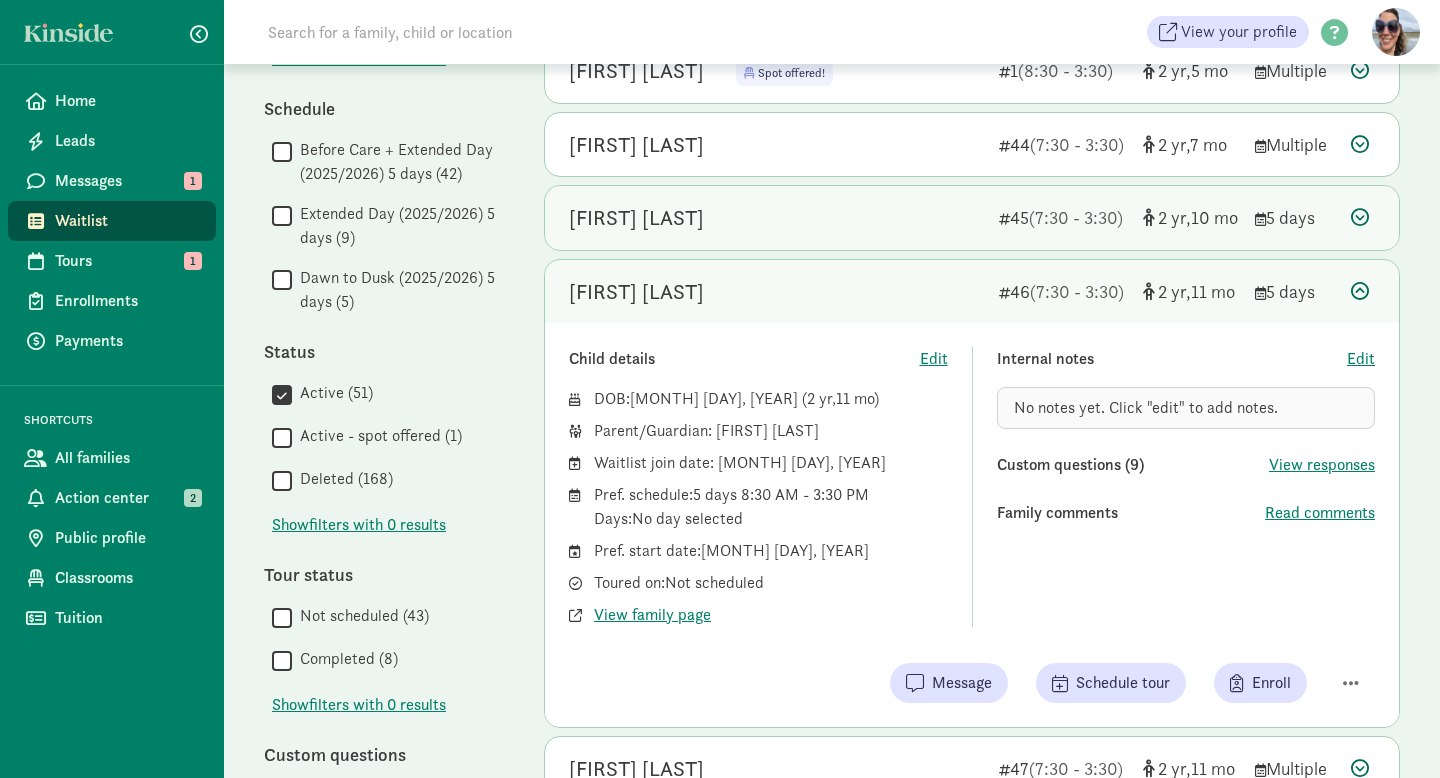 click on "Milo Ramsey" at bounding box center [776, 218] 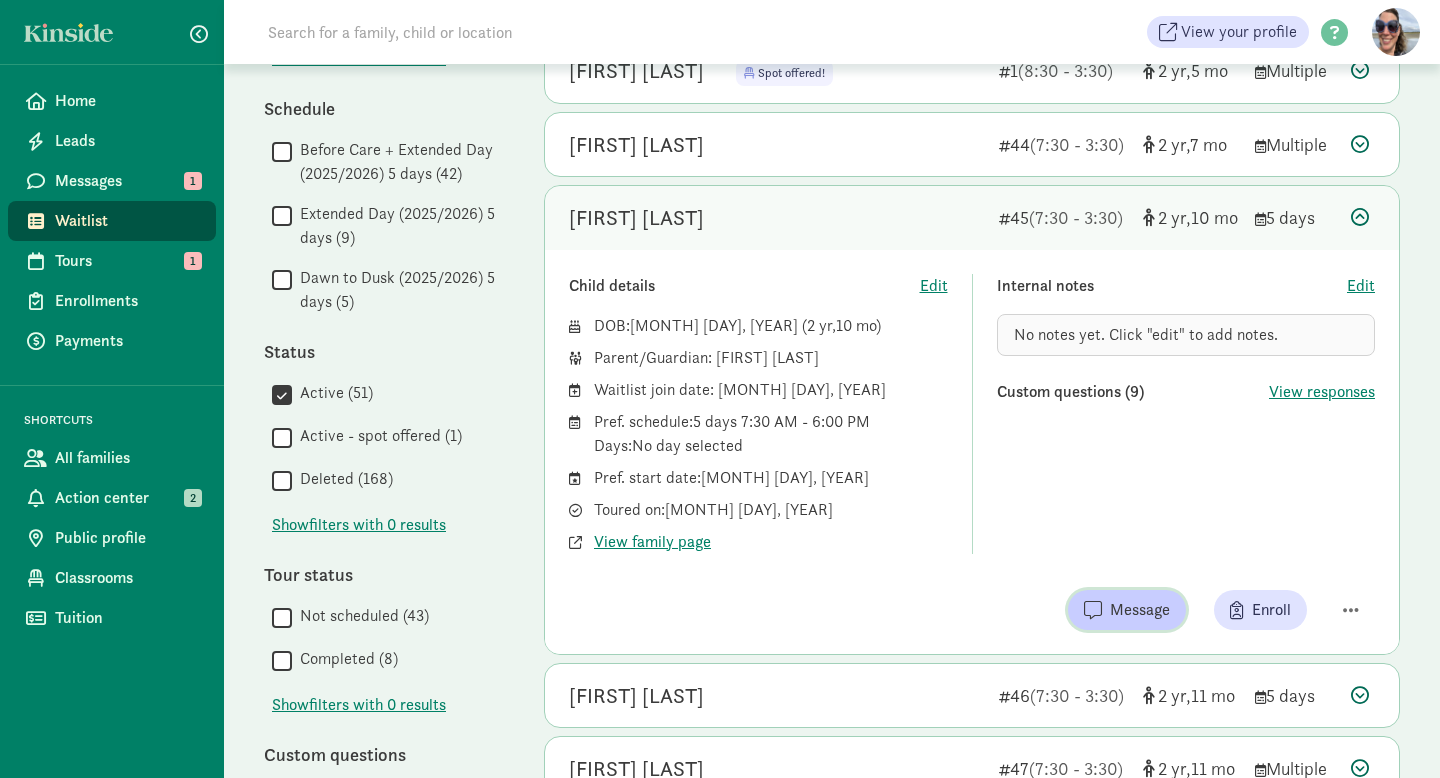 click on "Message" at bounding box center [1140, 610] 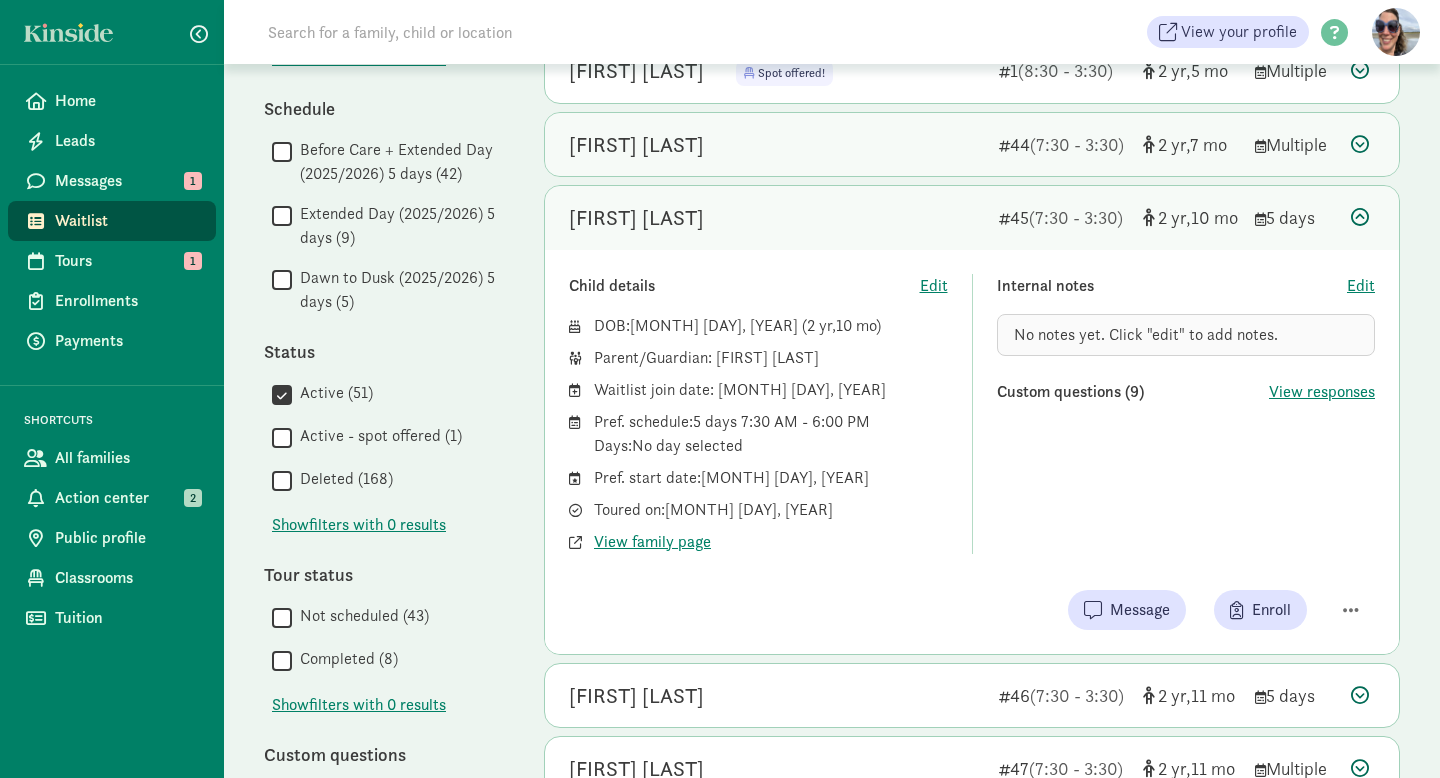 click on "Arlo Carrillo" at bounding box center [636, 145] 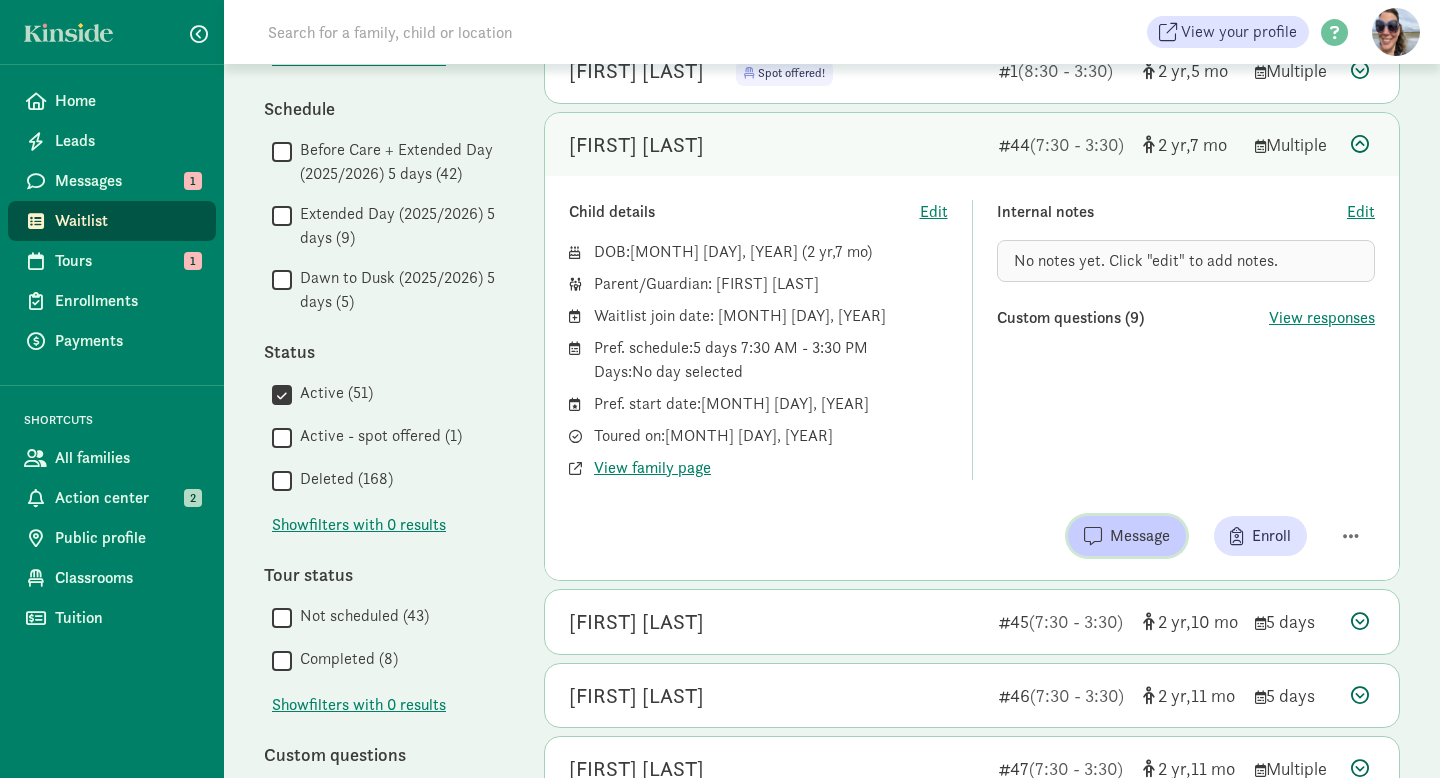 click on "Message" at bounding box center (1140, 536) 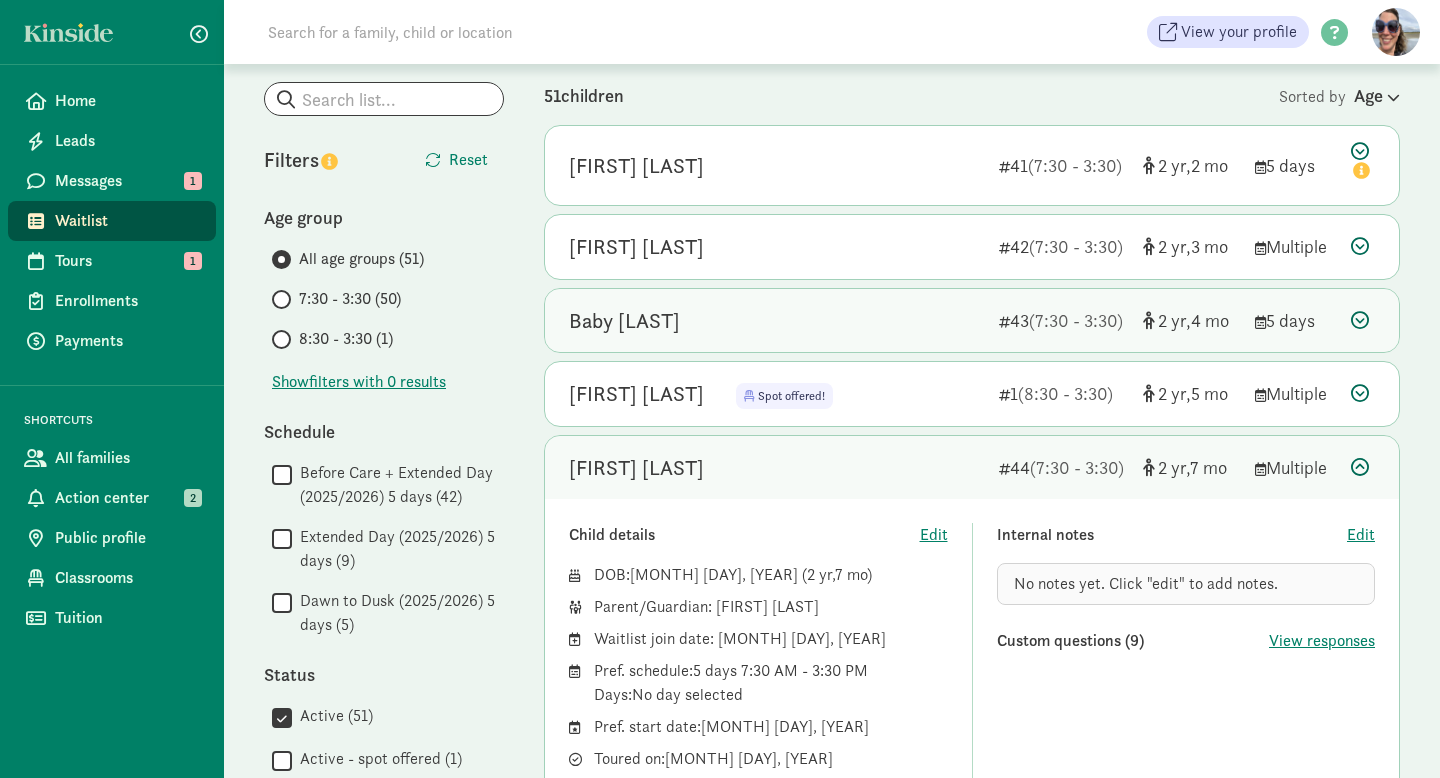 scroll, scrollTop: 100, scrollLeft: 0, axis: vertical 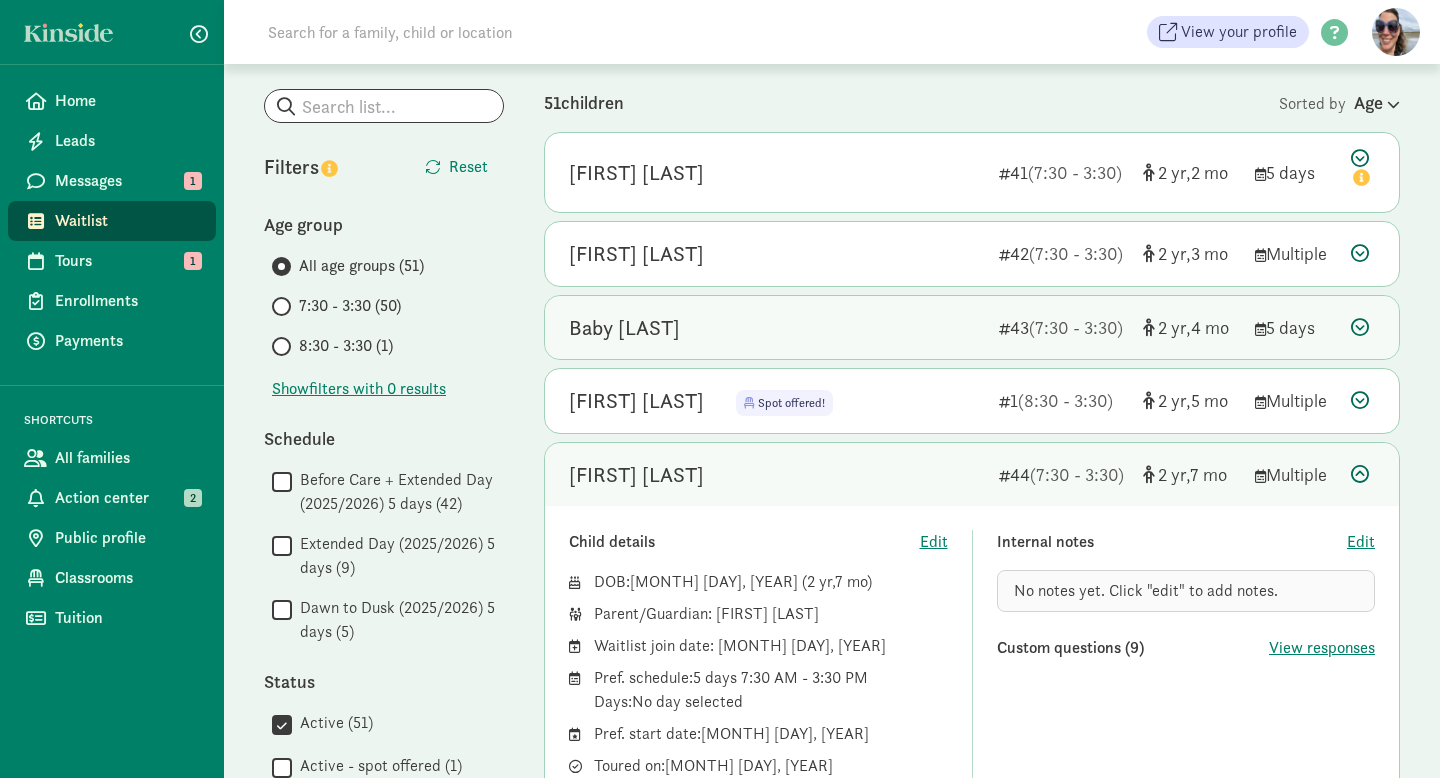 click on "Juniper Baschak" at bounding box center (776, 254) 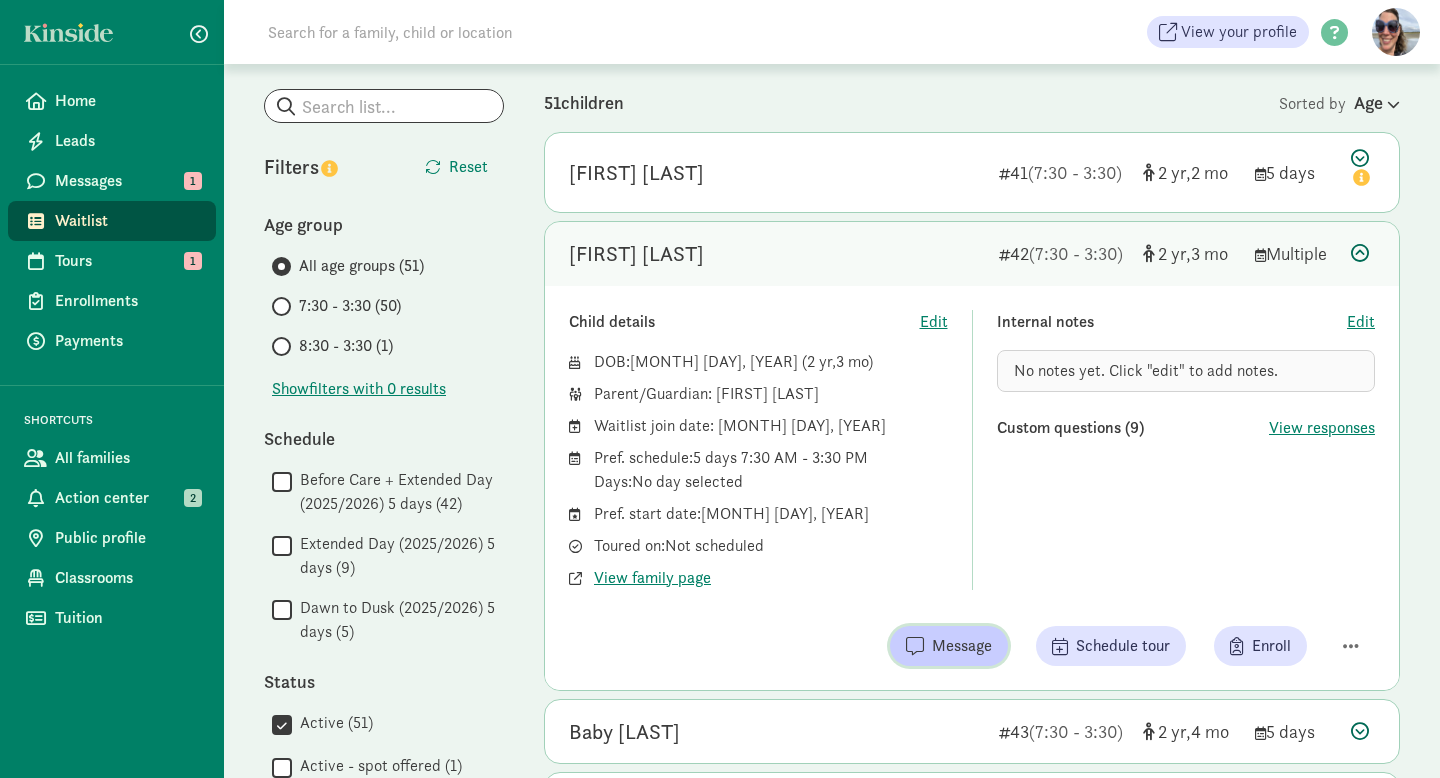 click on "Message" at bounding box center (962, 646) 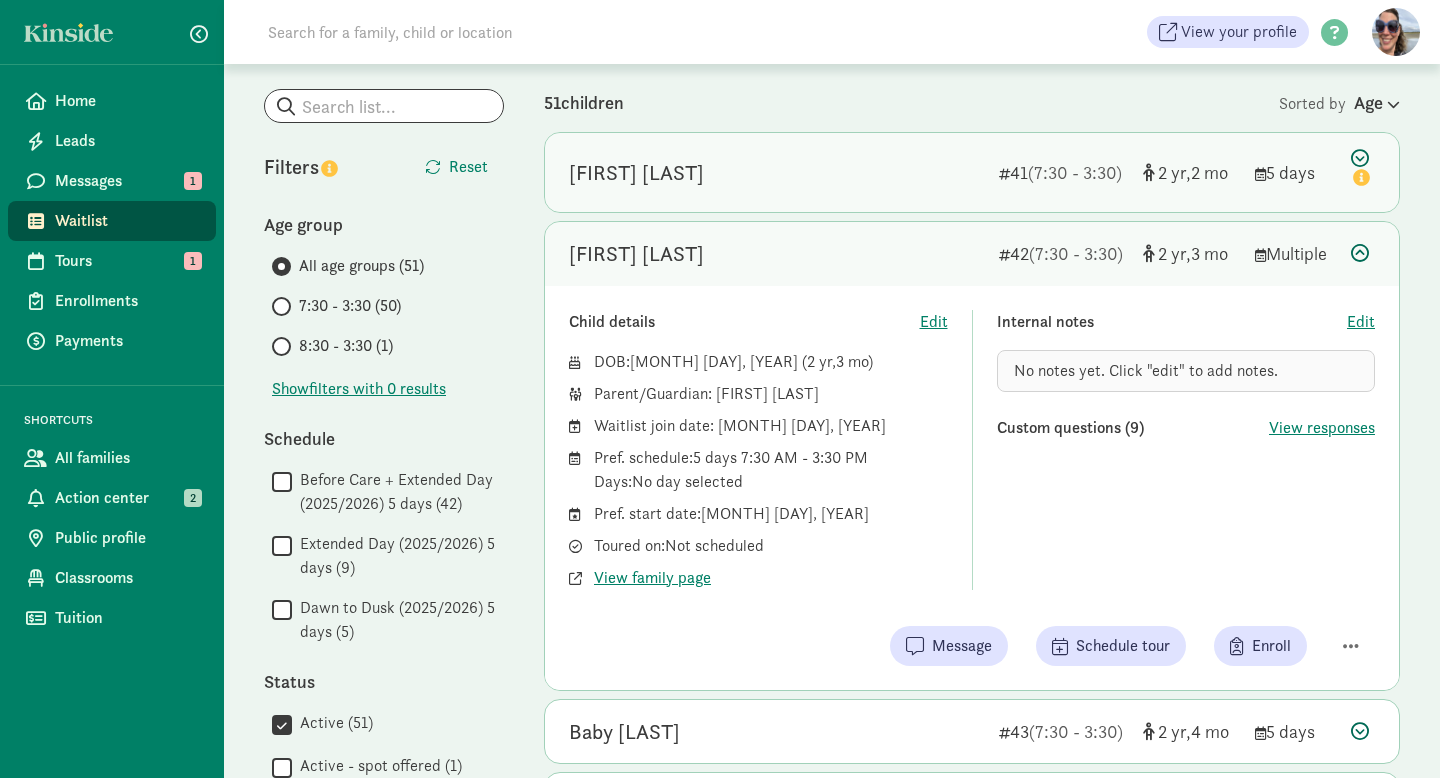 click on "Owen Rakestraw" at bounding box center (636, 173) 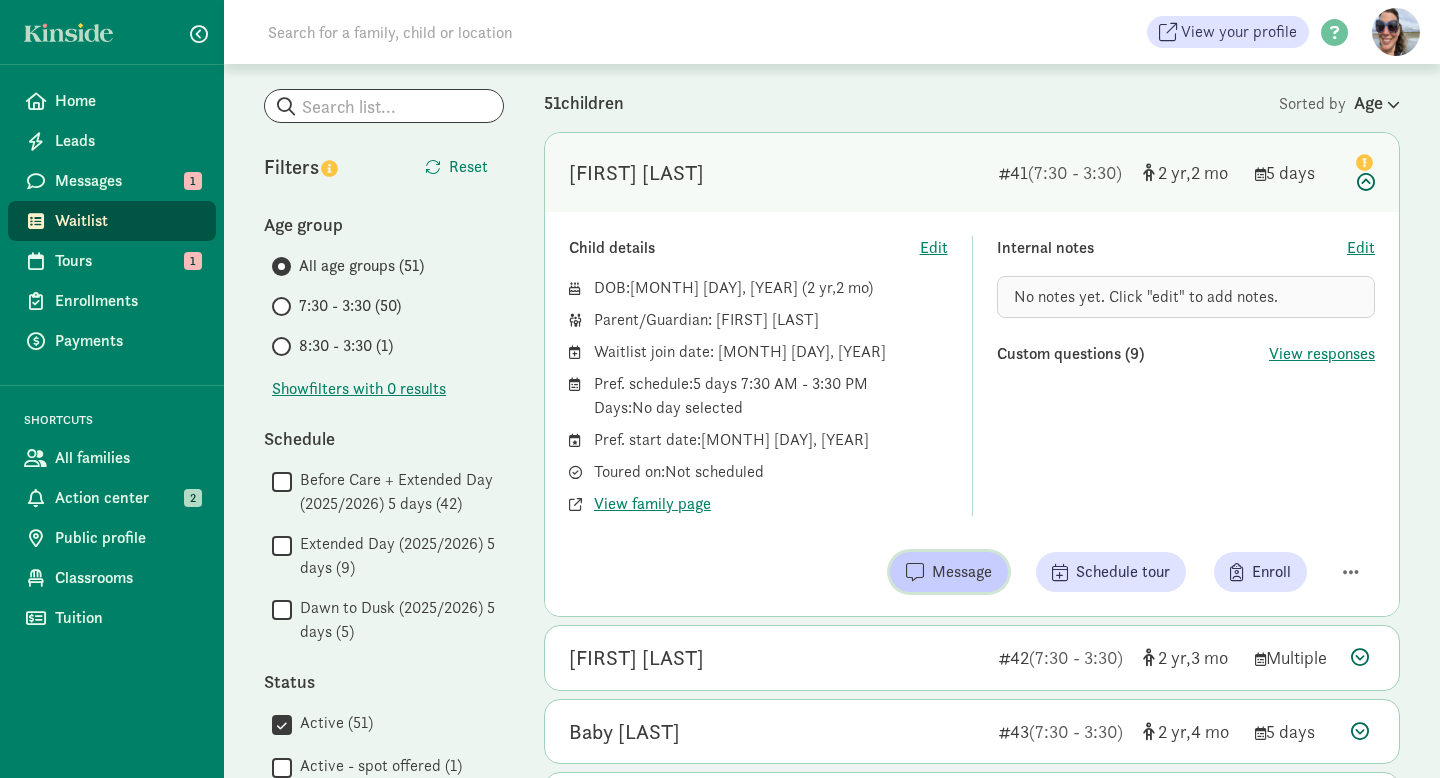 click on "Message" at bounding box center [949, 572] 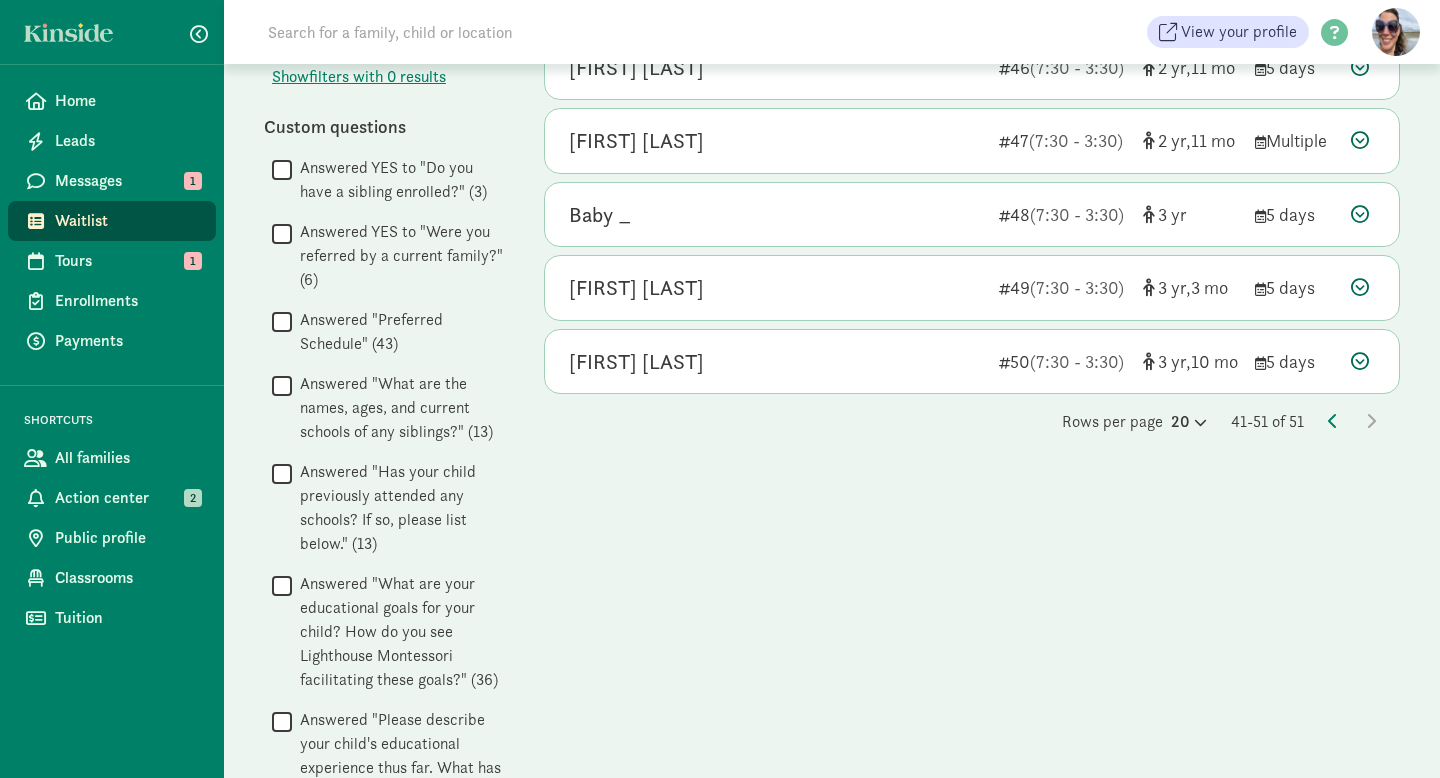 scroll, scrollTop: 1080, scrollLeft: 0, axis: vertical 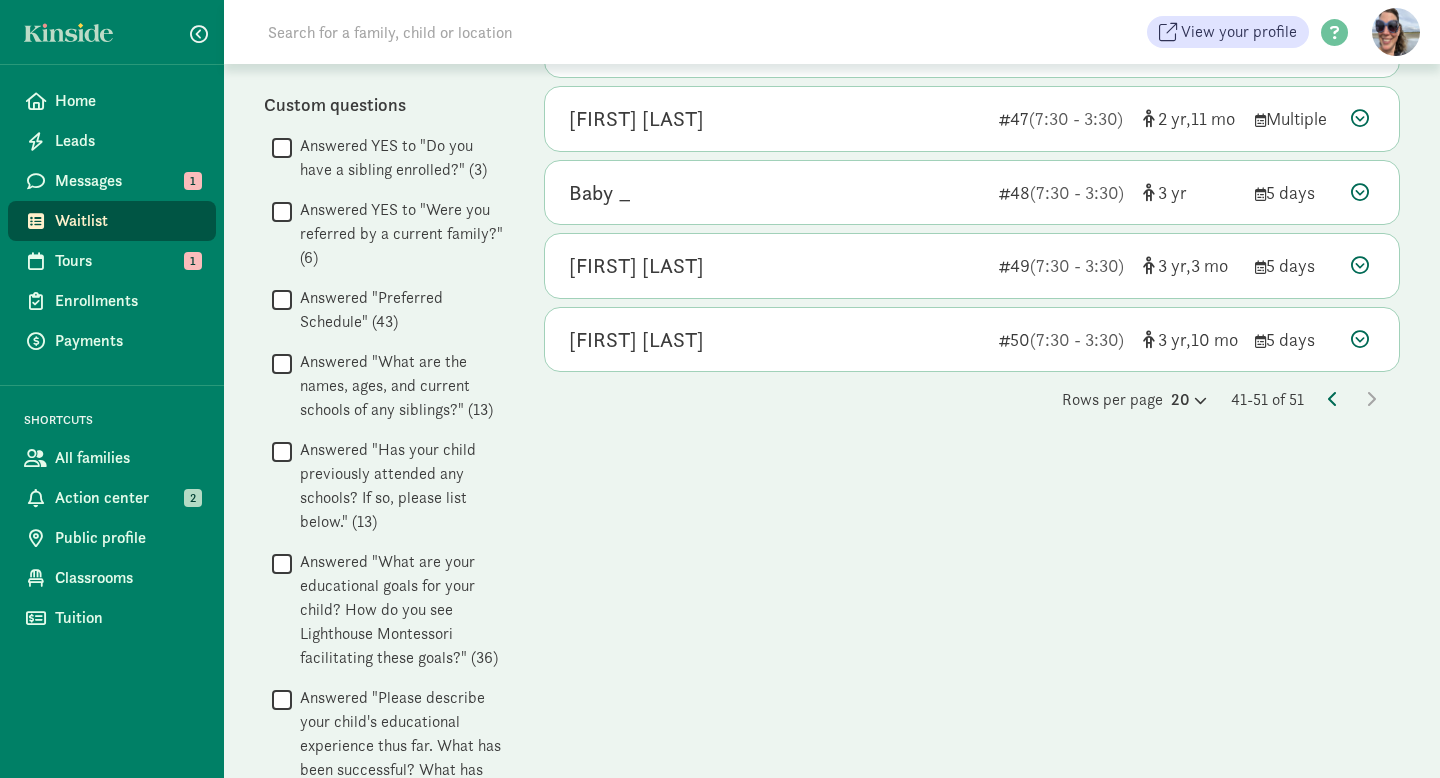 click at bounding box center (1333, 399) 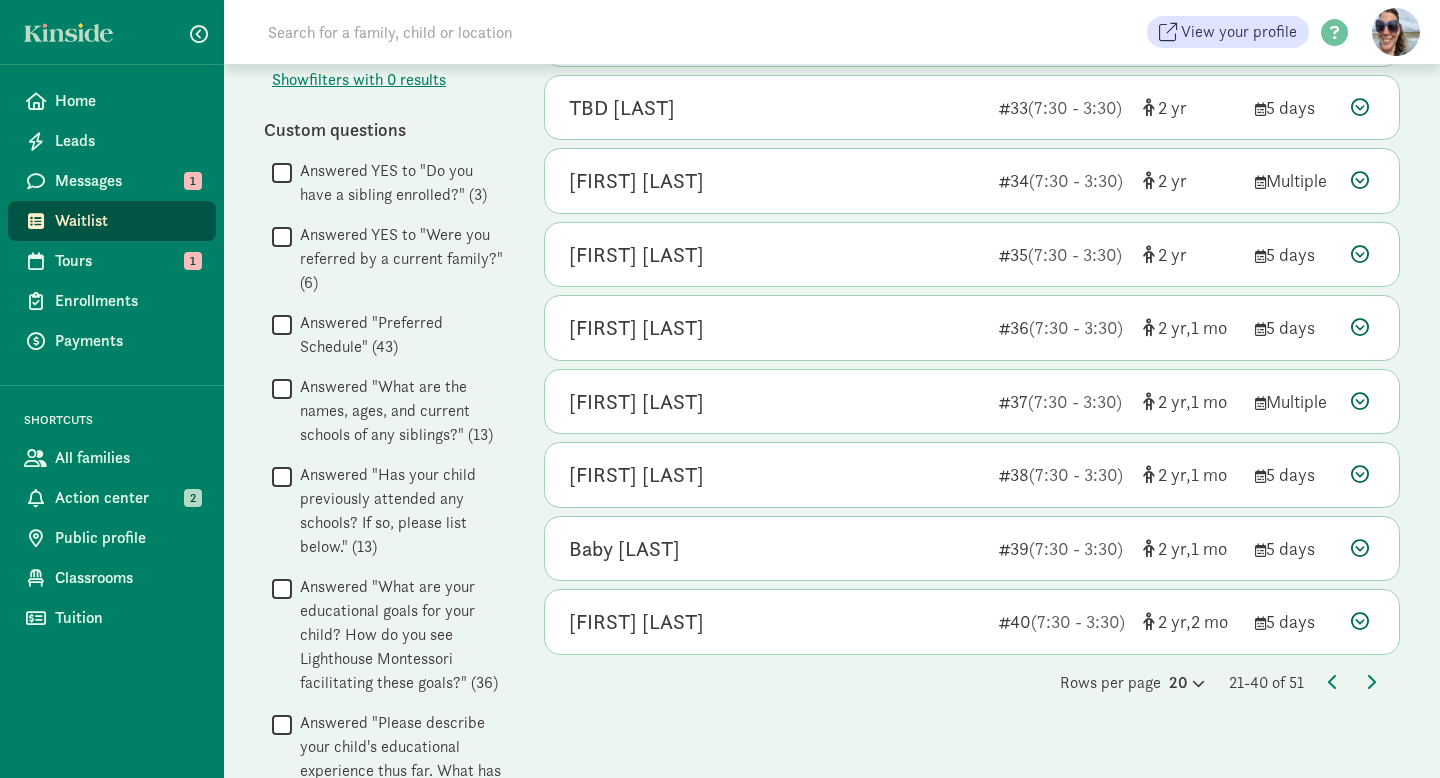 scroll, scrollTop: 1081, scrollLeft: 0, axis: vertical 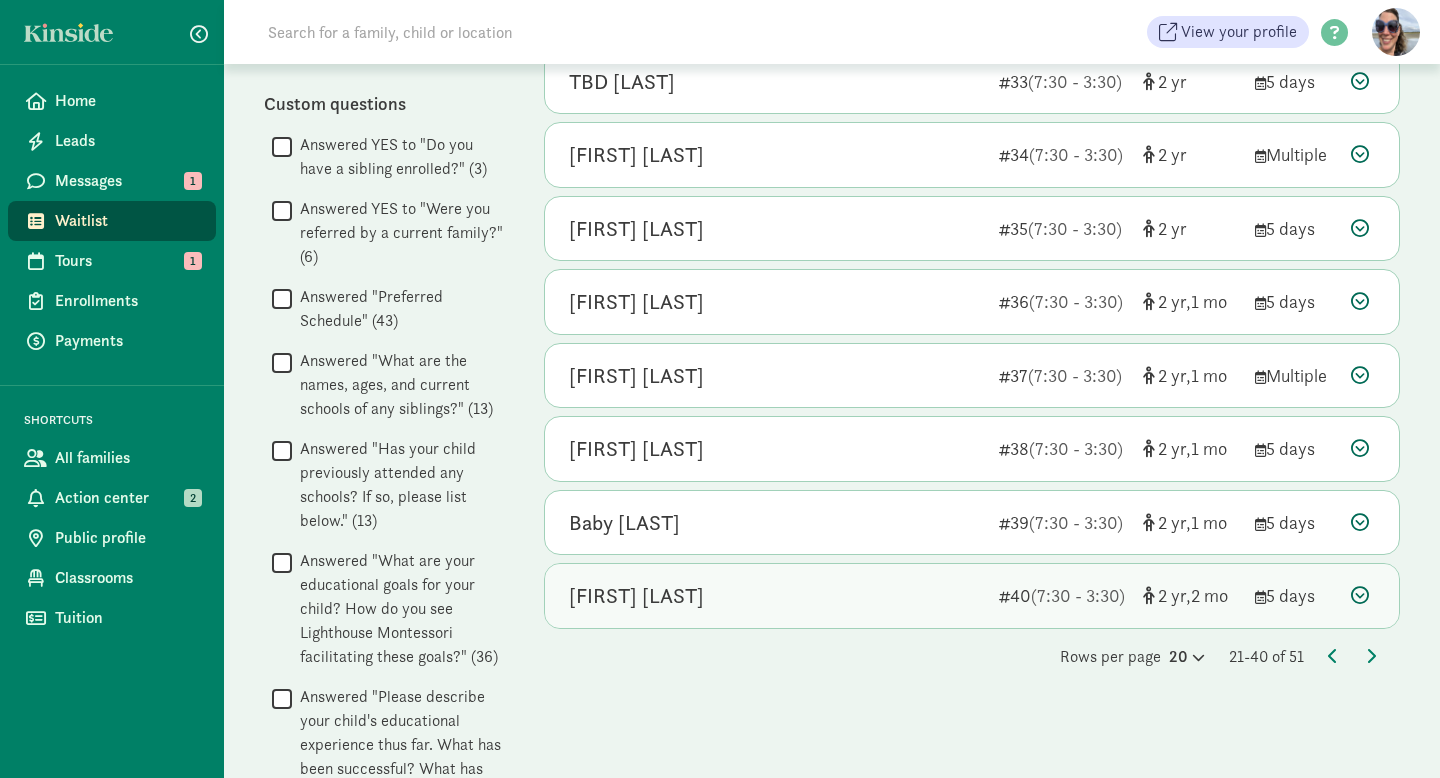 click on "Cash Henningsen" at bounding box center [776, 596] 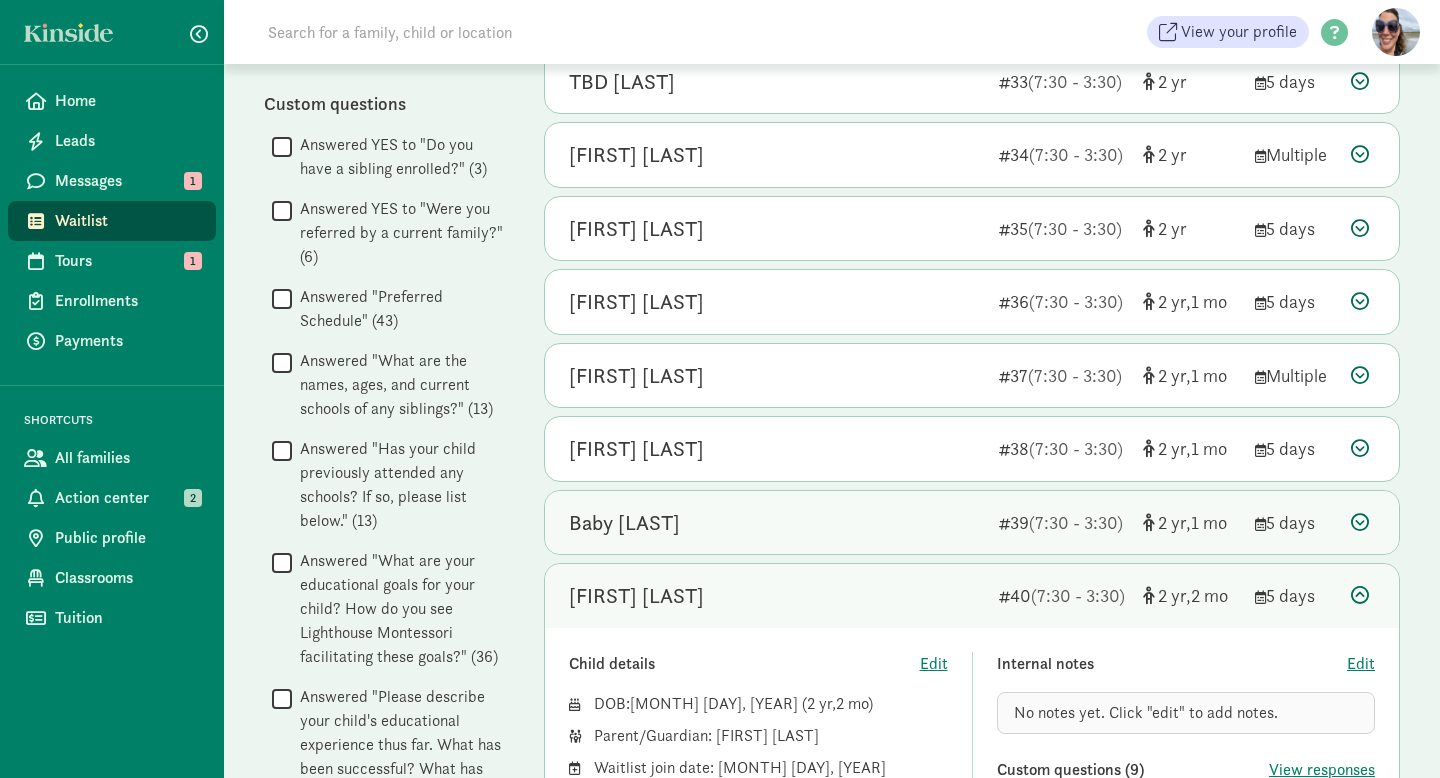 click on "Baby Woods" at bounding box center [776, 523] 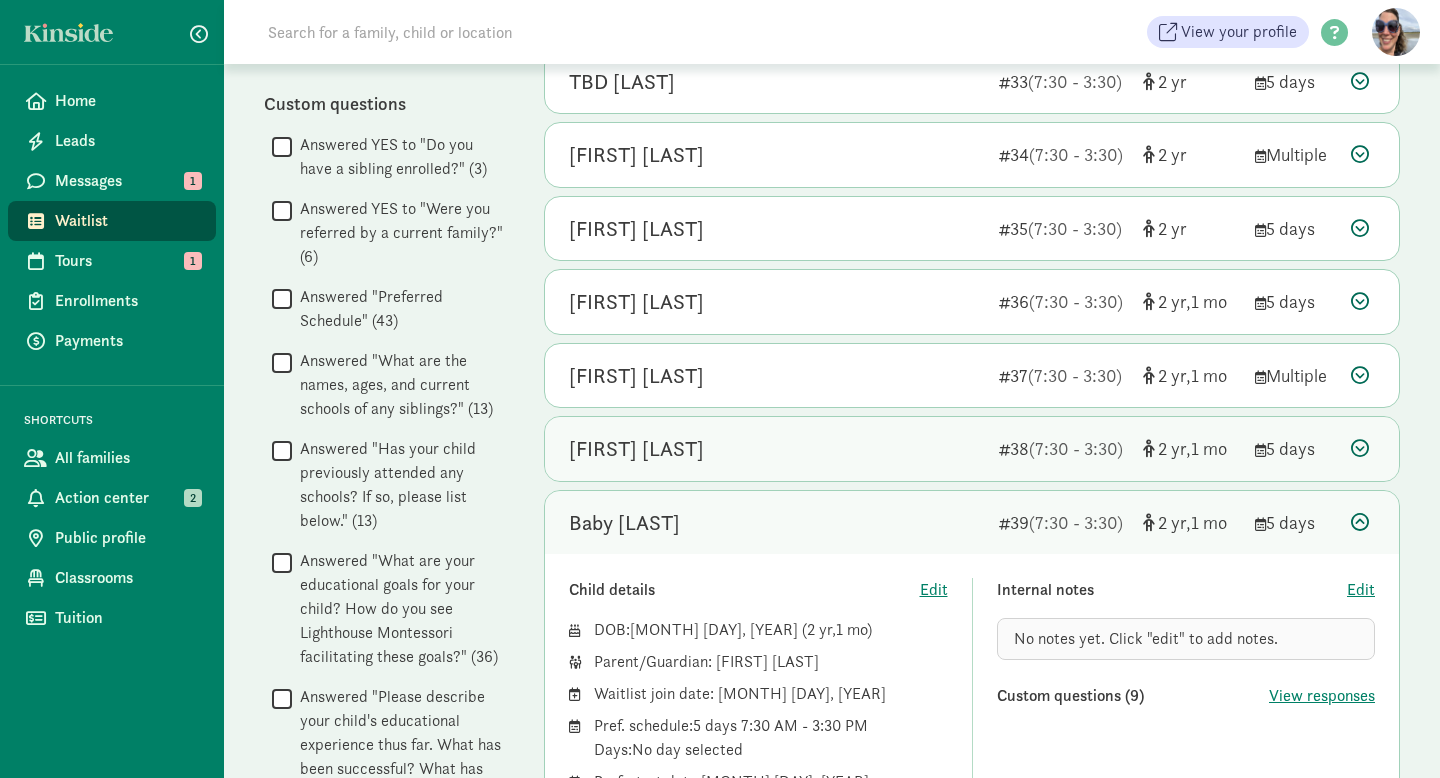 click on "Jameel Khan" at bounding box center (776, 449) 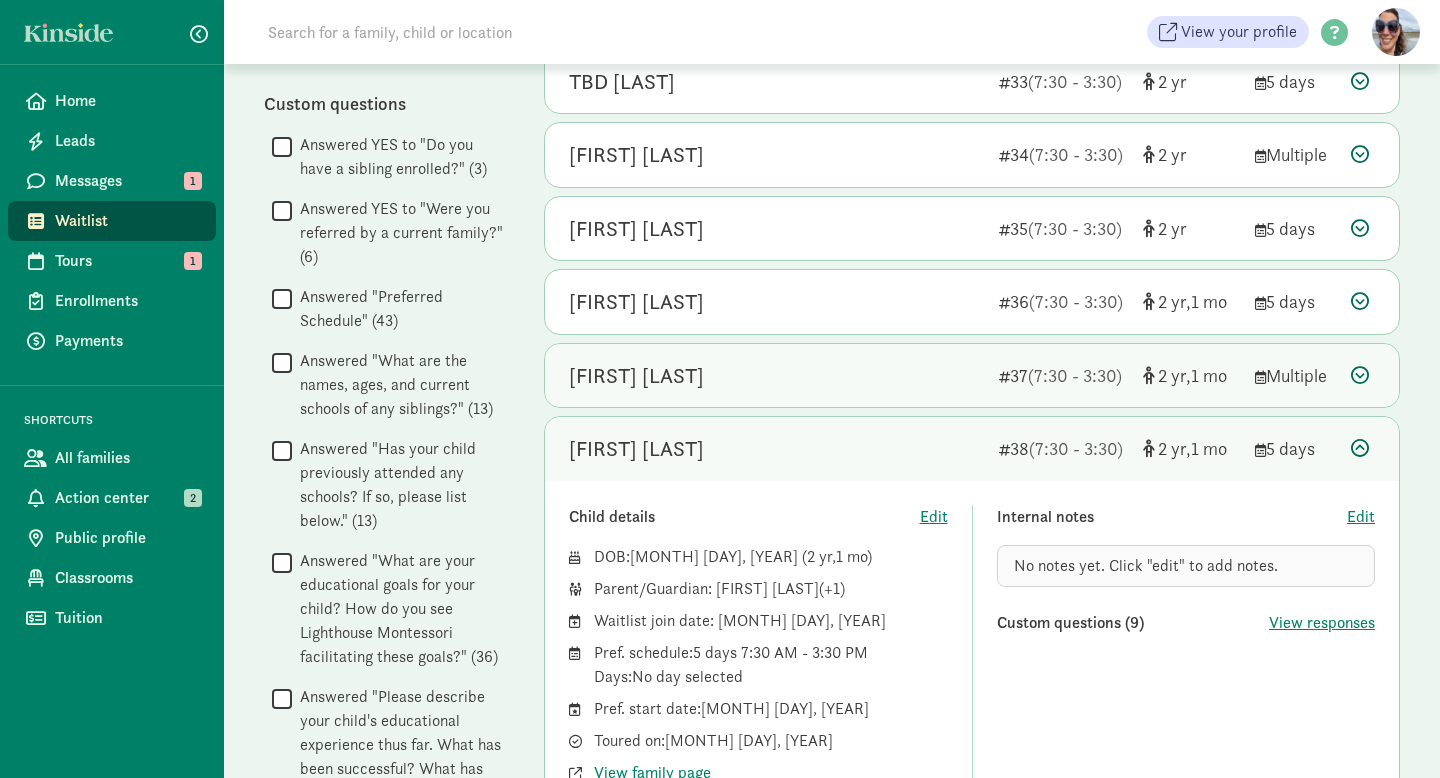 click on "Owen Kershner" at bounding box center (776, 376) 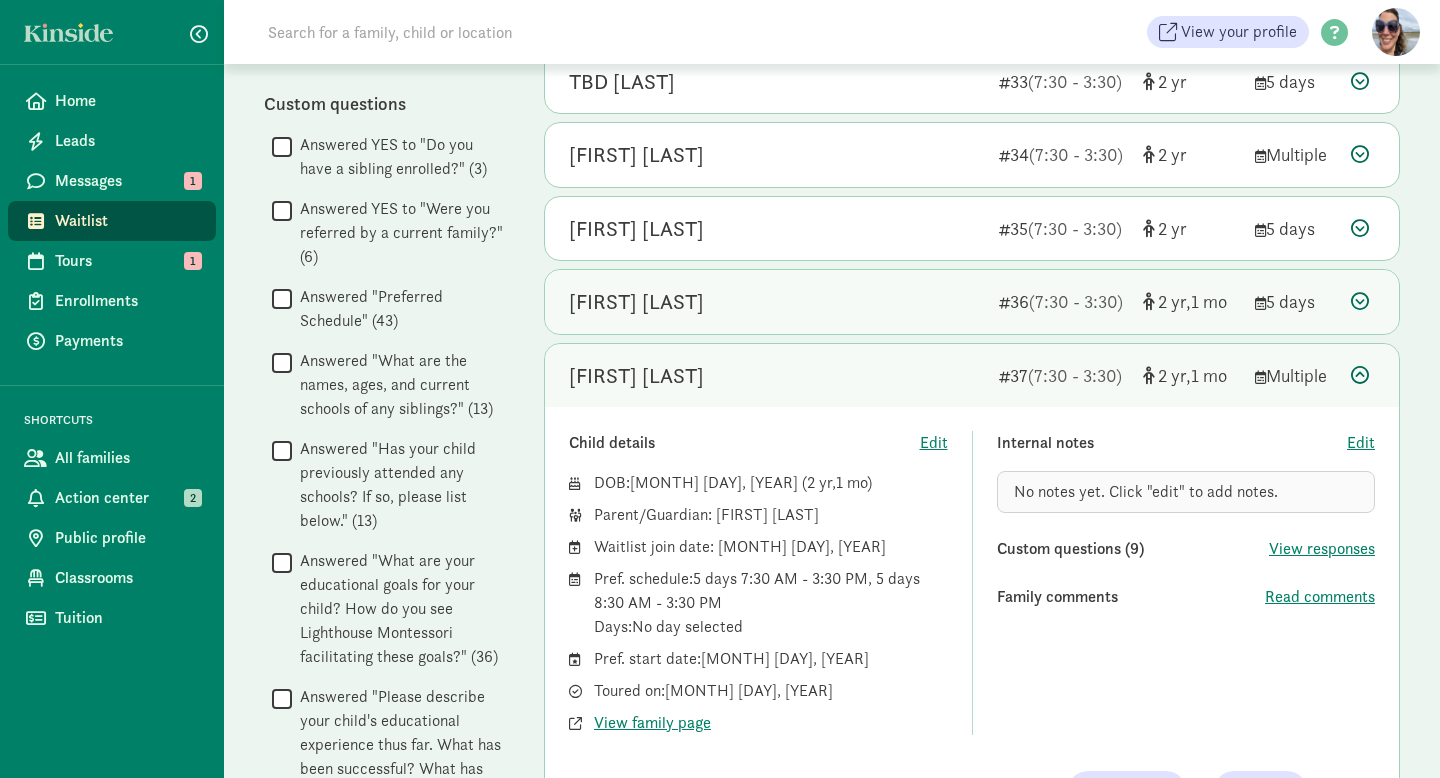 click on "Owen Mapp" at bounding box center [776, 302] 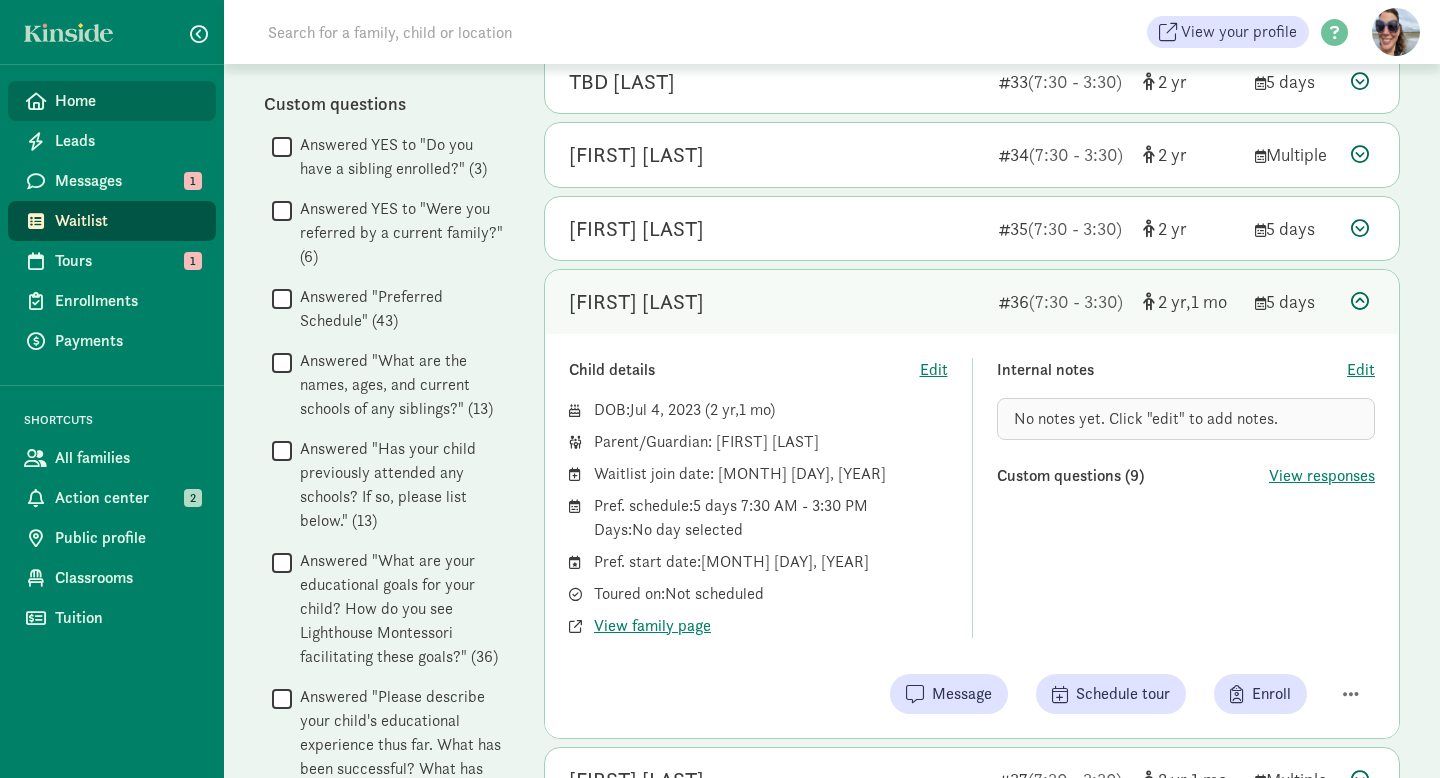click on "Home" at bounding box center (127, 101) 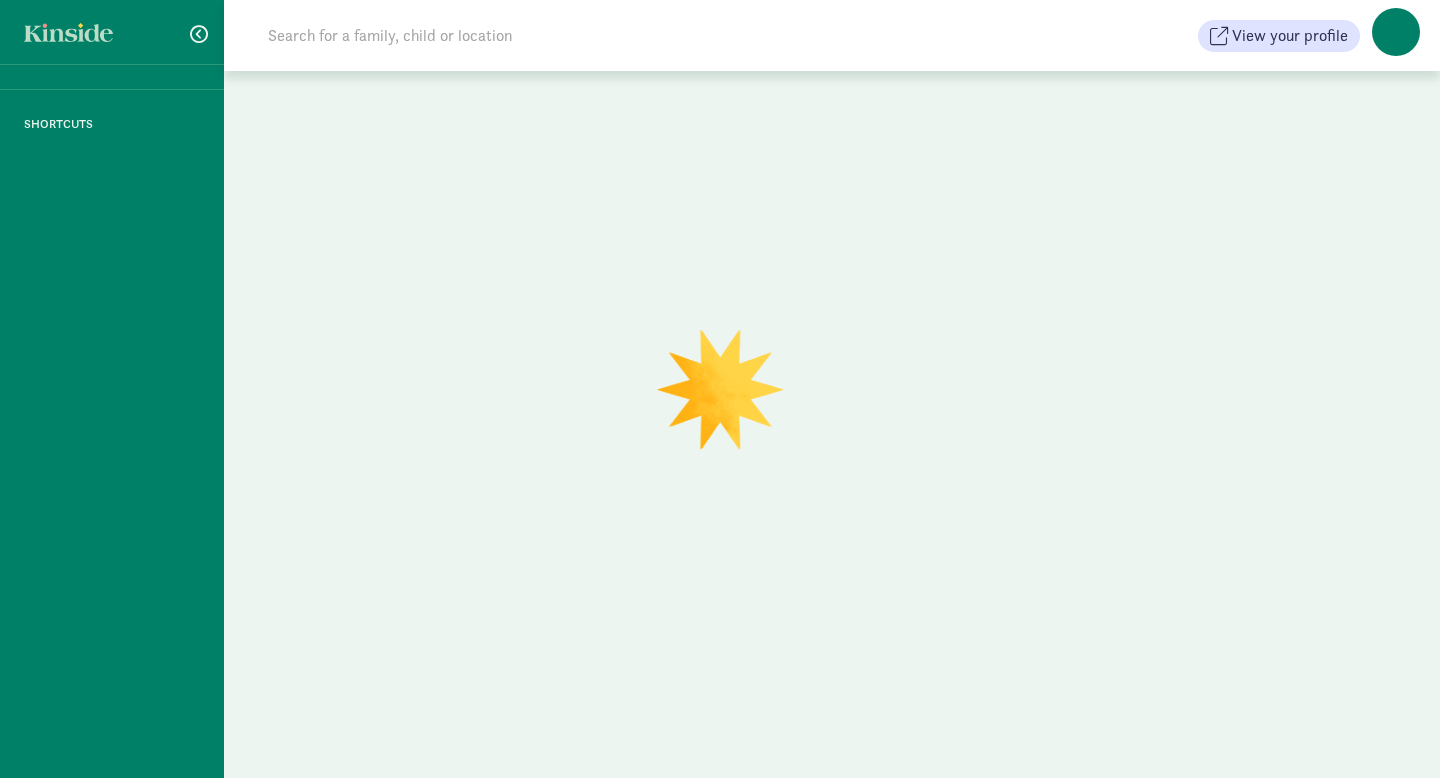 scroll, scrollTop: 0, scrollLeft: 0, axis: both 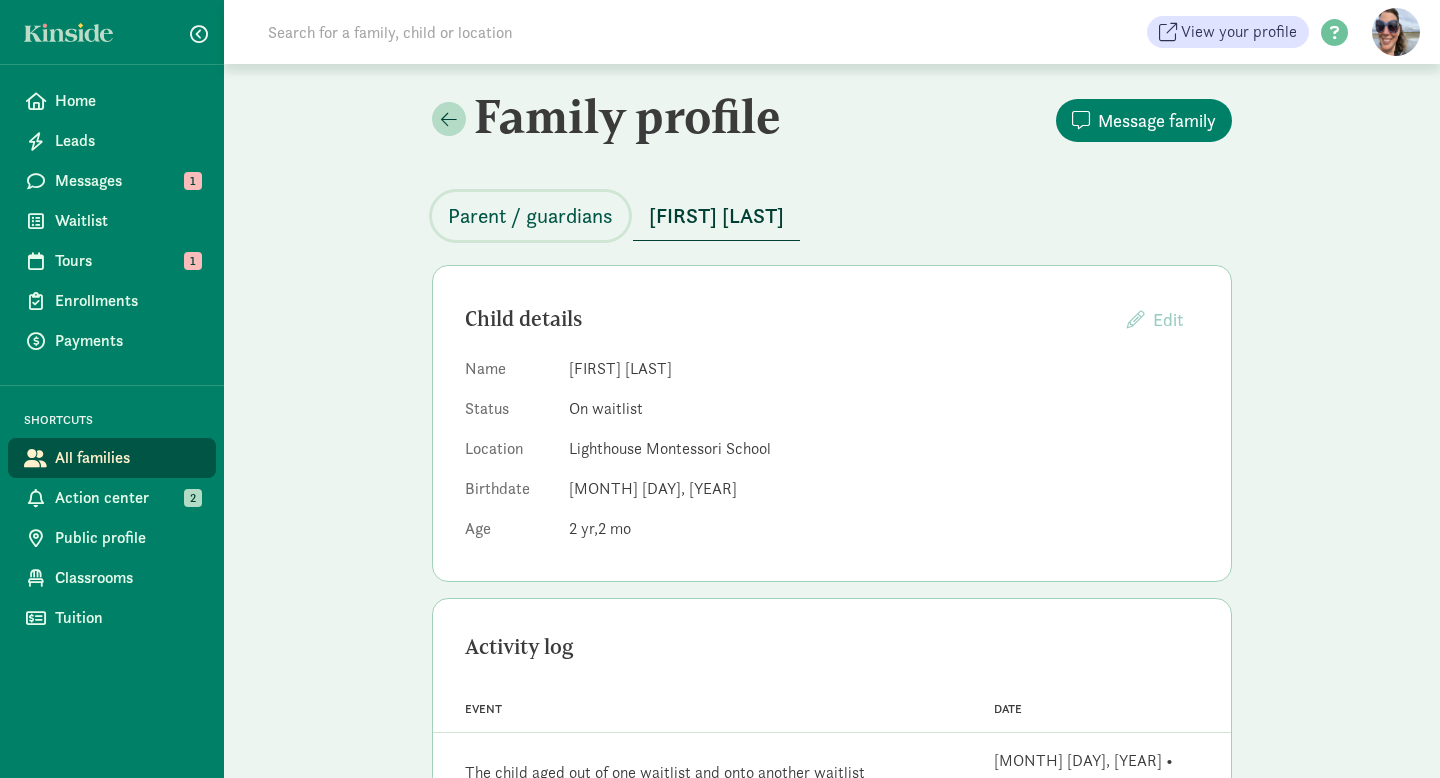click on "Parent / guardians" at bounding box center [530, 216] 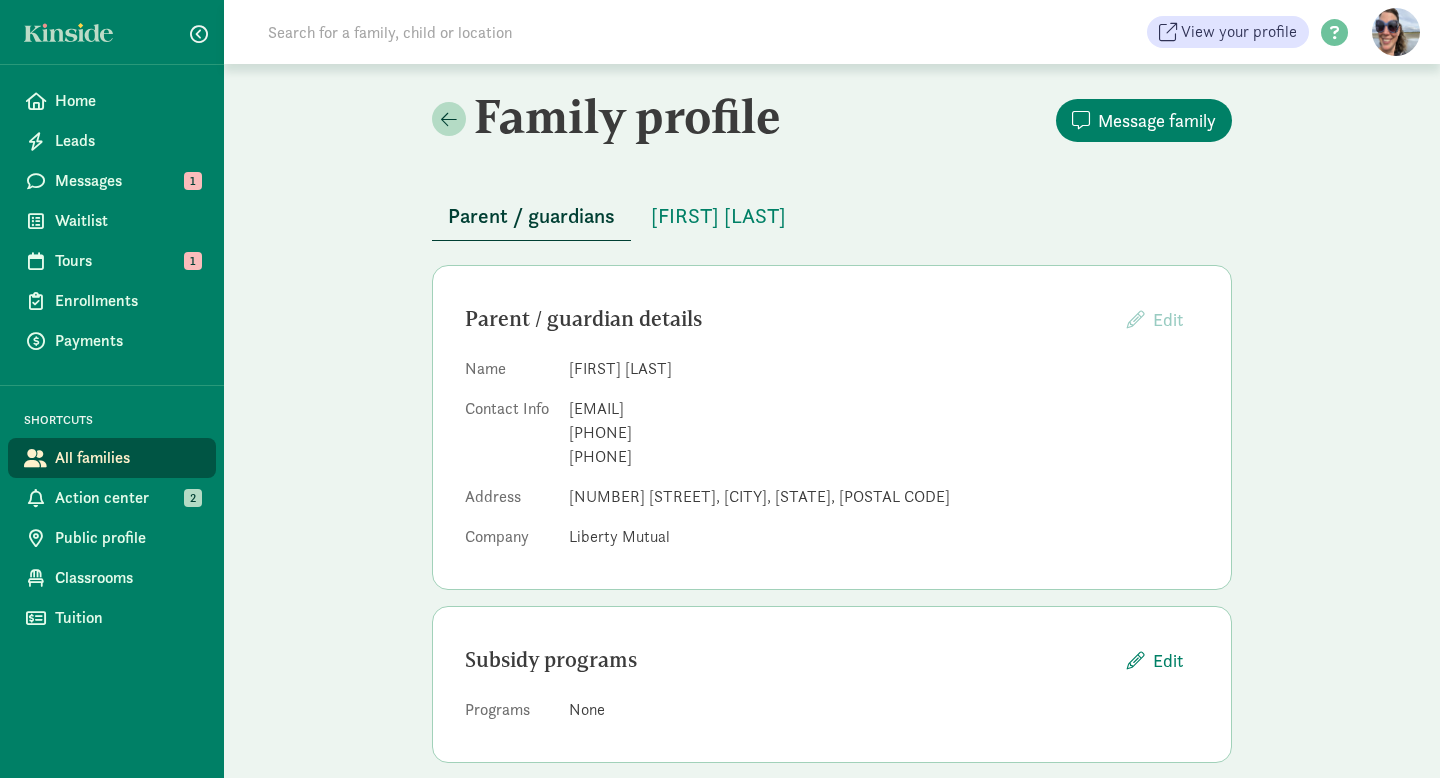 drag, startPoint x: 760, startPoint y: 409, endPoint x: 546, endPoint y: 408, distance: 214.00233 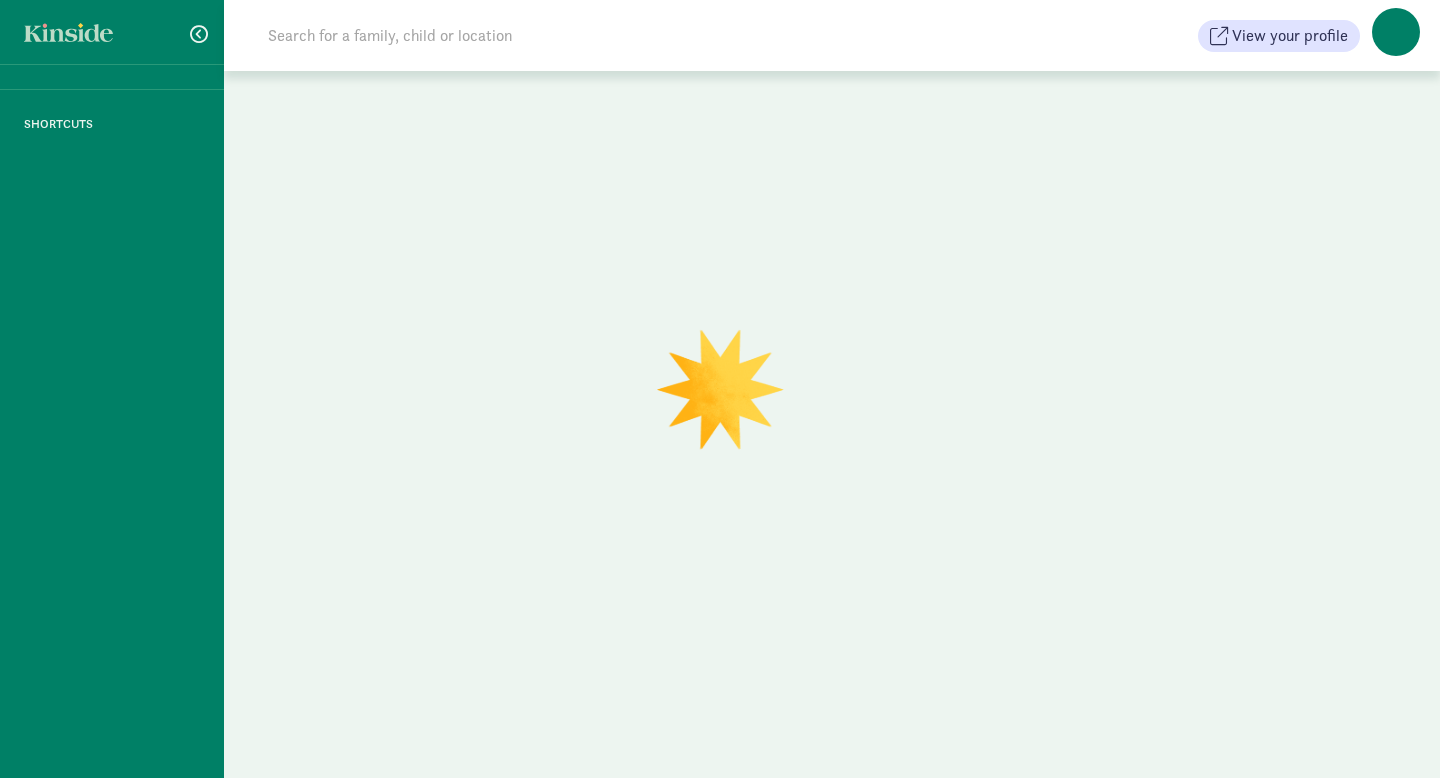 scroll, scrollTop: 0, scrollLeft: 0, axis: both 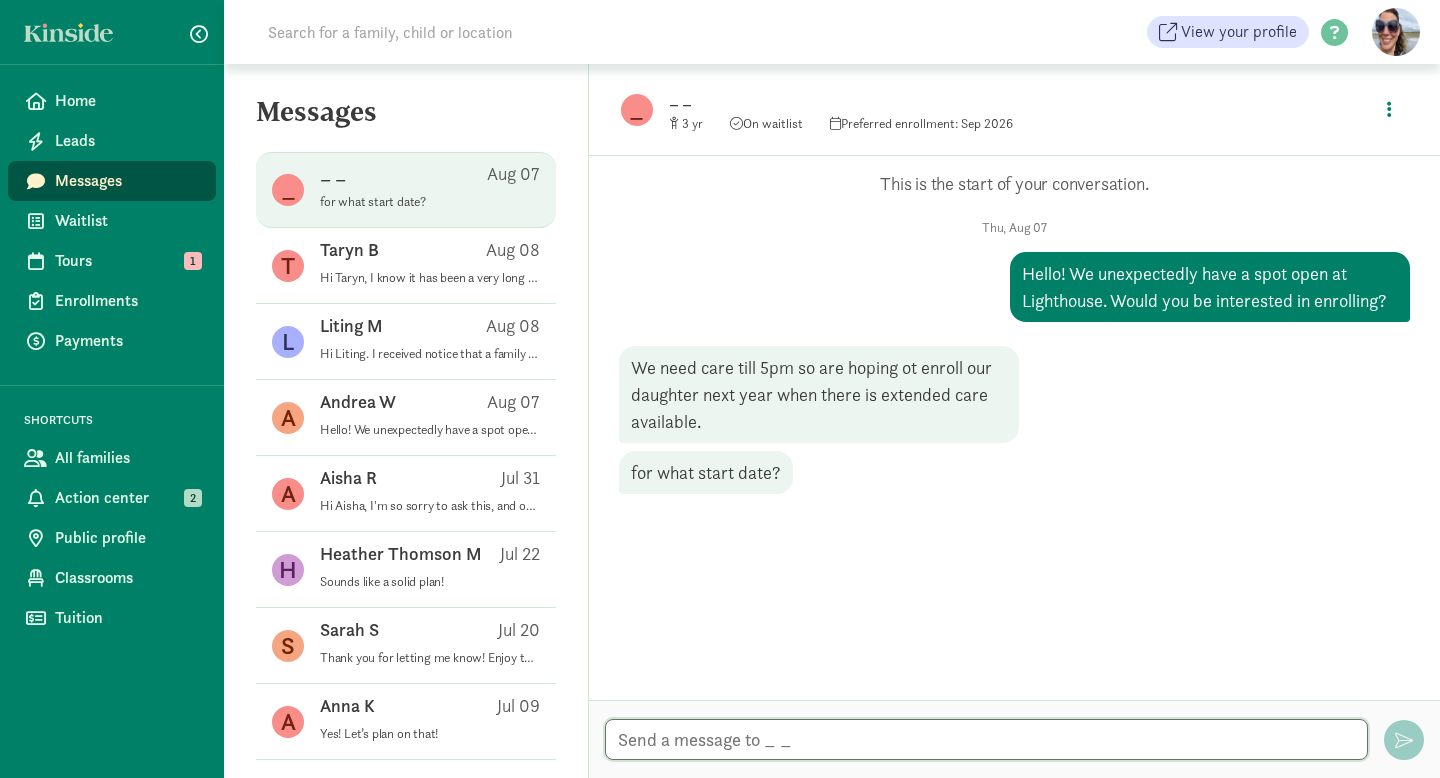 click at bounding box center (986, 739) 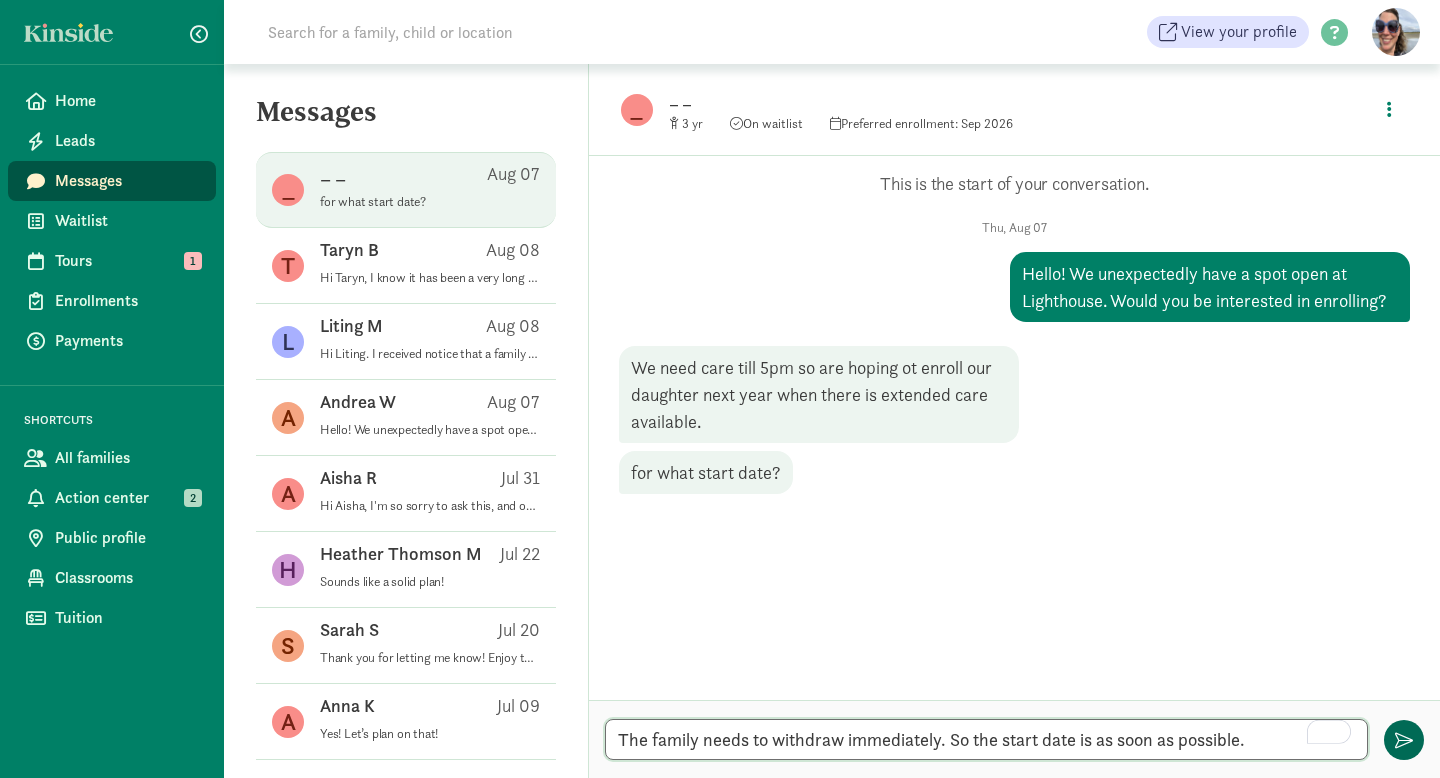 type on "The family needs to withdraw immediately. So the start date is as soon as possible." 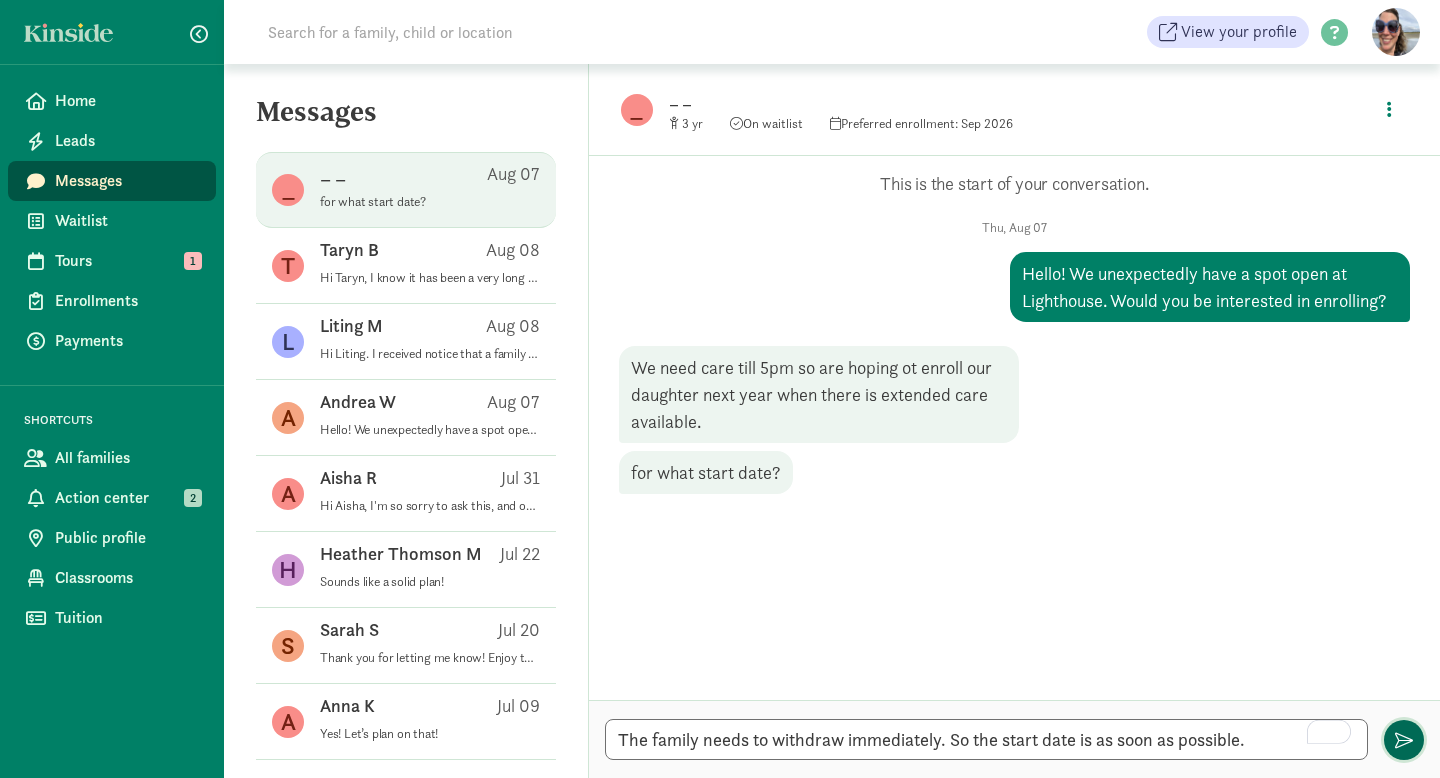 click at bounding box center (1404, 740) 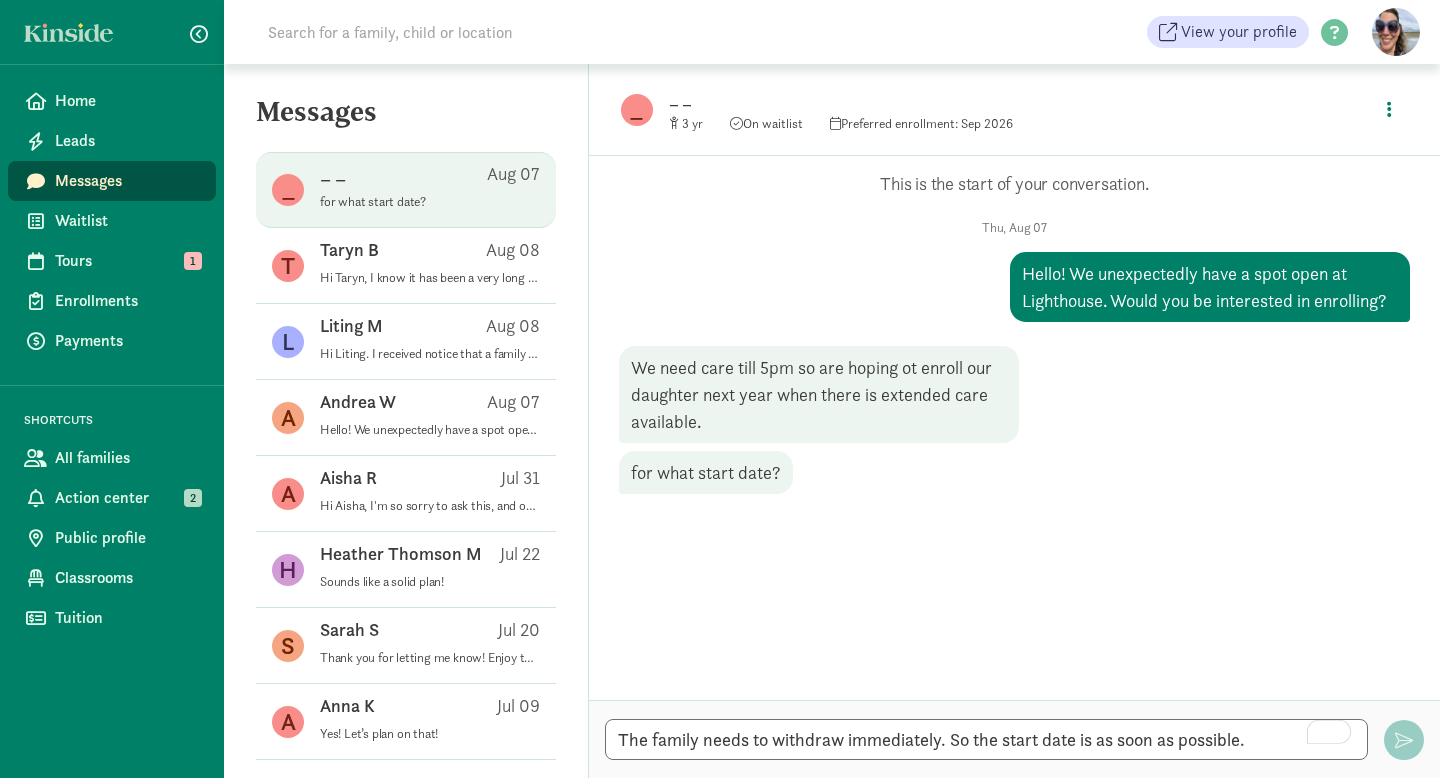 type 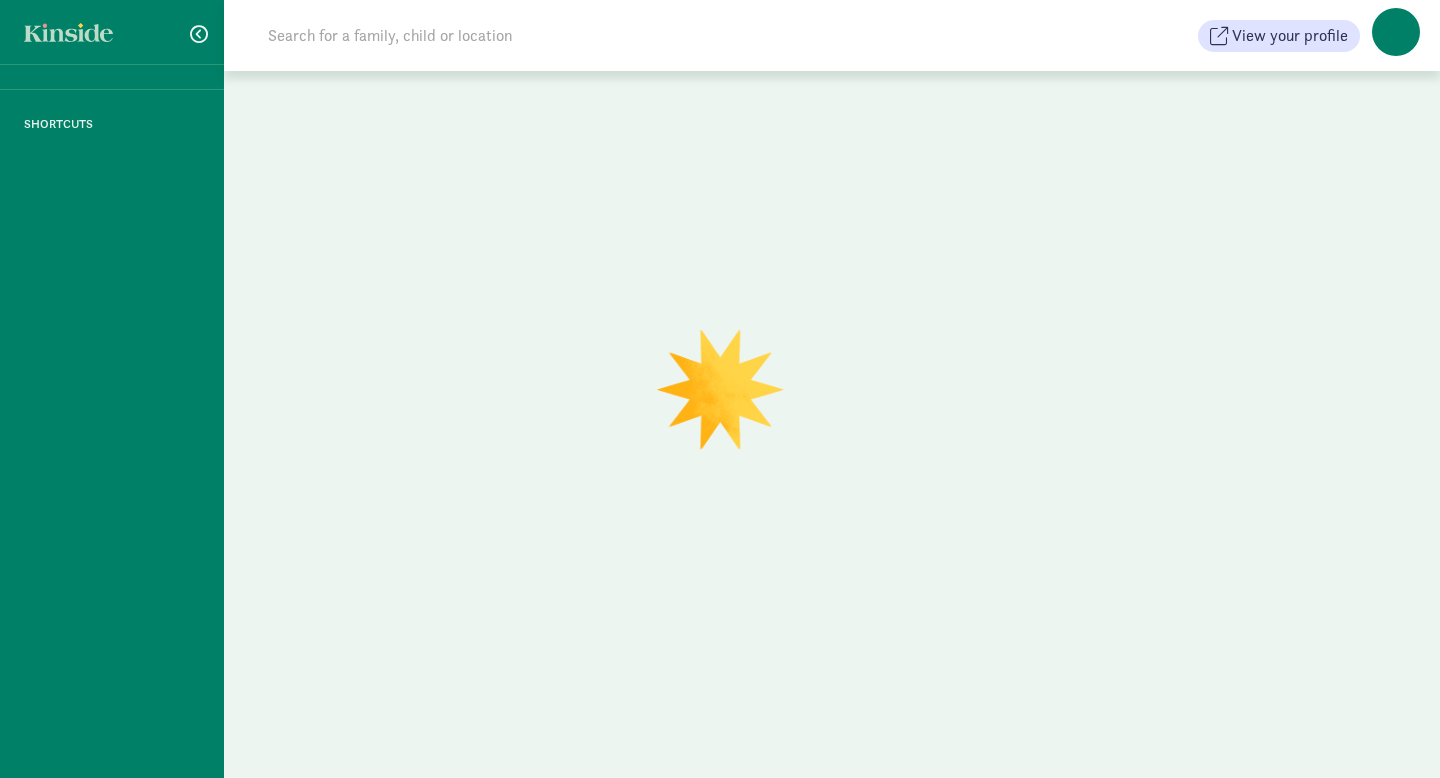 scroll, scrollTop: 0, scrollLeft: 0, axis: both 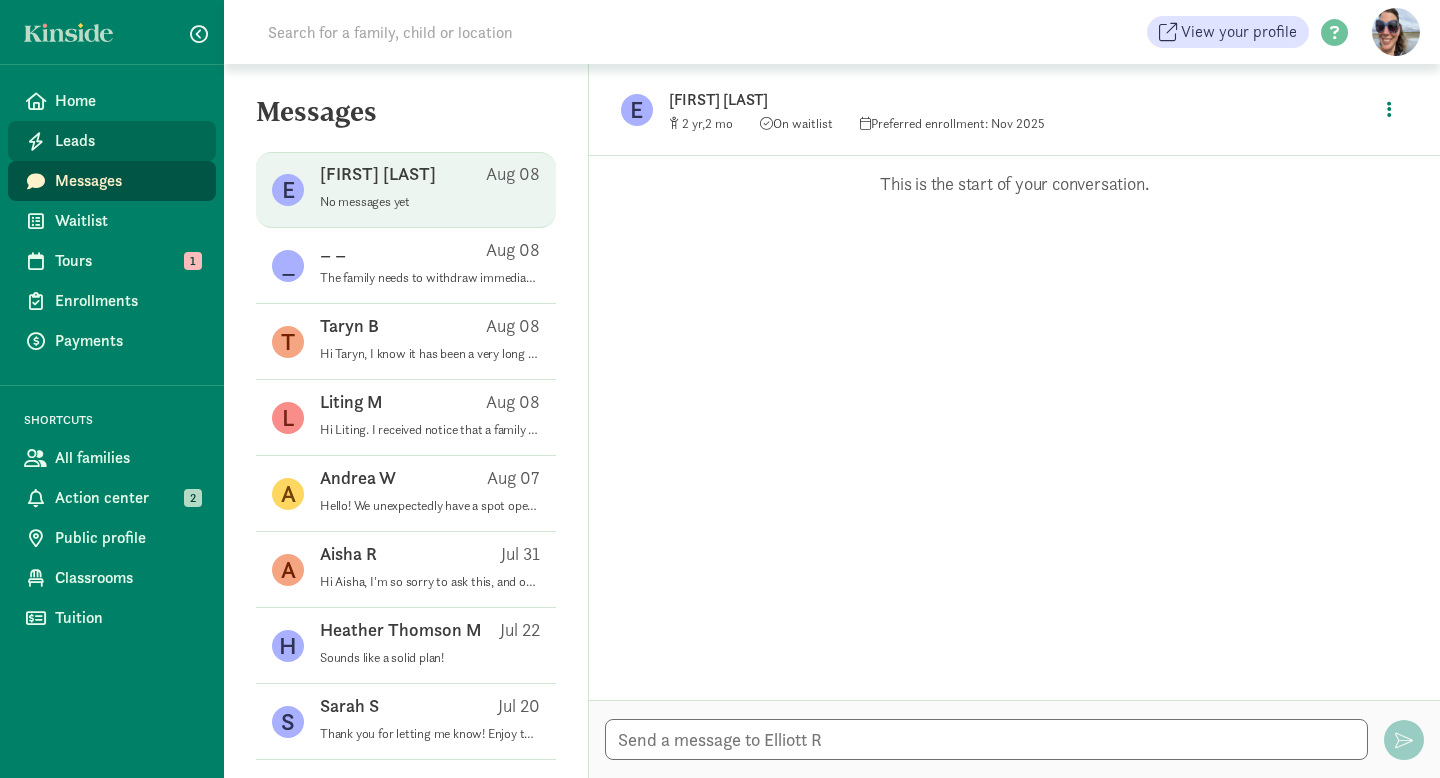 click on "Leads" 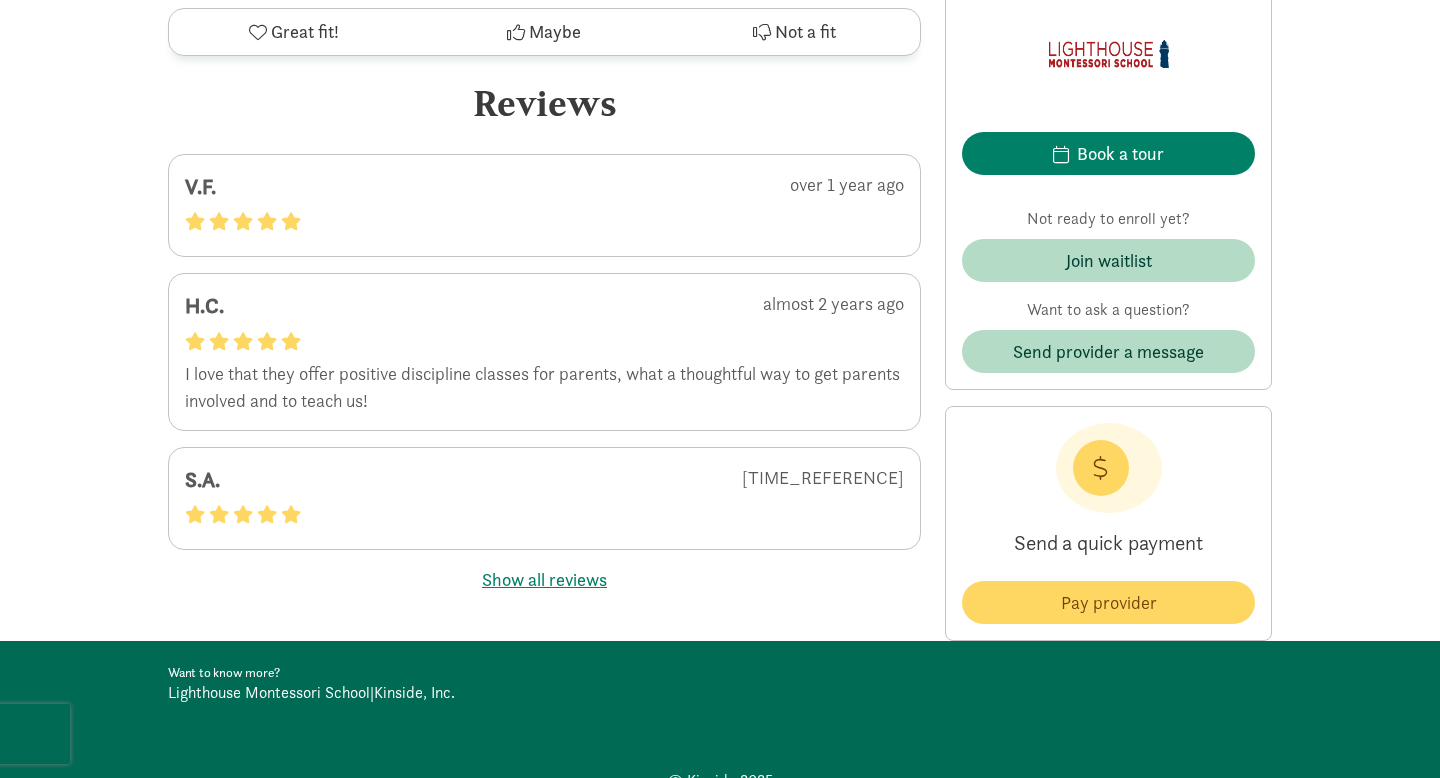 scroll, scrollTop: 4013, scrollLeft: 0, axis: vertical 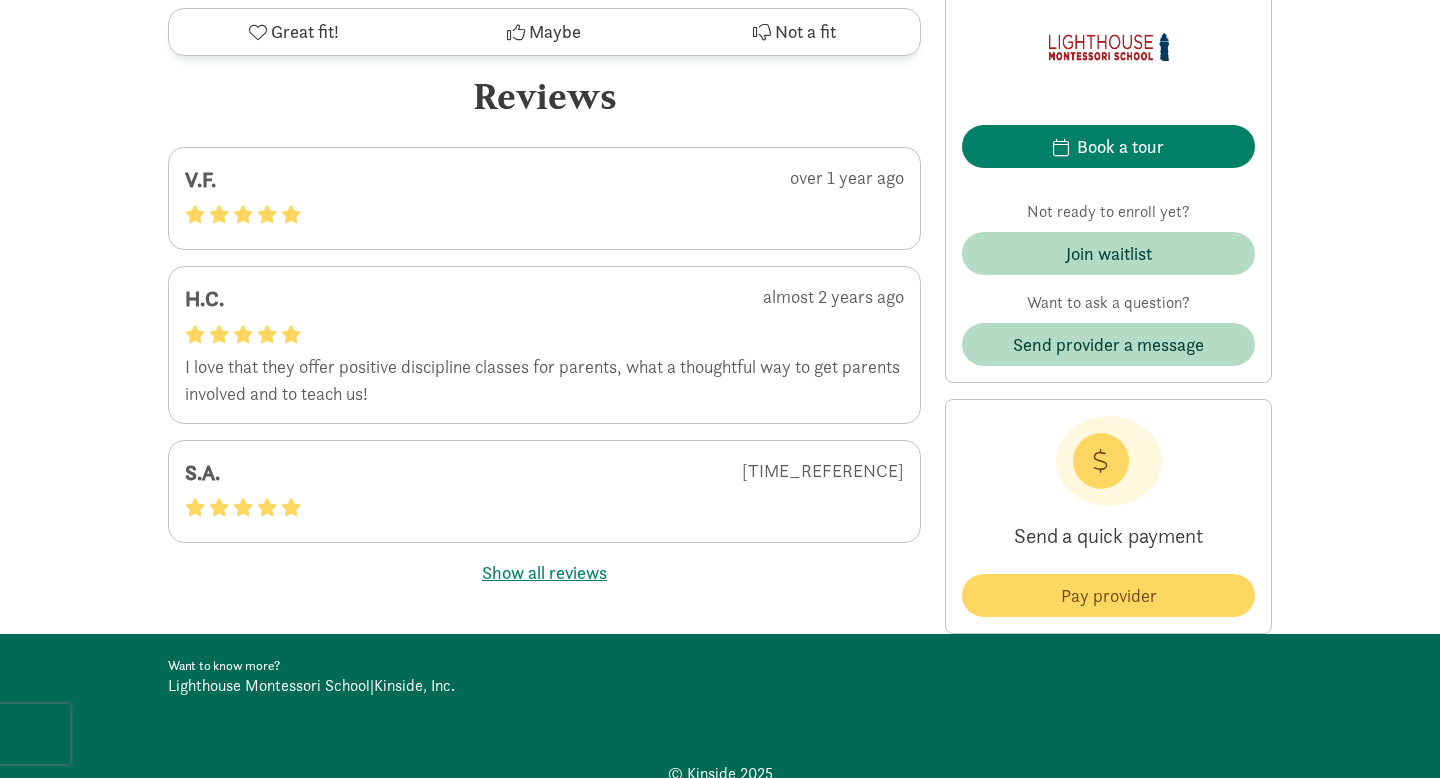 click on "Show all reviews" at bounding box center [544, 572] 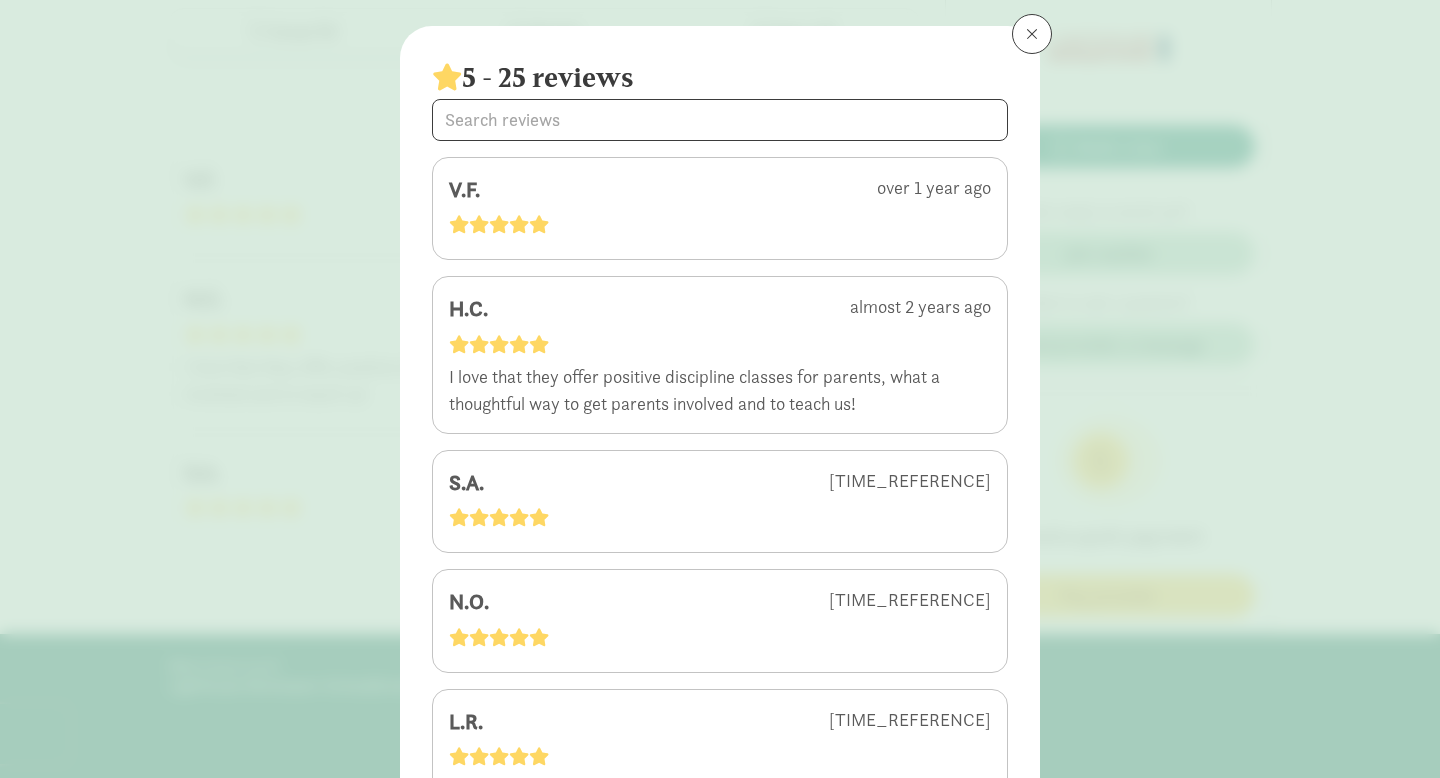 scroll, scrollTop: 0, scrollLeft: 0, axis: both 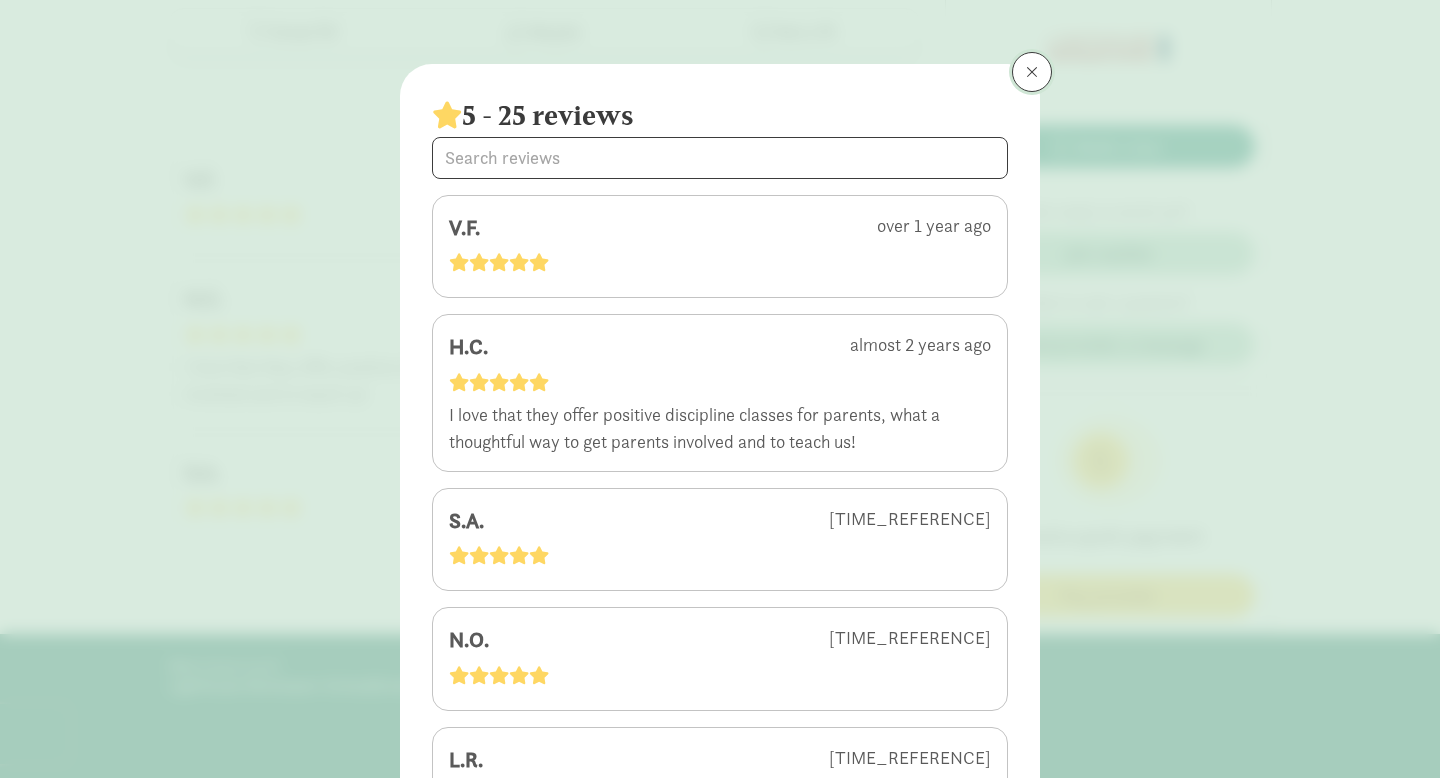 click at bounding box center [1032, 72] 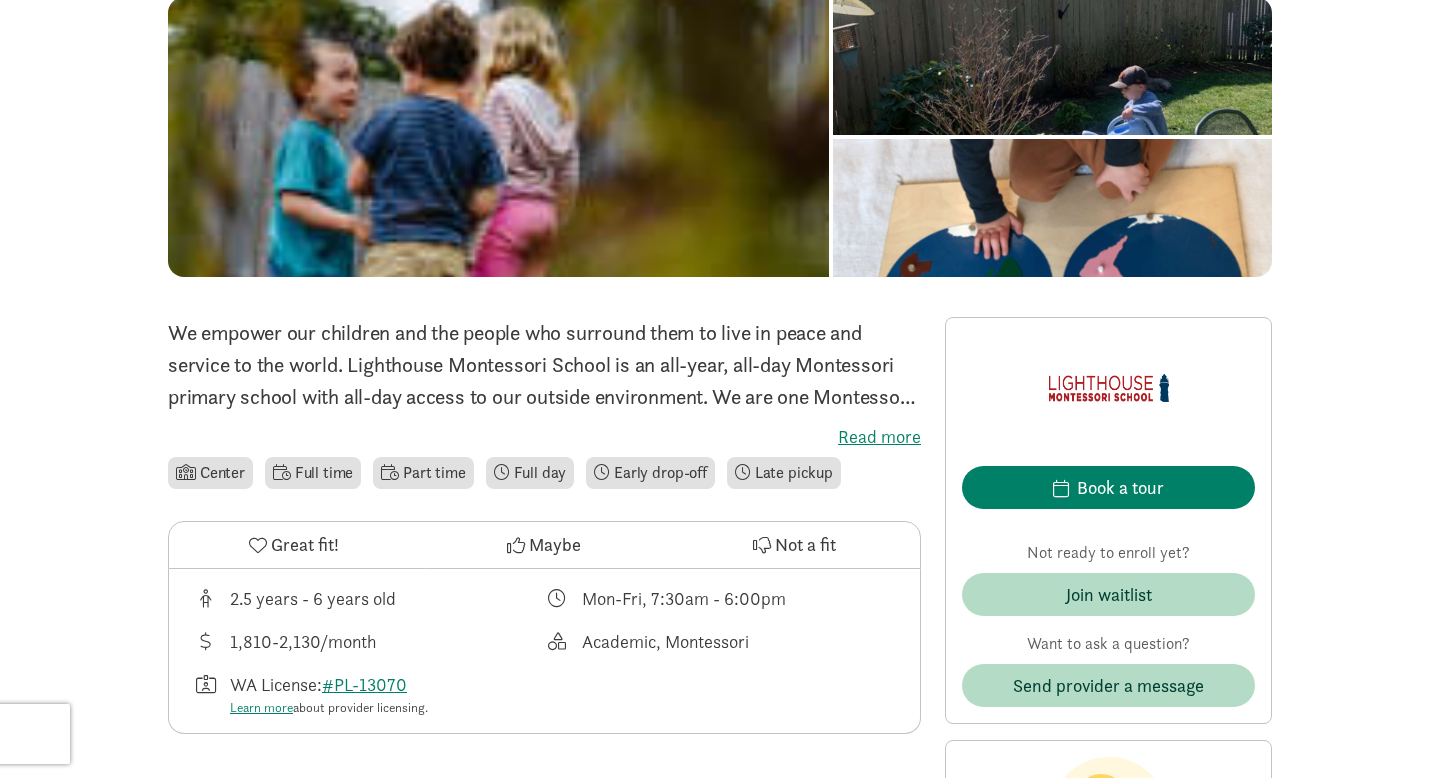 scroll, scrollTop: 0, scrollLeft: 0, axis: both 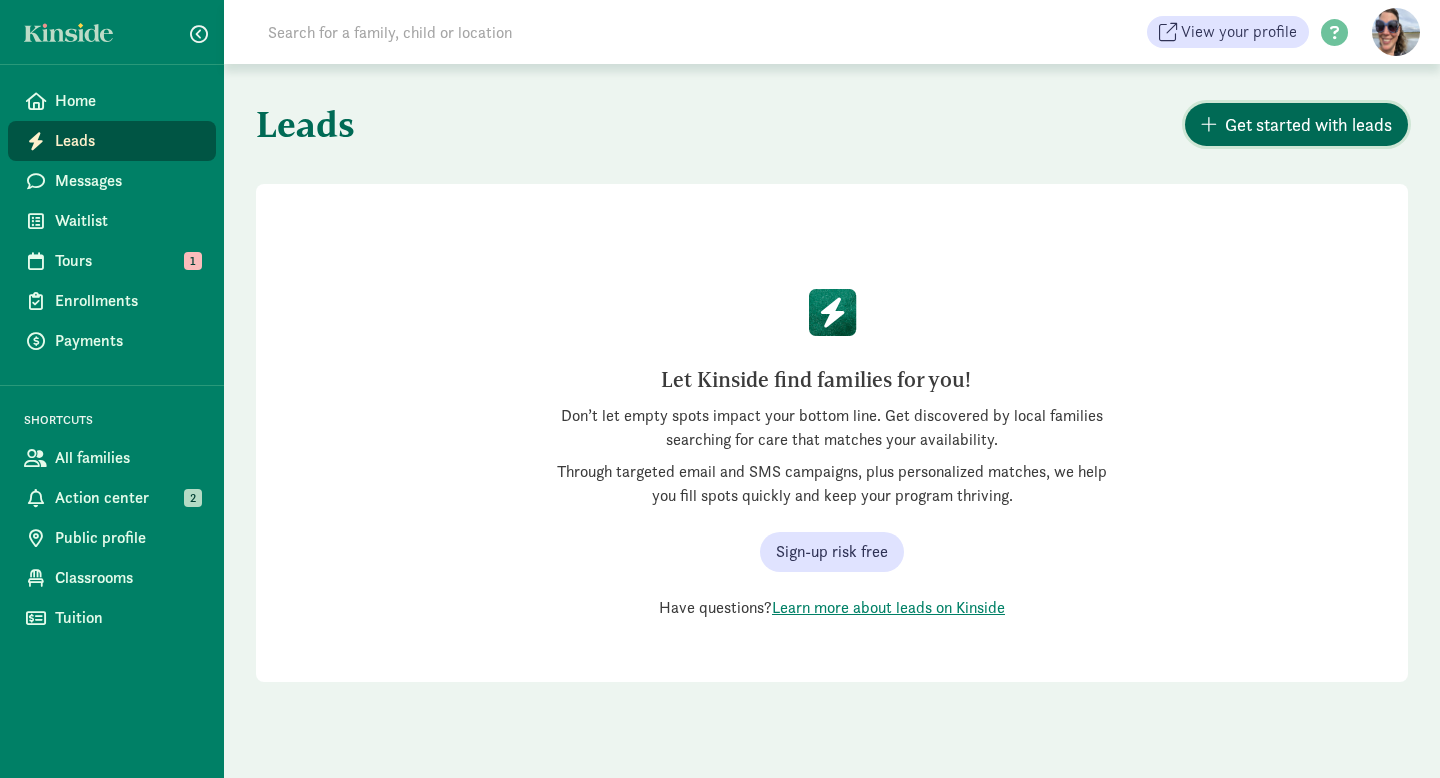 click on "Get started with leads" at bounding box center (1308, 124) 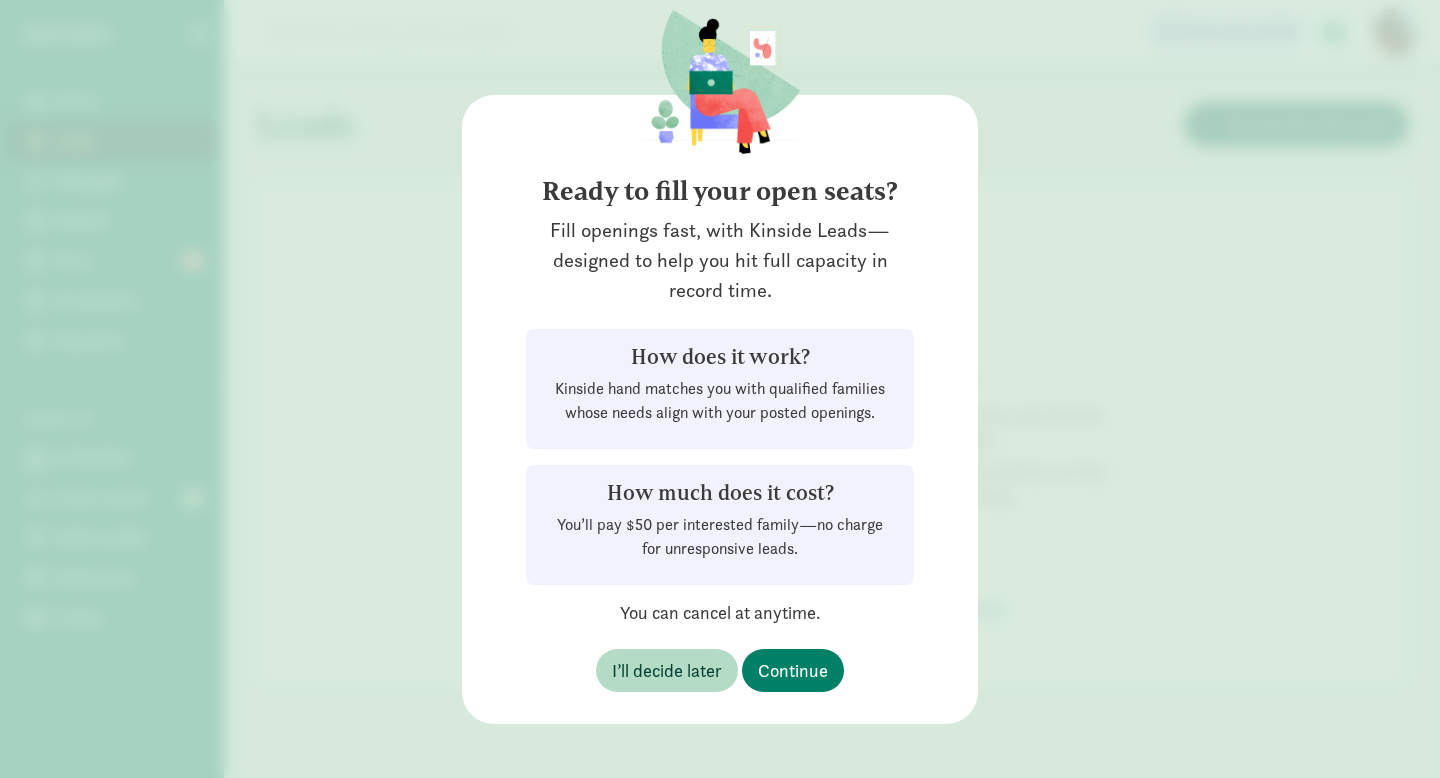 scroll, scrollTop: 29, scrollLeft: 0, axis: vertical 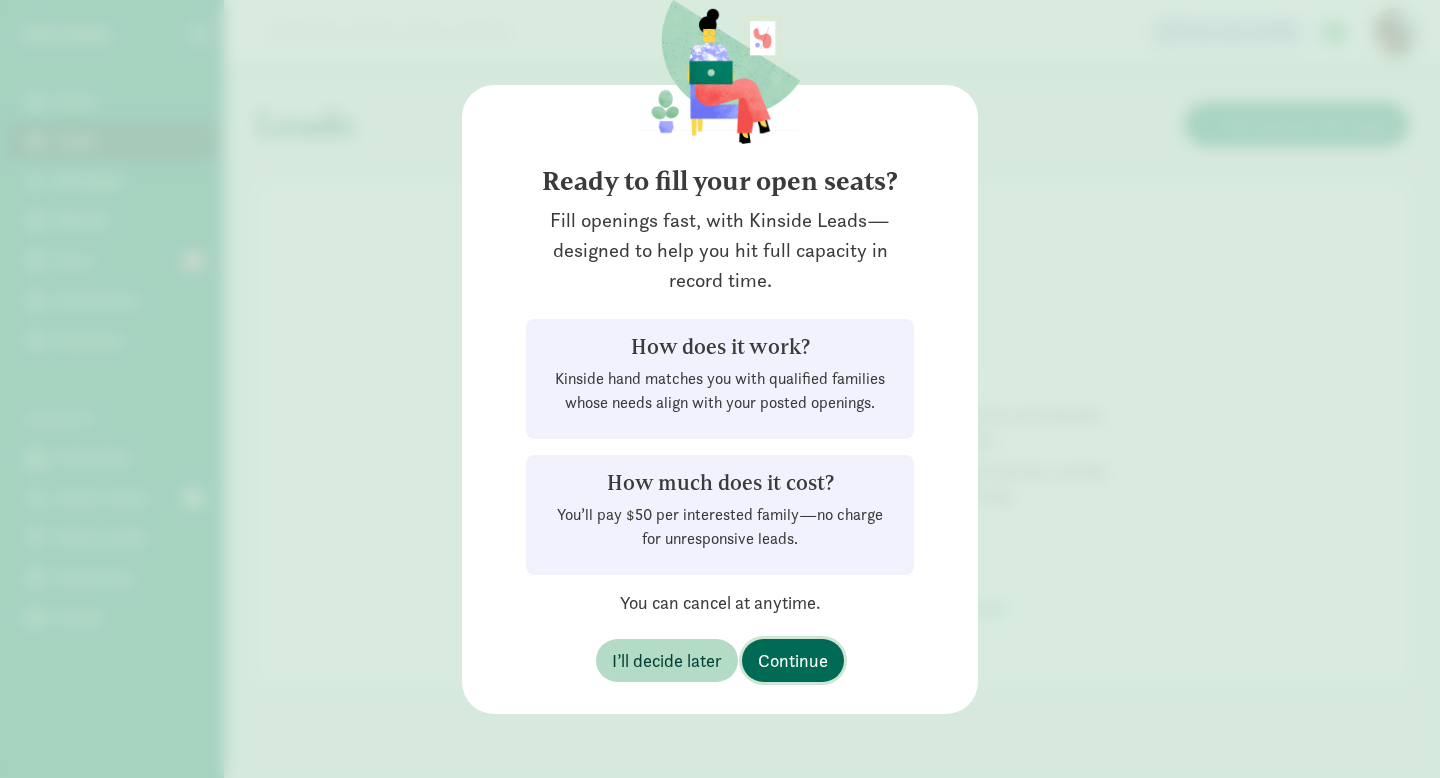 click on "Continue" at bounding box center (793, 660) 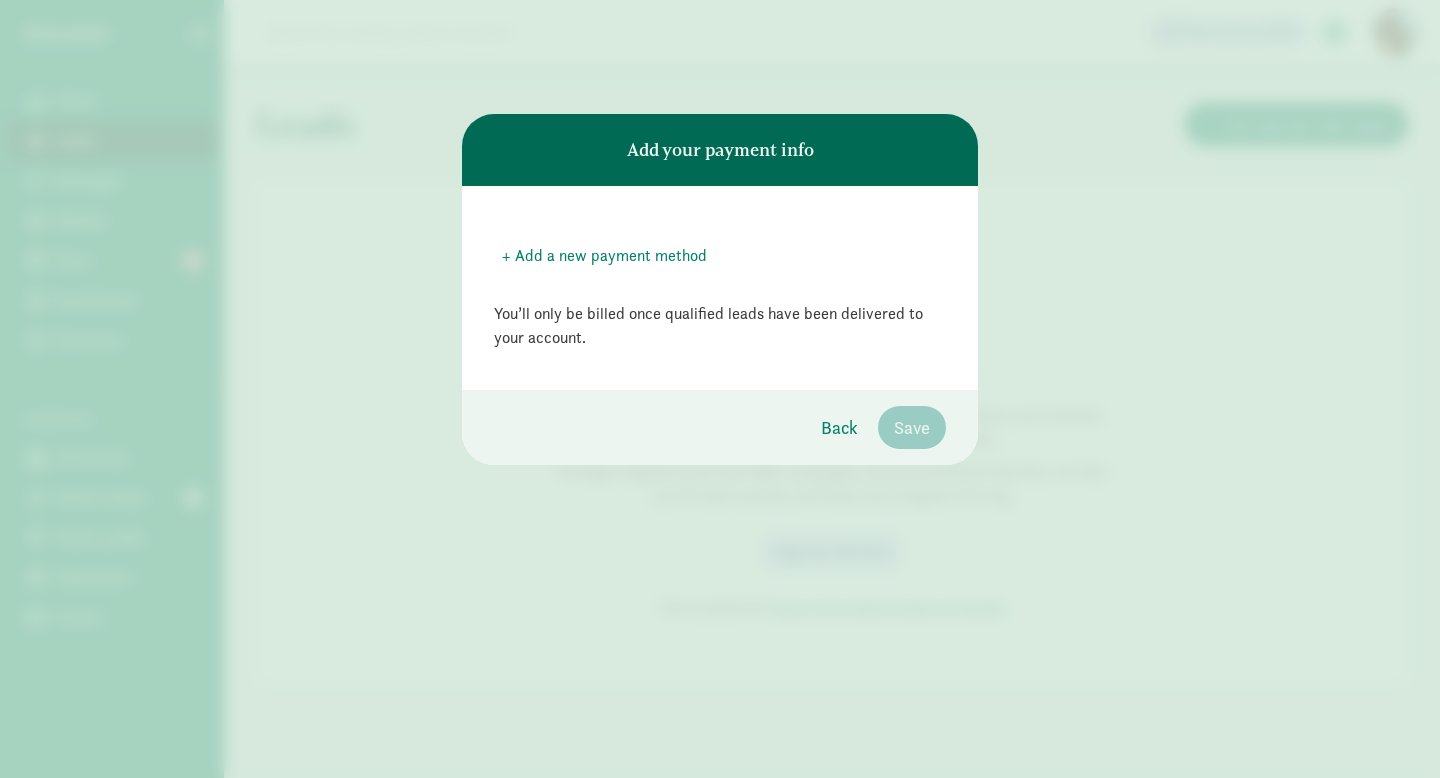 scroll, scrollTop: 0, scrollLeft: 0, axis: both 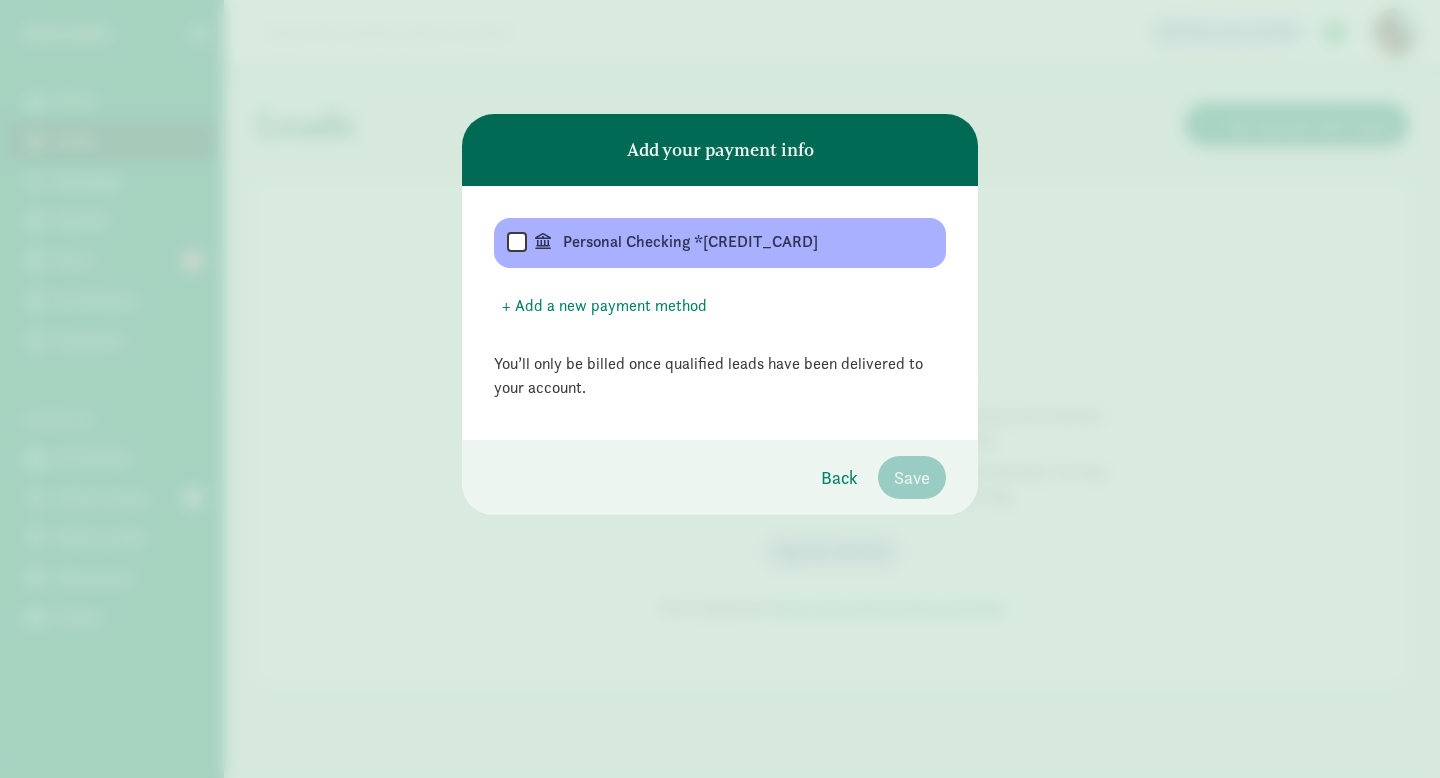click at bounding box center (517, 243) 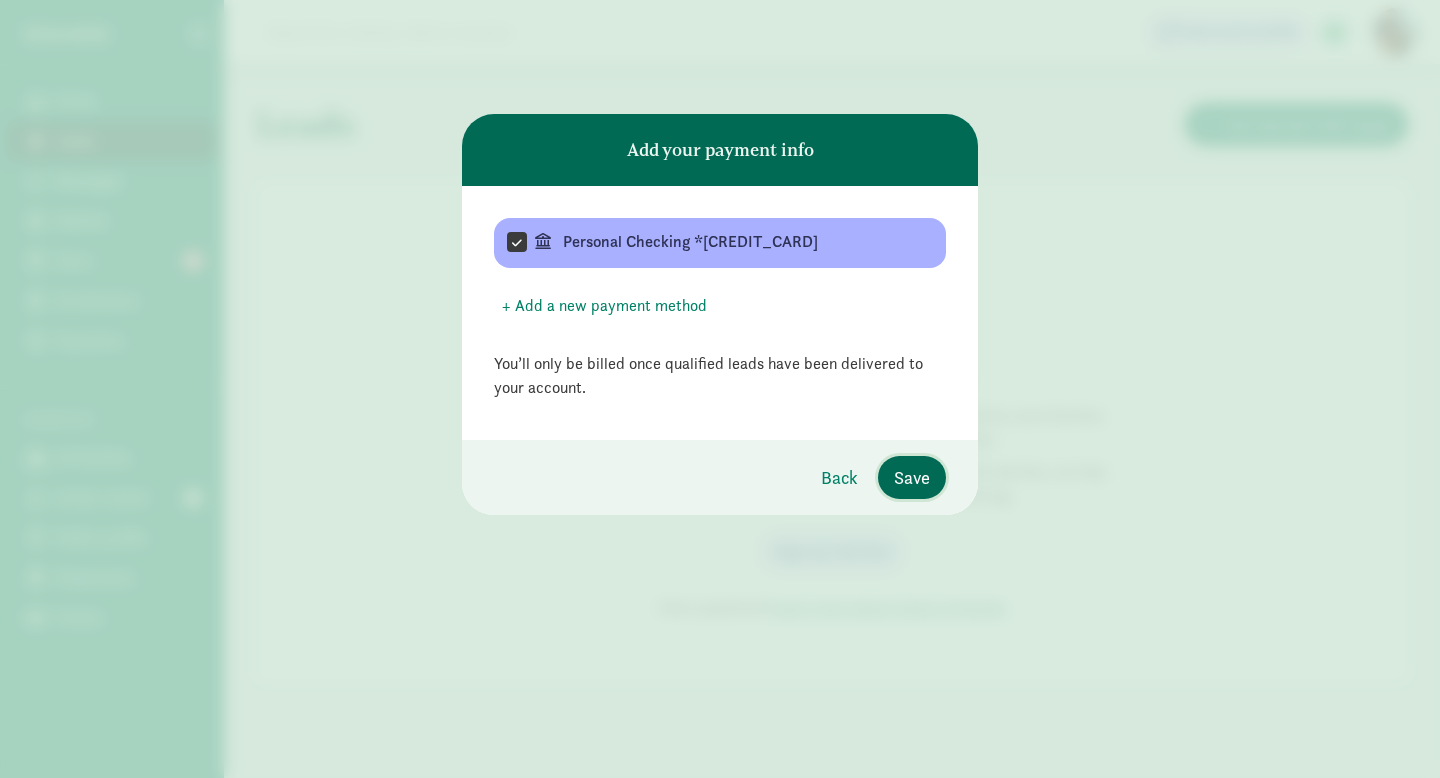 click on "Save" at bounding box center [912, 477] 